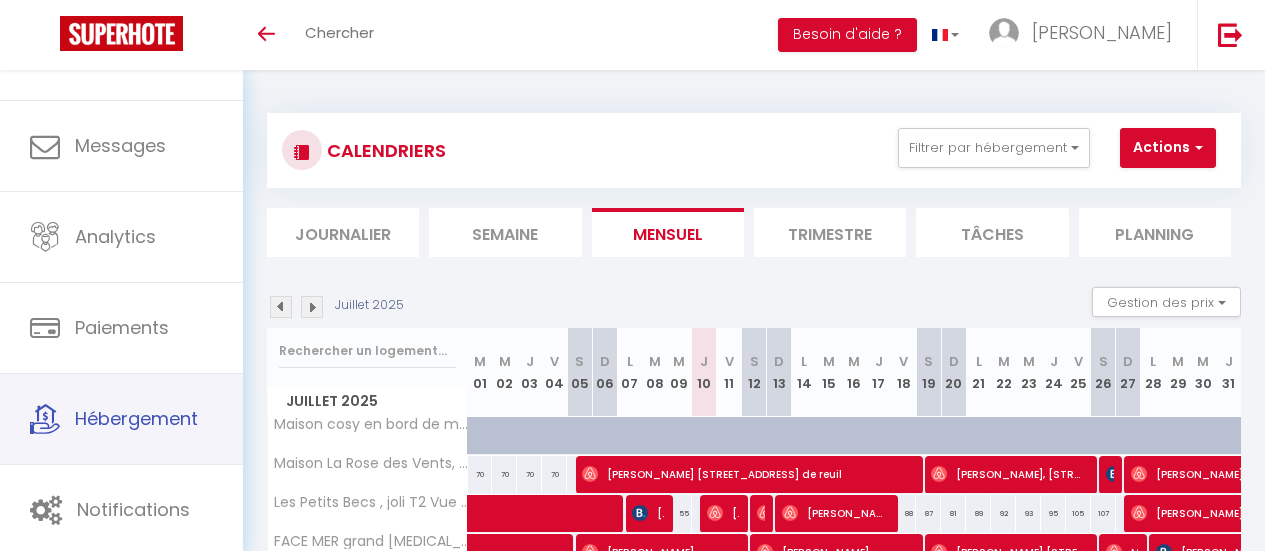 scroll, scrollTop: 79, scrollLeft: 0, axis: vertical 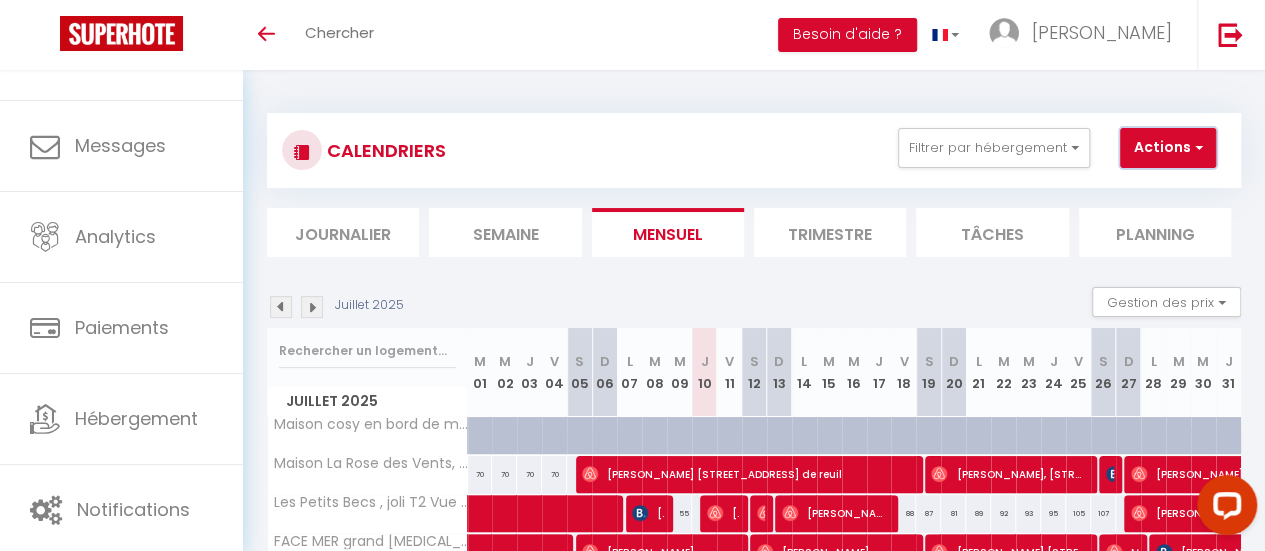 click on "Actions" at bounding box center (1168, 148) 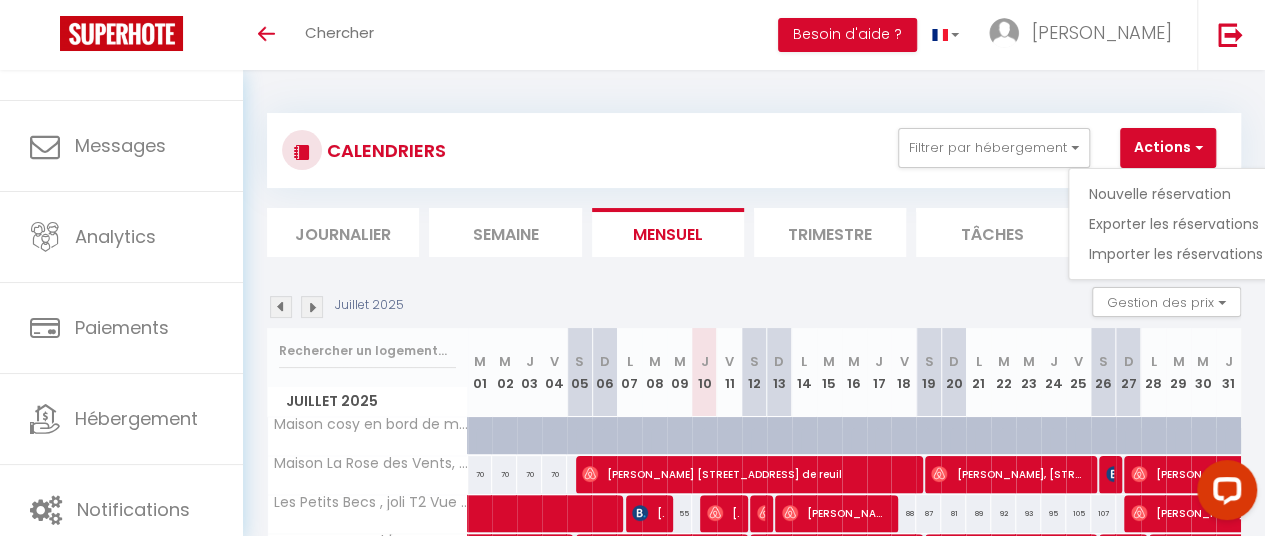 click on "CALENDRIERS
Filtrer par hébergement
Tous       CAP SURF, Superbe Duplex * 5mn centre ville à pied     FACE MER grand [MEDICAL_DATA] familial, parking gratuit     L'Horizon doré *Vue mer et dunes* Plage à pied     L'Urbaine, [GEOGRAPHIC_DATA], jardin, [GEOGRAPHIC_DATA] , joli T2 Vue mer, [GEOGRAPHIC_DATA], Parking     [GEOGRAPHIC_DATA]*HYPER CENTRE*jardin*parking*WIFI     Maison cosy en bord de mer, wifi     Villa Albatros *Vue Golf imprenable*WIFI*confort     [GEOGRAPHIC_DATA]-home tout confort dans parc résidentiel     [GEOGRAPHIC_DATA] et [GEOGRAPHIC_DATA] dans une grange rénovée     [GEOGRAPHIC_DATA], [GEOGRAPHIC_DATA], proche plage et commerces     L'Albatros *vue mer *Wifi *TV connectée *Parking     Maison tout confort avec jardin, 800m de la plage    Effacer   Sauvegarder
Actions
Nouvelle réservation   Exporter les réservations   Importer les réservations" at bounding box center [754, 150] 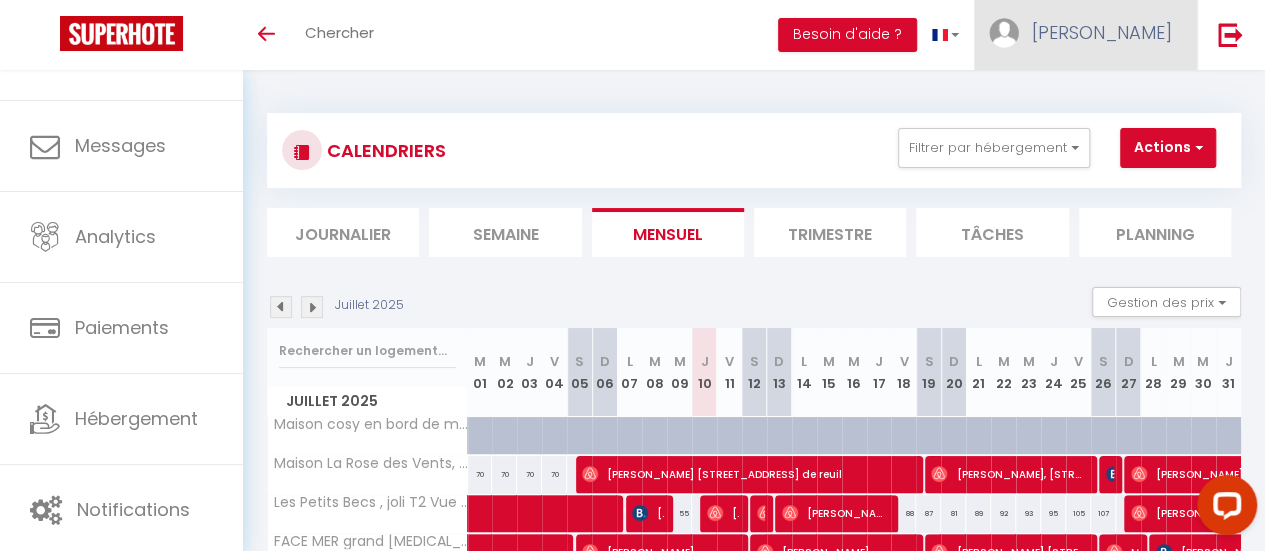 click on "[PERSON_NAME]" at bounding box center (1102, 32) 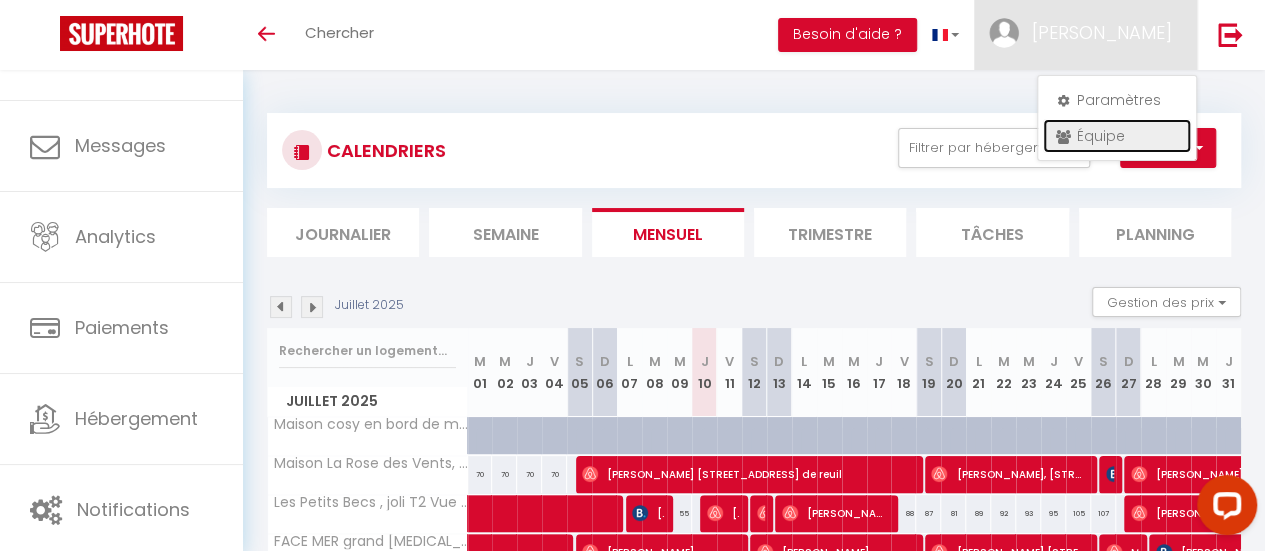click on "Équipe" at bounding box center (1117, 136) 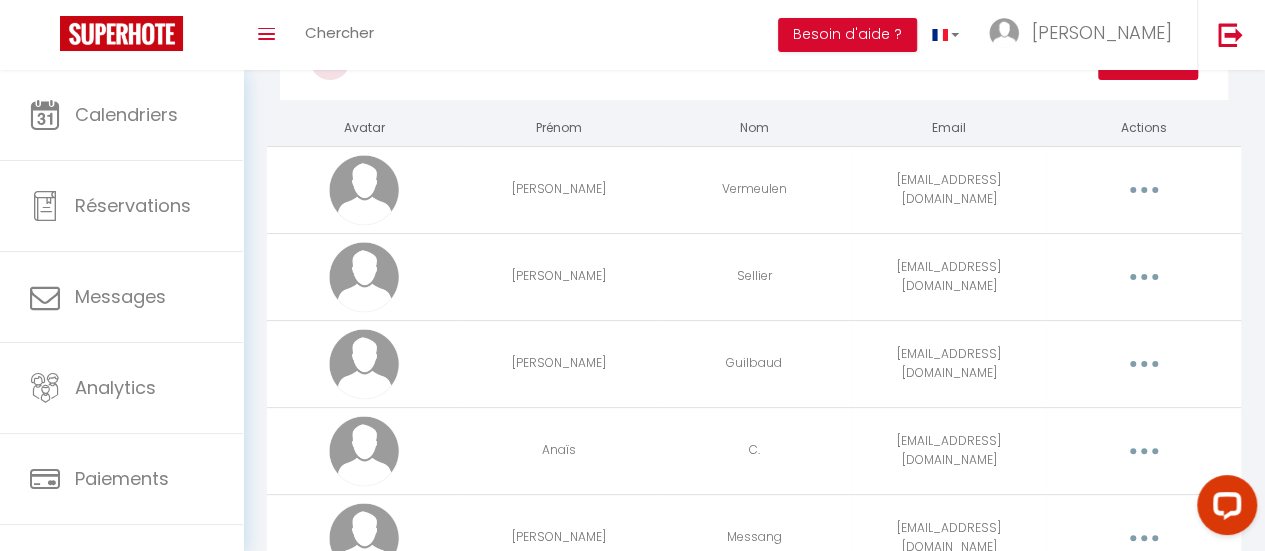 scroll, scrollTop: 0, scrollLeft: 0, axis: both 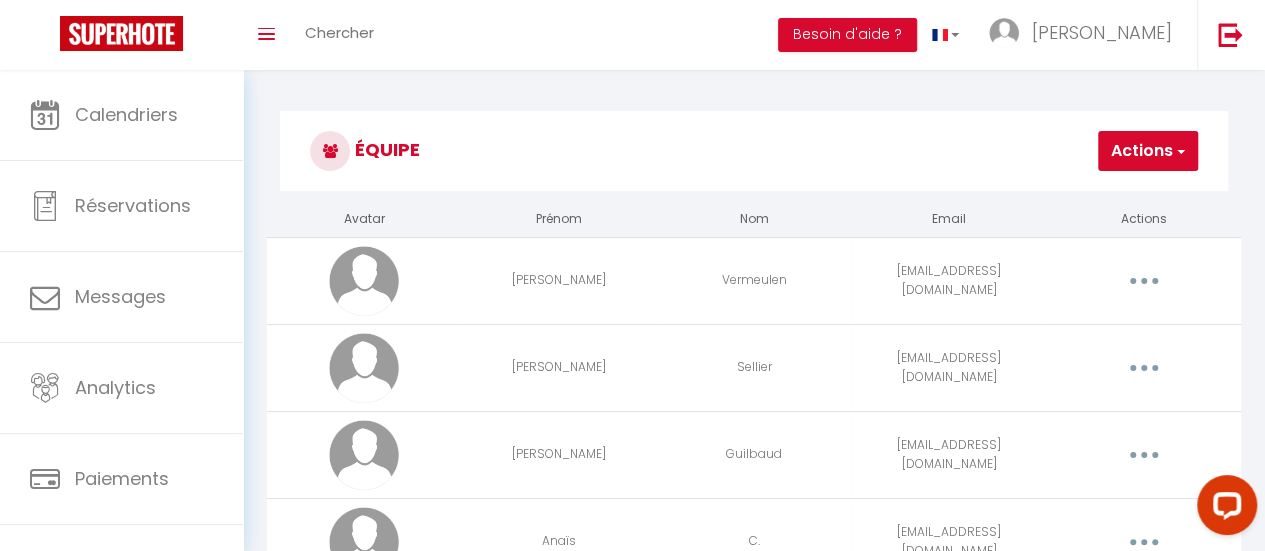 click on "Actions" at bounding box center [1148, 151] 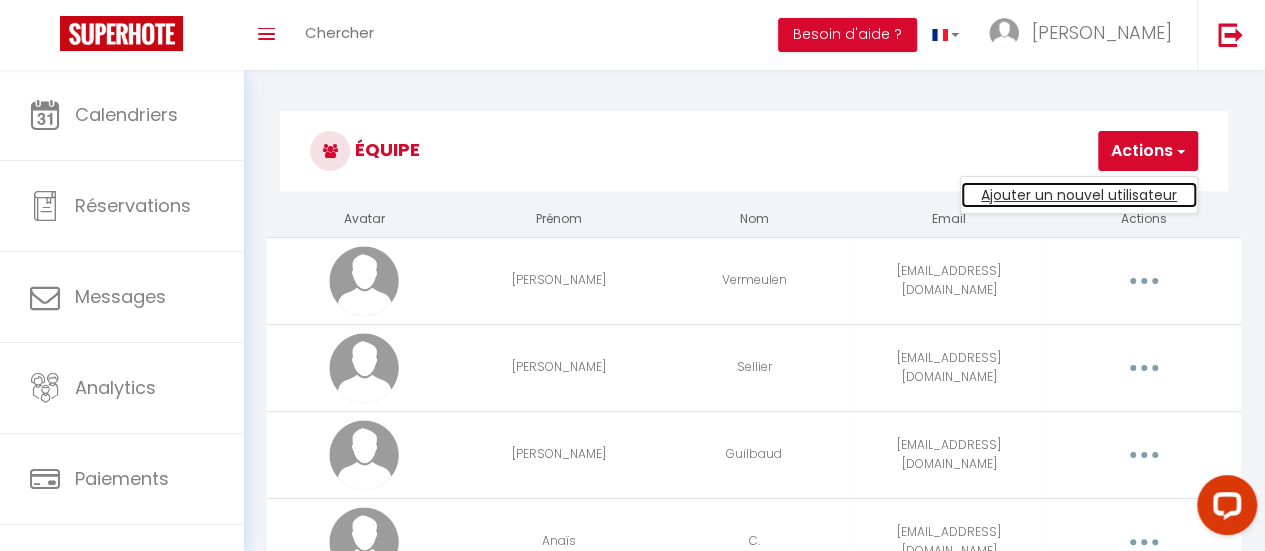 click on "Ajouter un nouvel utilisateur" at bounding box center (1079, 195) 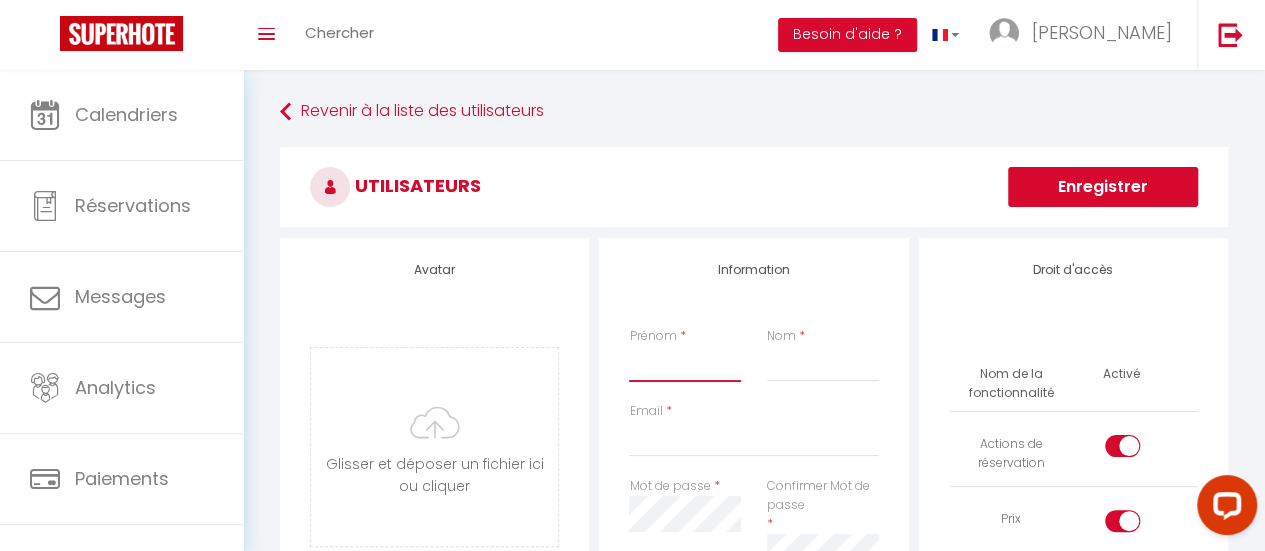 click on "Prénom" at bounding box center [684, 364] 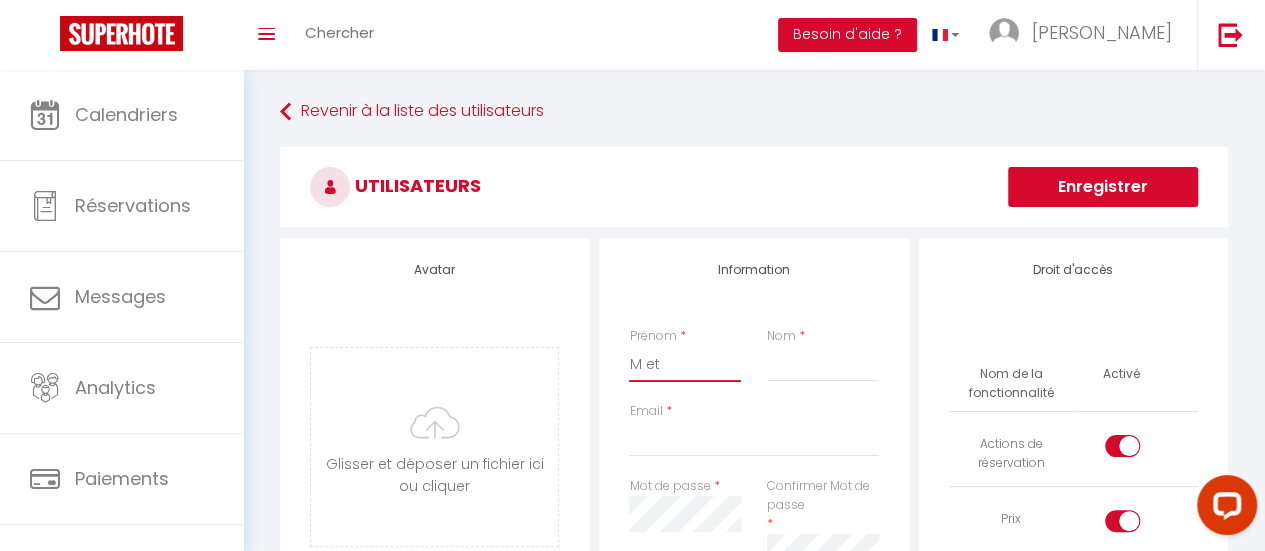 type on "M et" 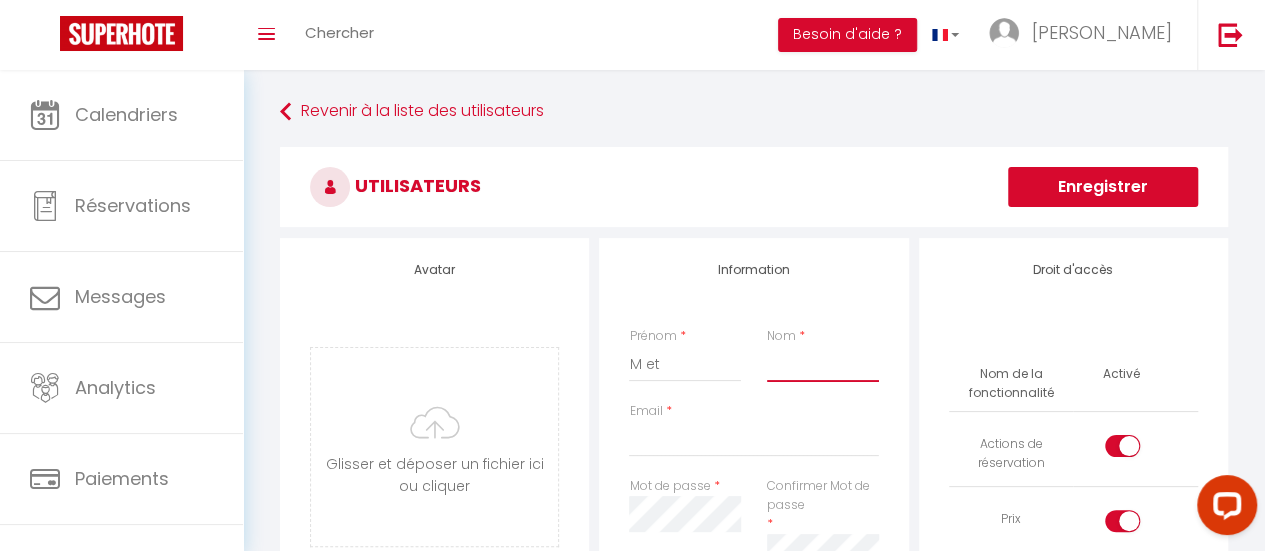click on "Nom" at bounding box center (822, 364) 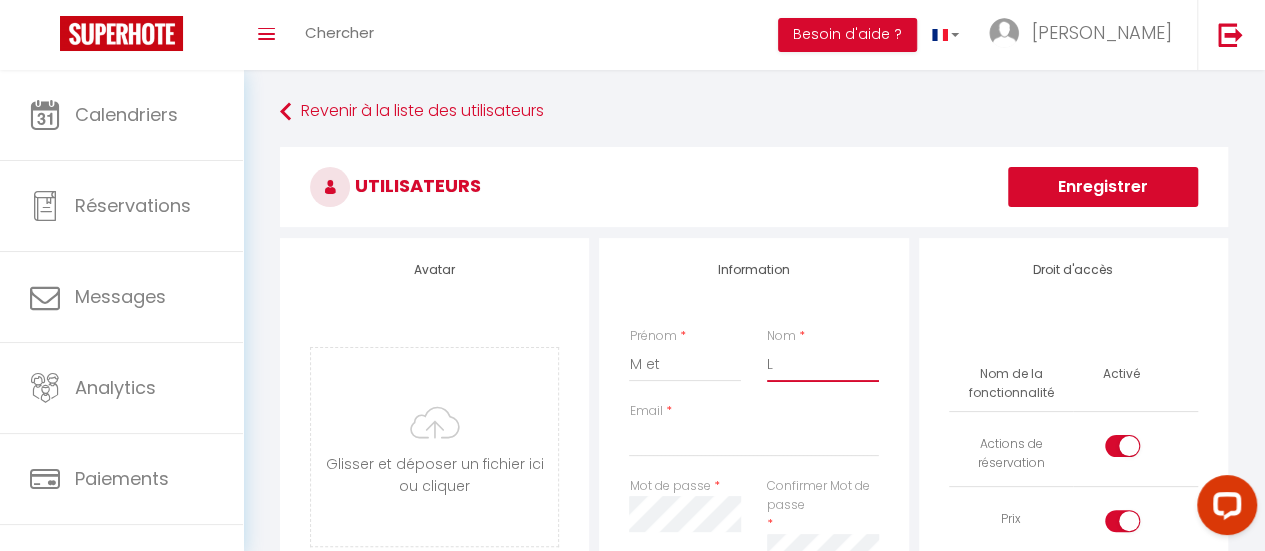 type 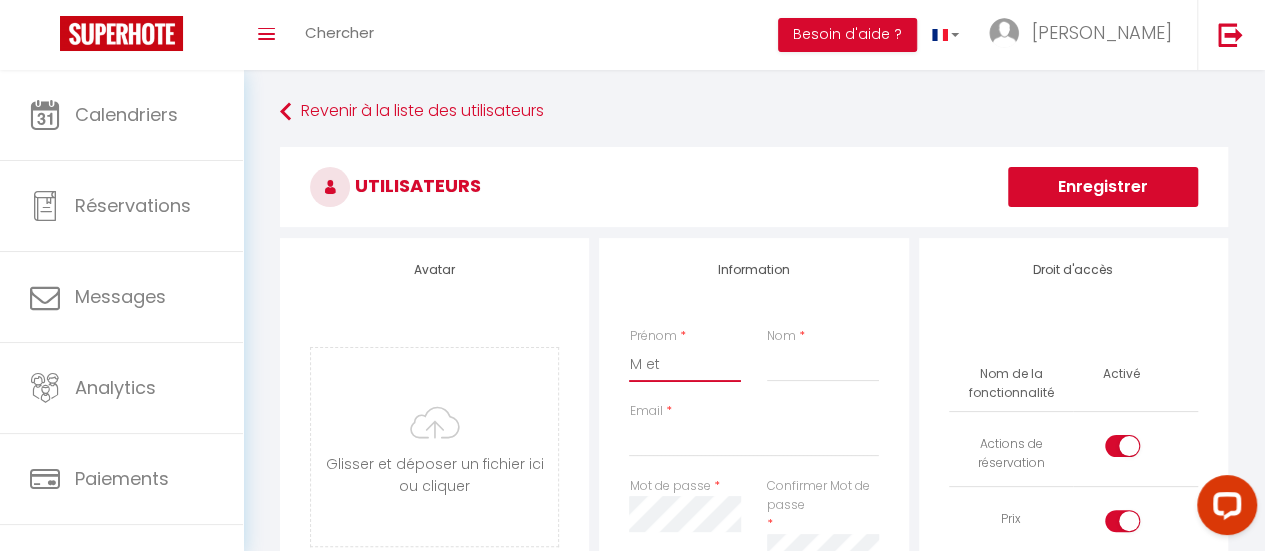 click on "M et" at bounding box center [684, 364] 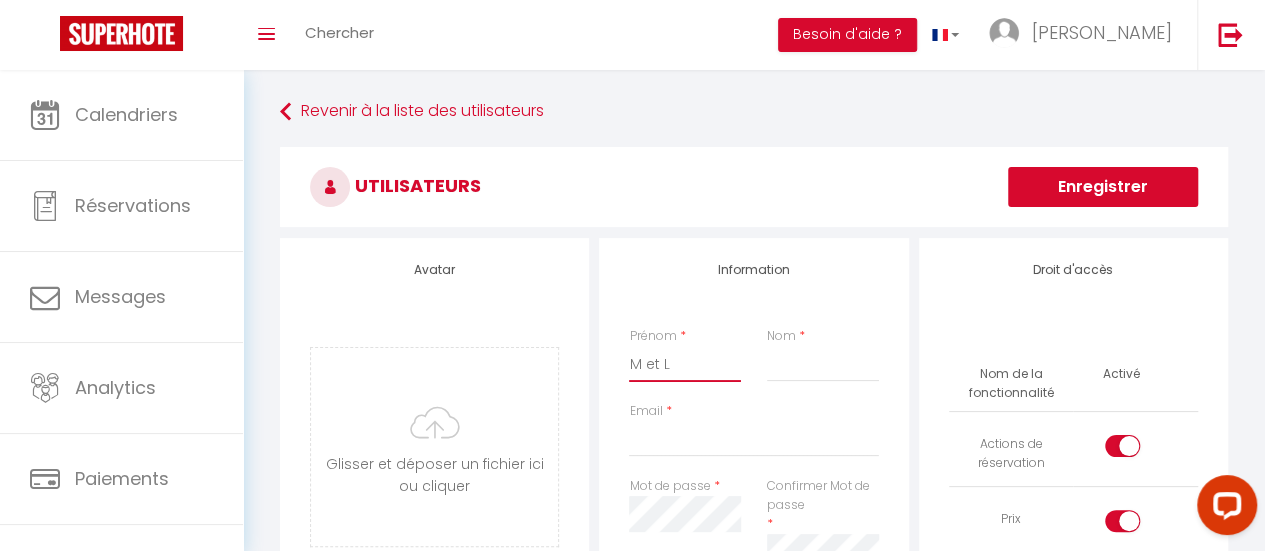type on "M et L" 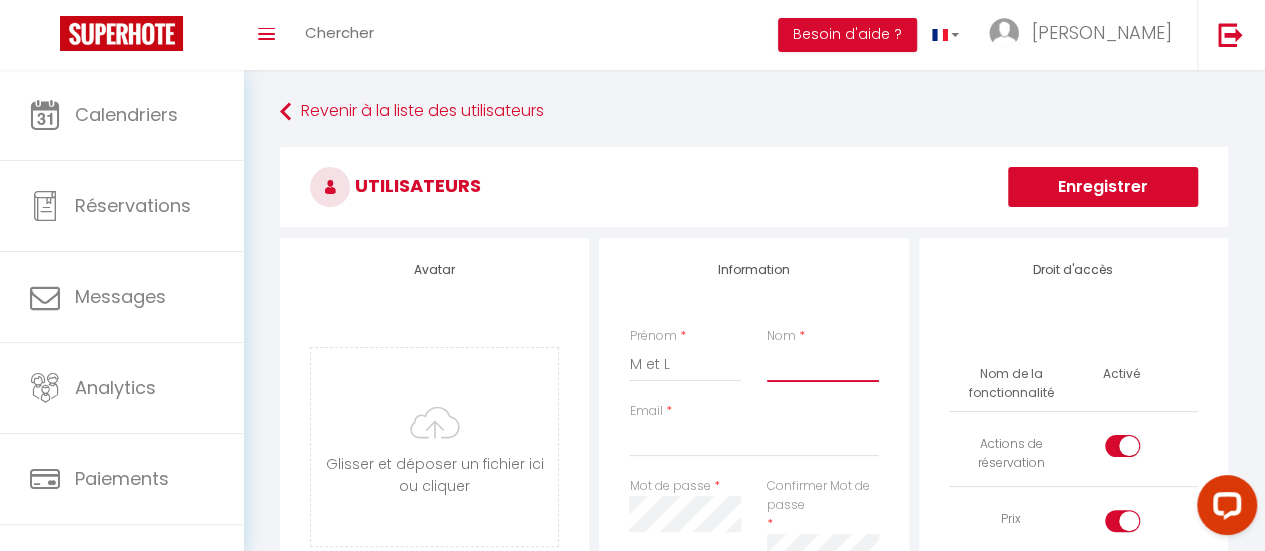 click on "Nom" at bounding box center [822, 364] 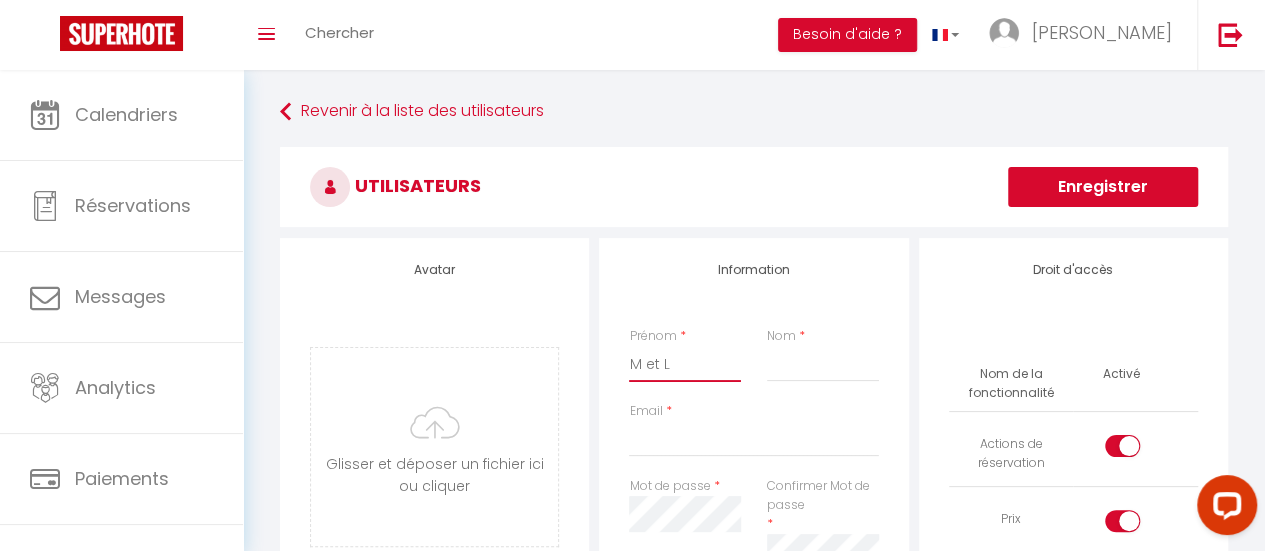 click on "M et L" at bounding box center [684, 364] 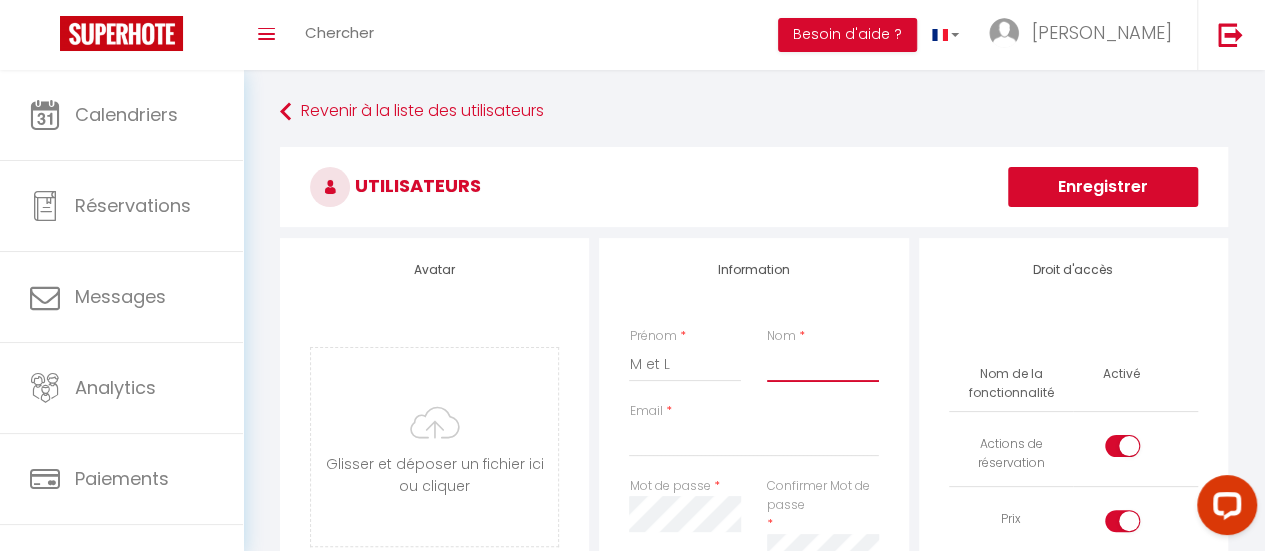 click on "Nom" at bounding box center [822, 364] 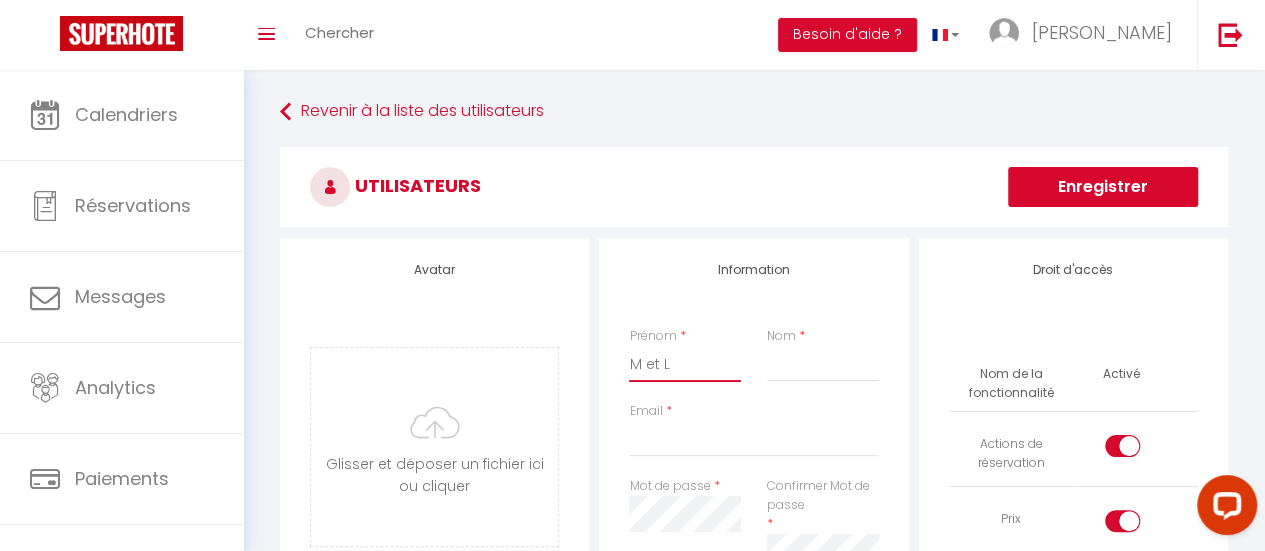 click on "M et L" at bounding box center [684, 364] 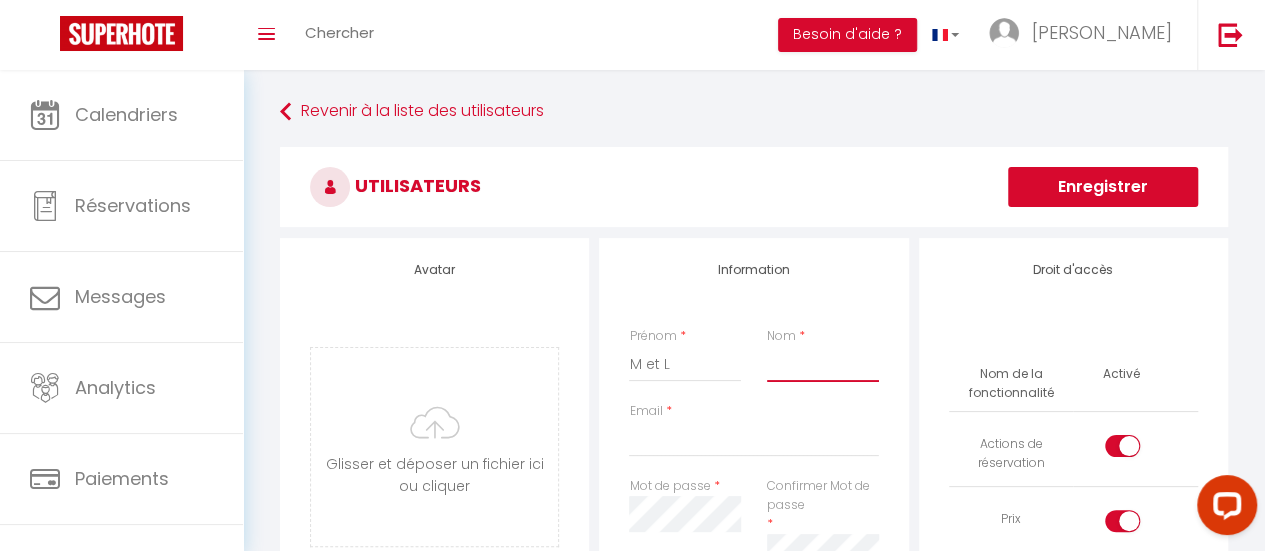 click on "Nom" at bounding box center [822, 364] 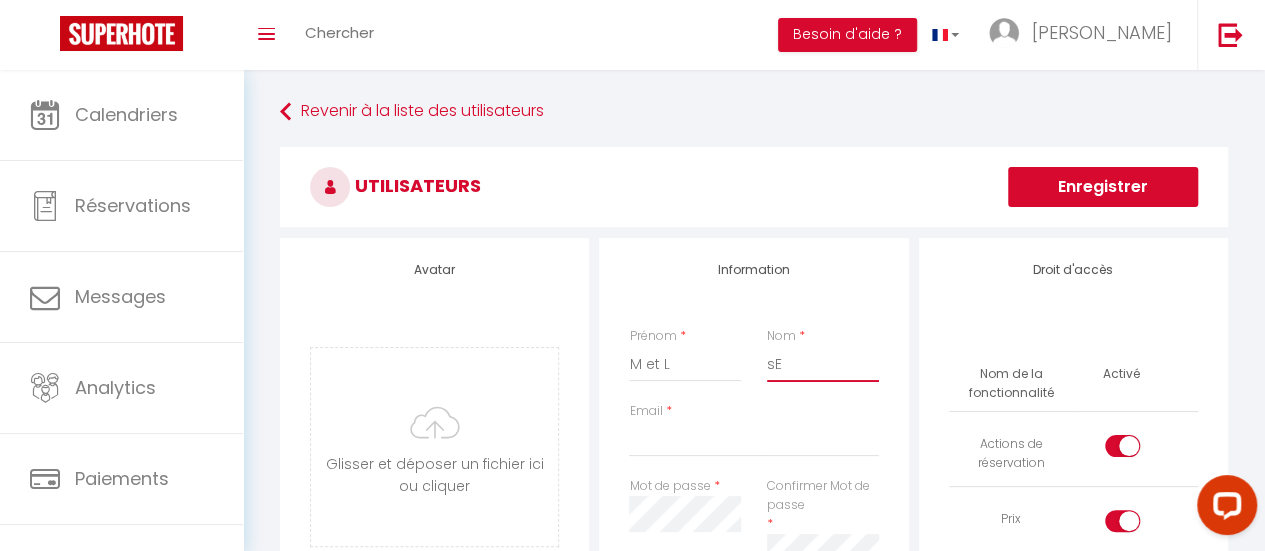 type on "s" 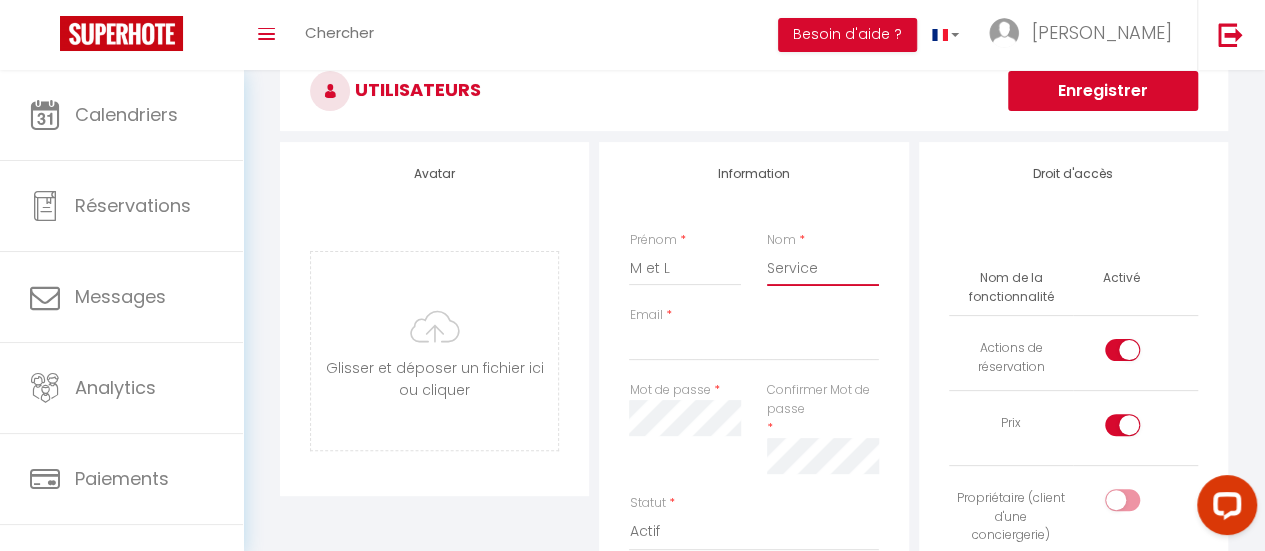 scroll, scrollTop: 97, scrollLeft: 0, axis: vertical 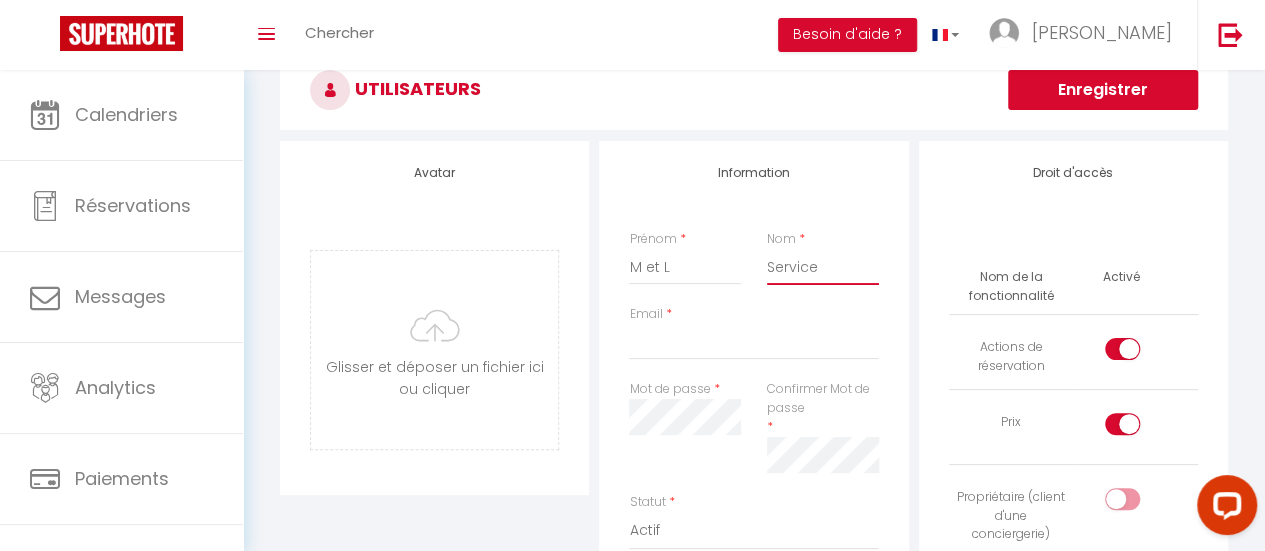 type on "Service" 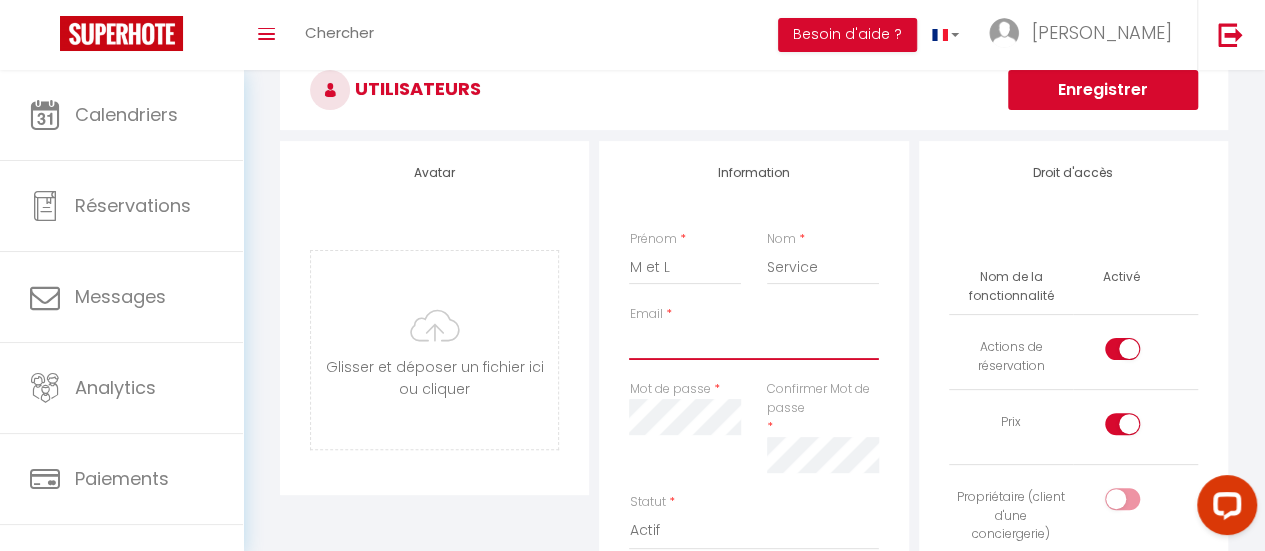 click on "Email" at bounding box center [753, 342] 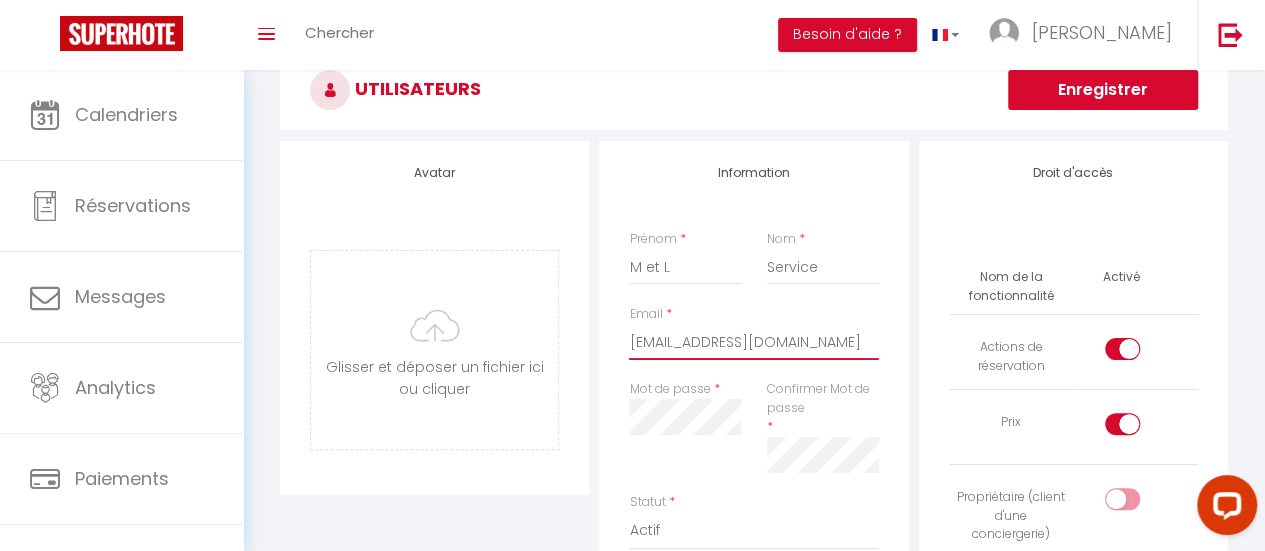 type on "[EMAIL_ADDRESS][DOMAIN_NAME]" 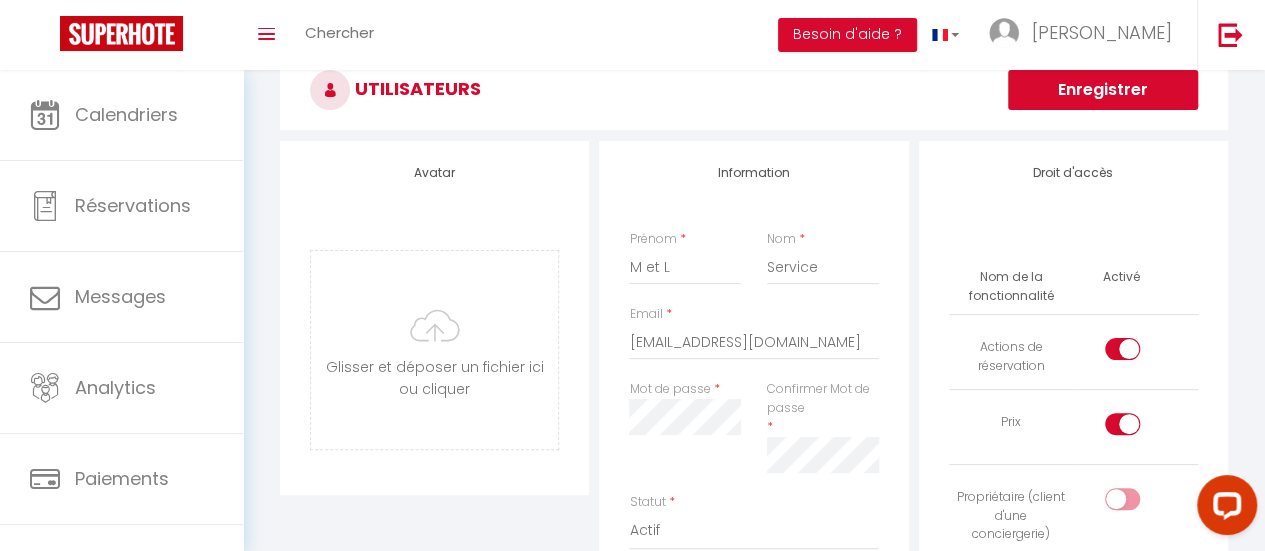 click at bounding box center [1139, 353] 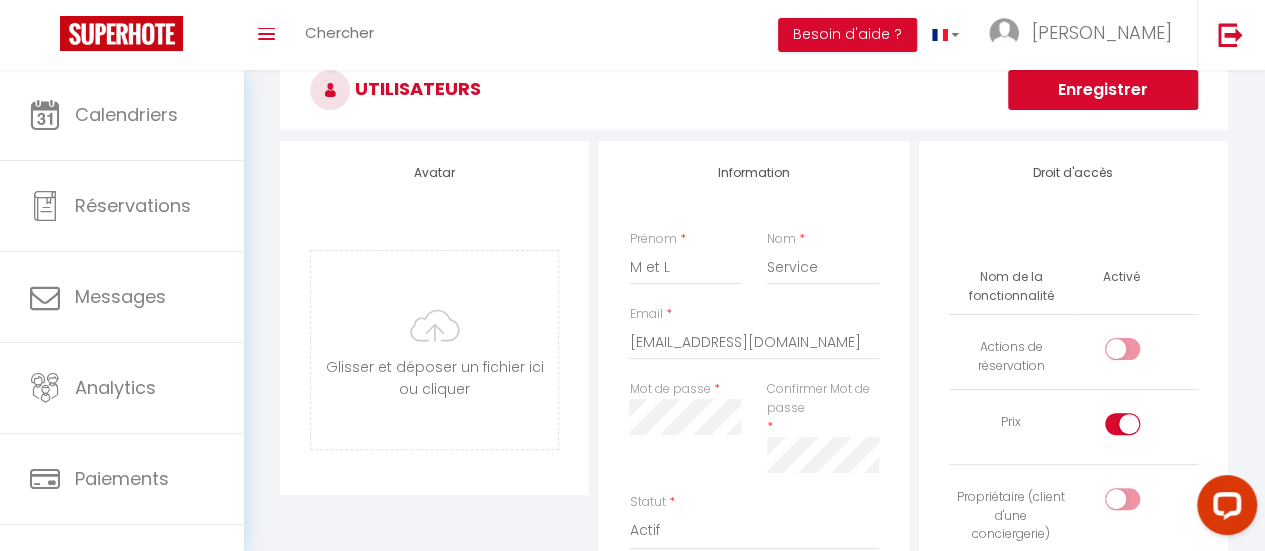 click at bounding box center (1139, 428) 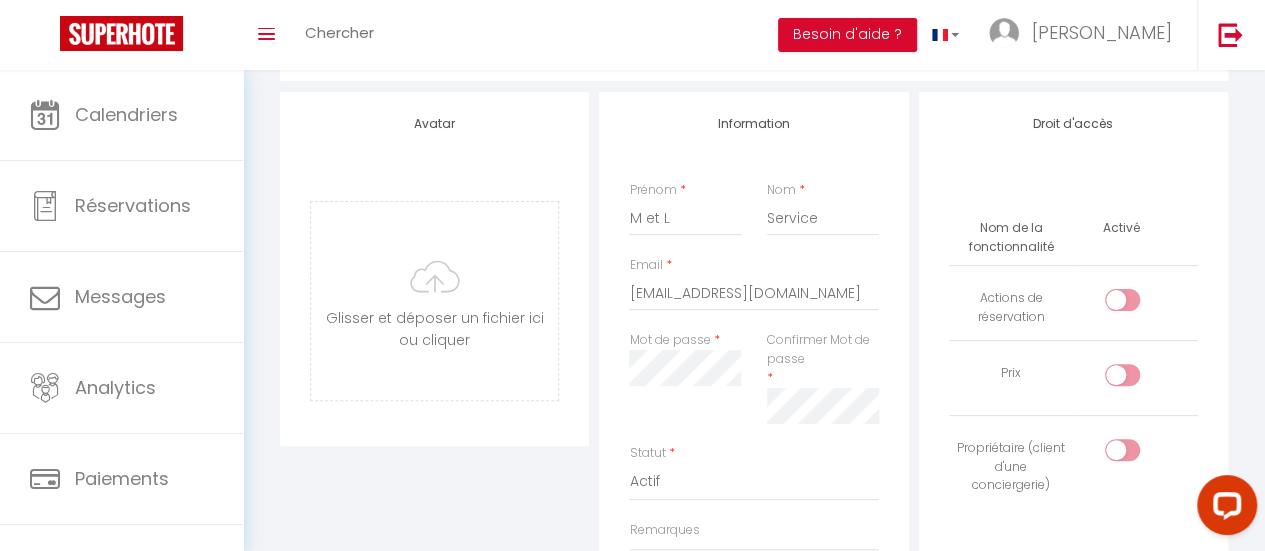 scroll, scrollTop: 154, scrollLeft: 0, axis: vertical 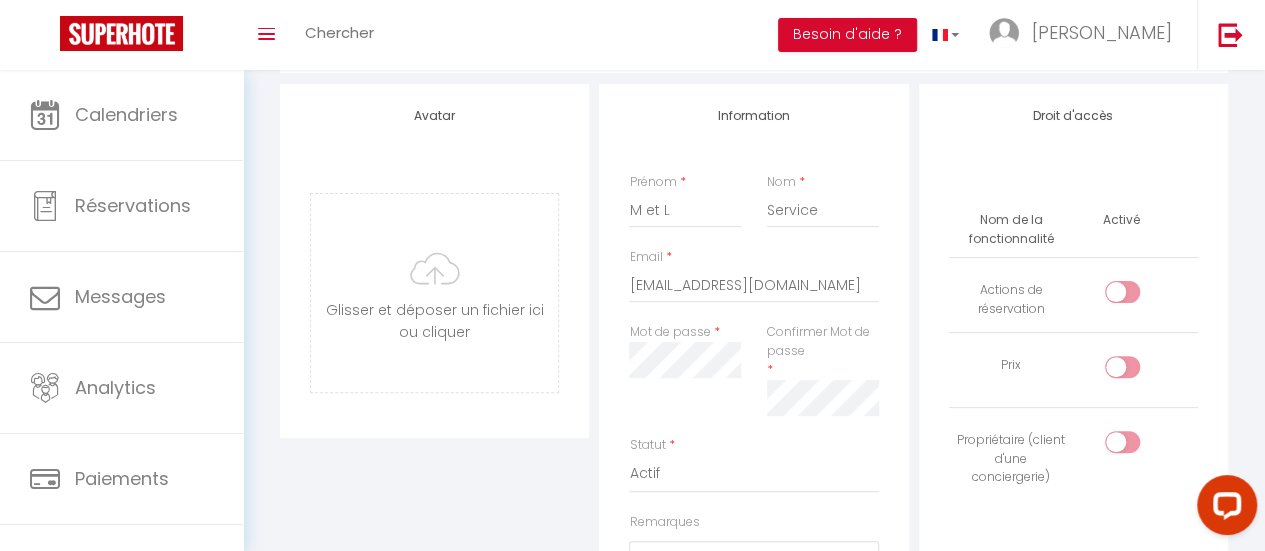 click on "Confirmer Mot de passe" at bounding box center [822, 342] 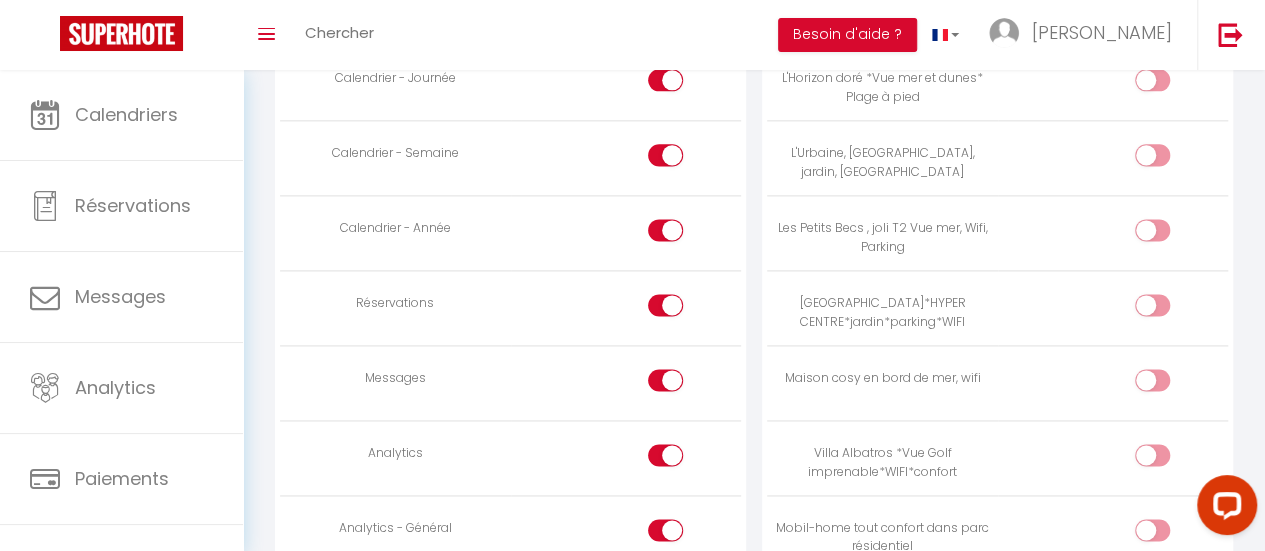 scroll, scrollTop: 1280, scrollLeft: 0, axis: vertical 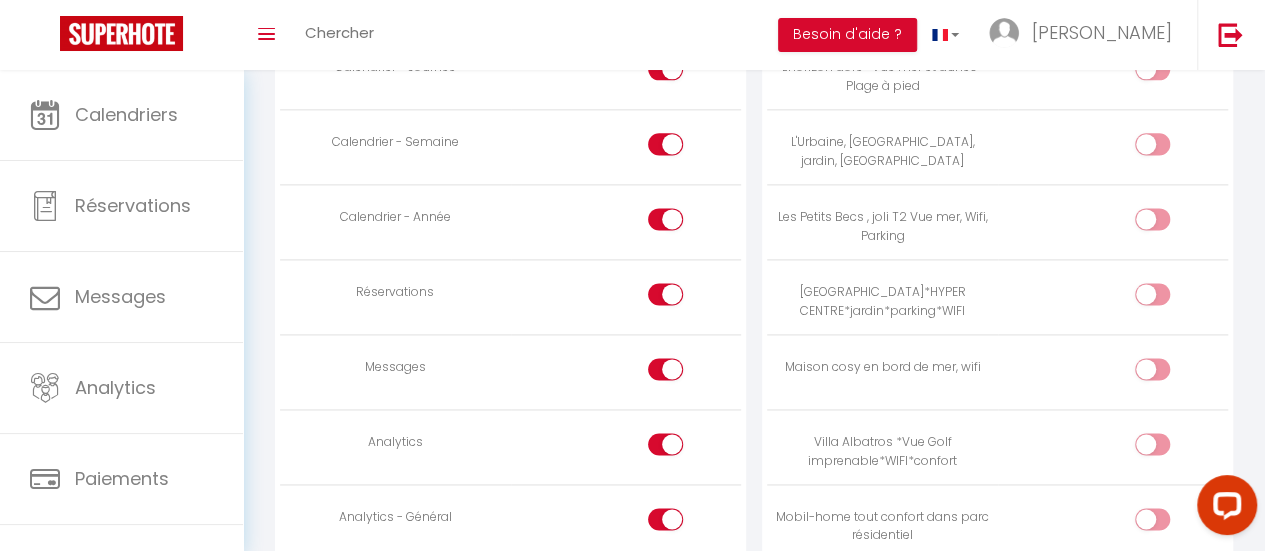 click at bounding box center [682, 373] 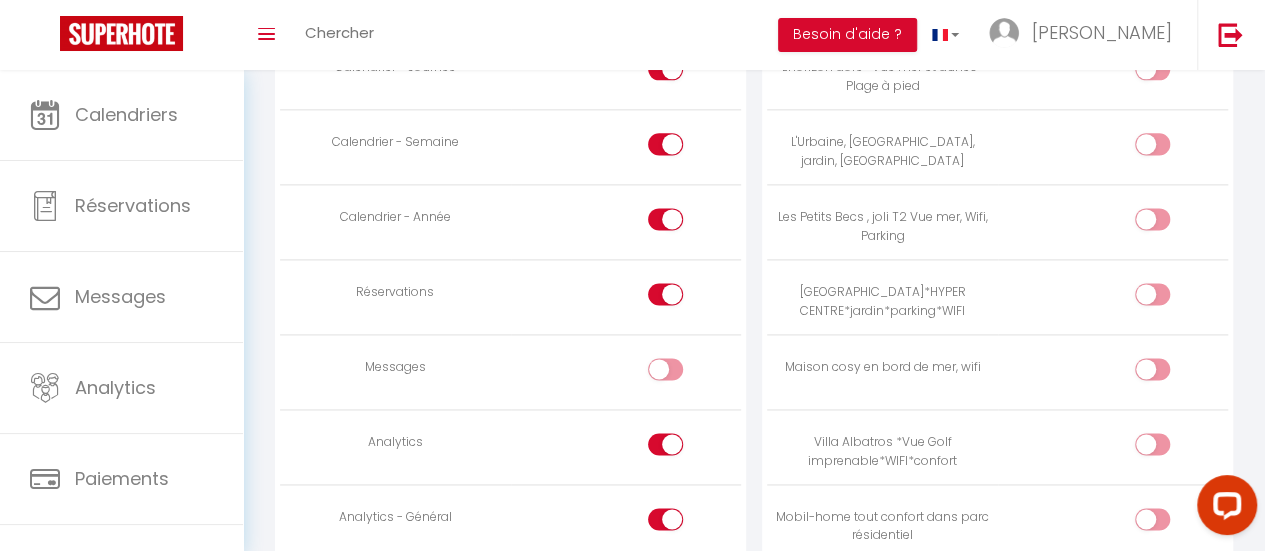 click at bounding box center (665, 444) 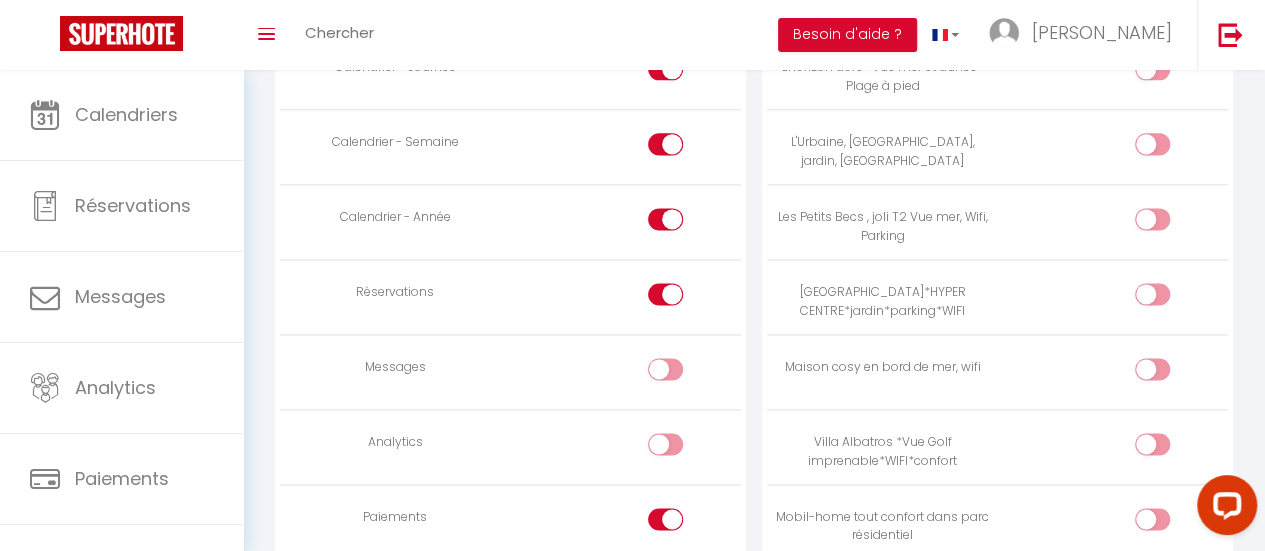 click at bounding box center [665, 519] 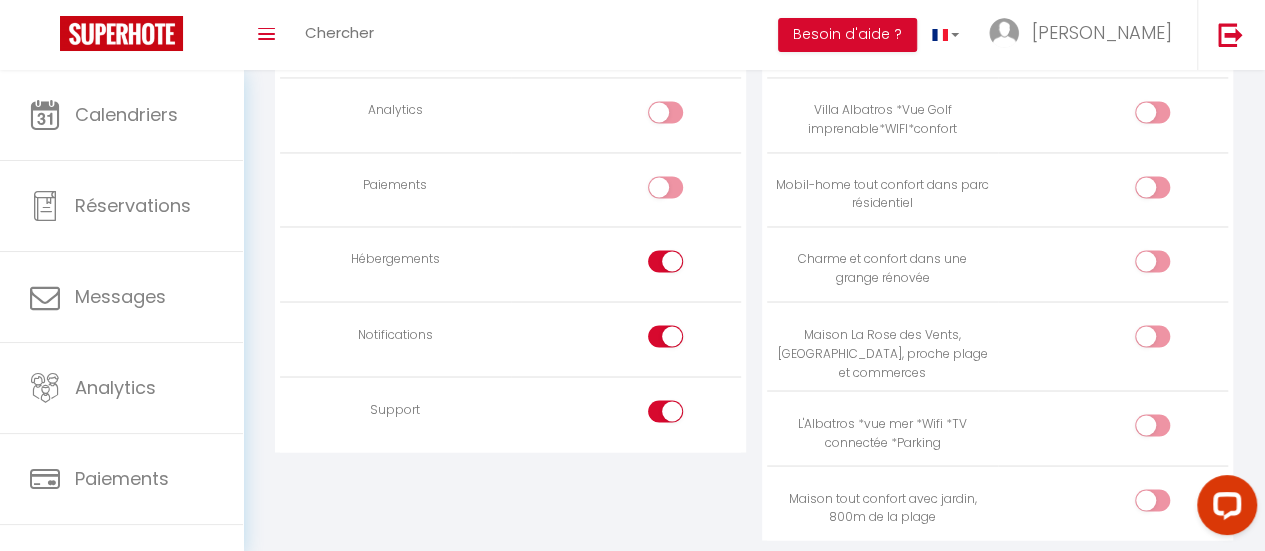 scroll, scrollTop: 1615, scrollLeft: 0, axis: vertical 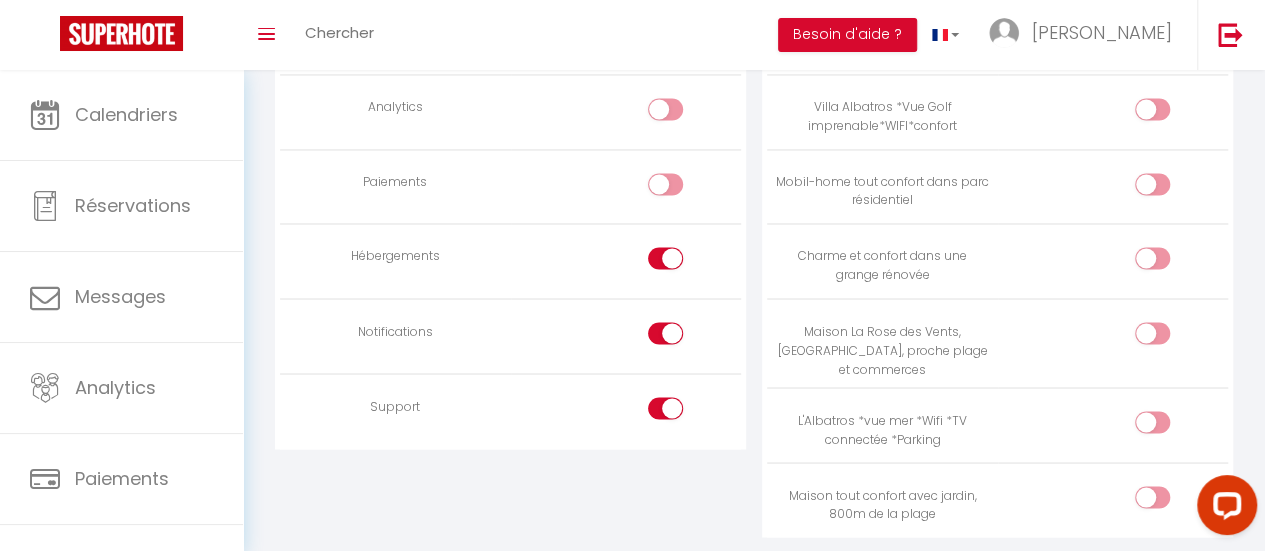 click at bounding box center (682, 262) 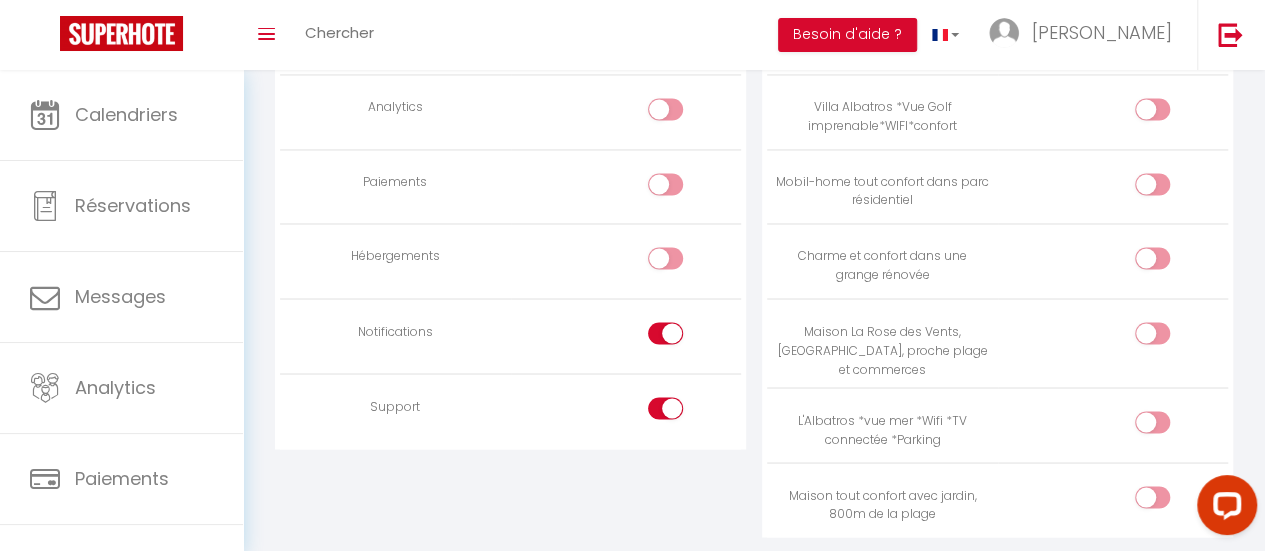 click at bounding box center [682, 412] 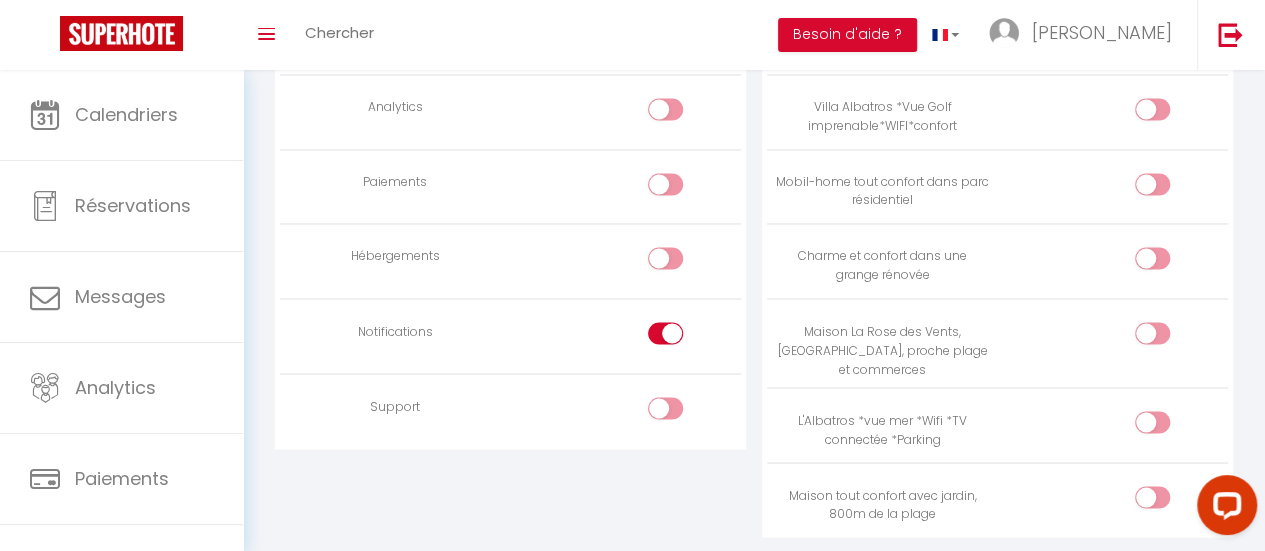 click at bounding box center (682, 337) 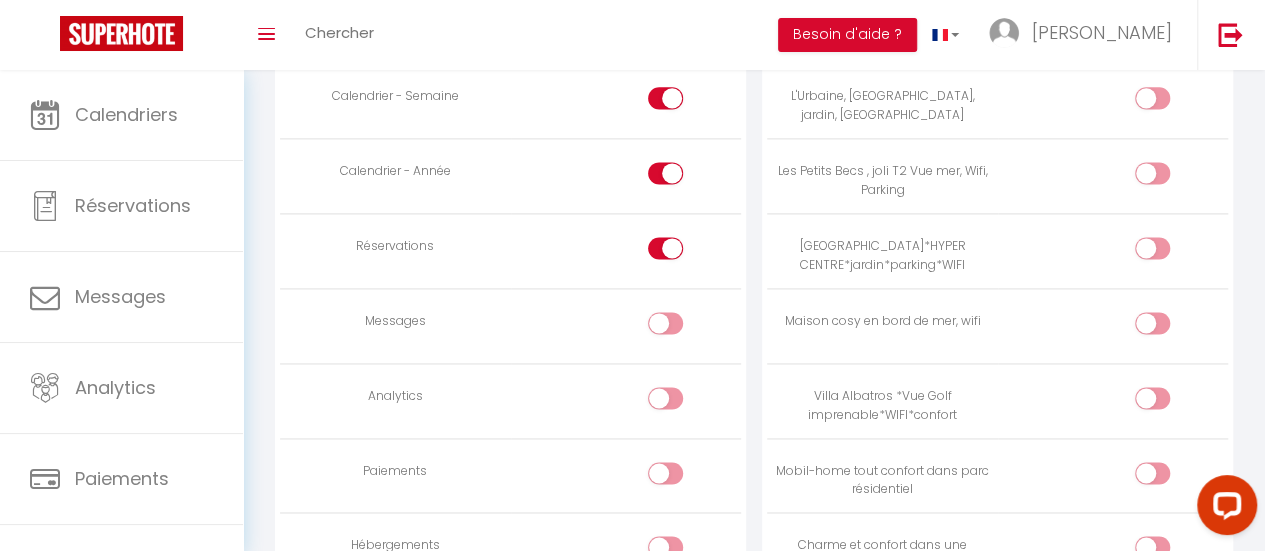 scroll, scrollTop: 1324, scrollLeft: 0, axis: vertical 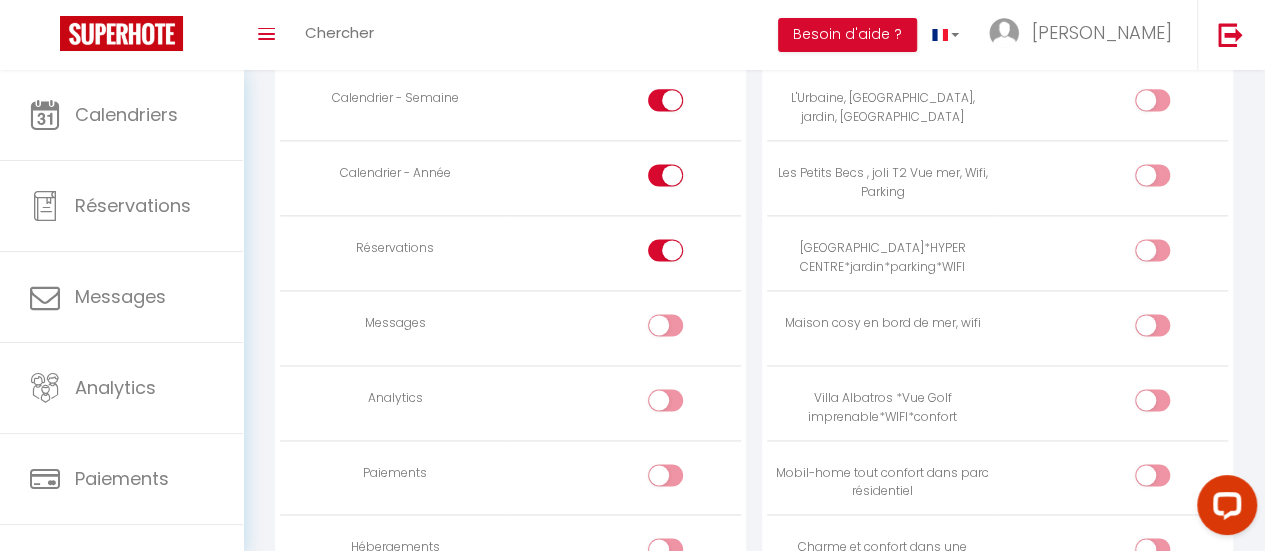 click at bounding box center [1152, 250] 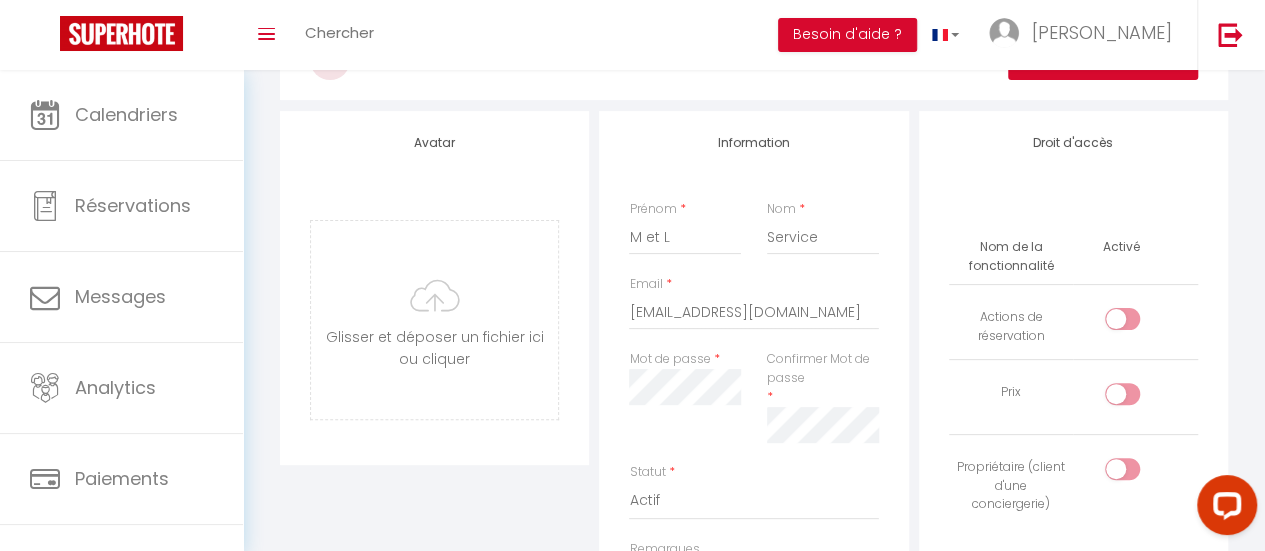 scroll, scrollTop: 0, scrollLeft: 0, axis: both 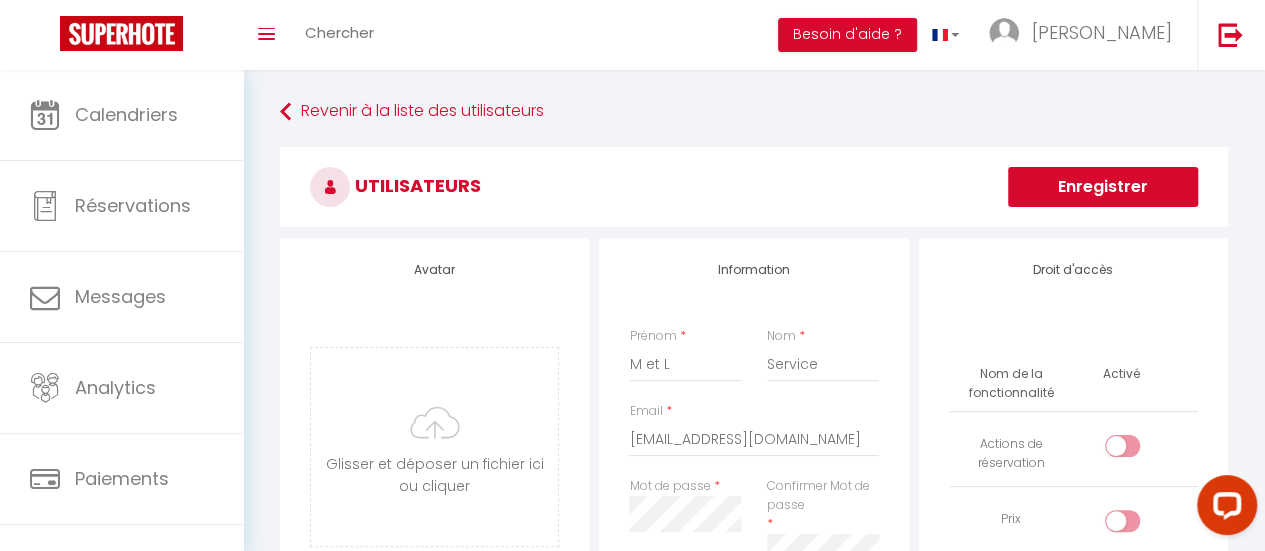 click on "Enregistrer" at bounding box center (1103, 187) 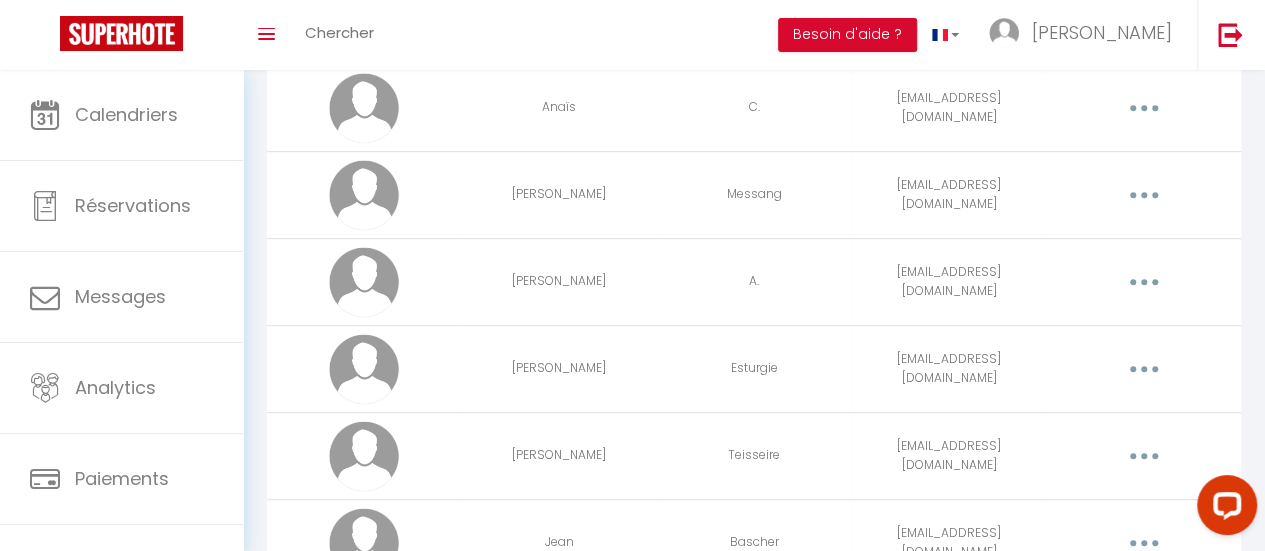 scroll, scrollTop: 437, scrollLeft: 0, axis: vertical 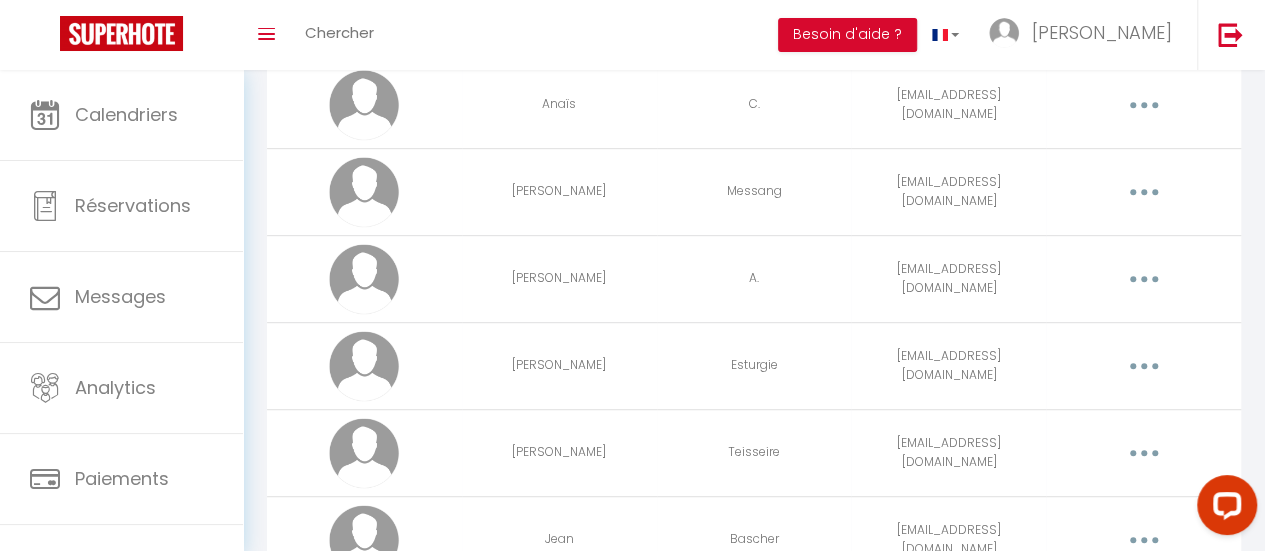 click at bounding box center (1143, 279) 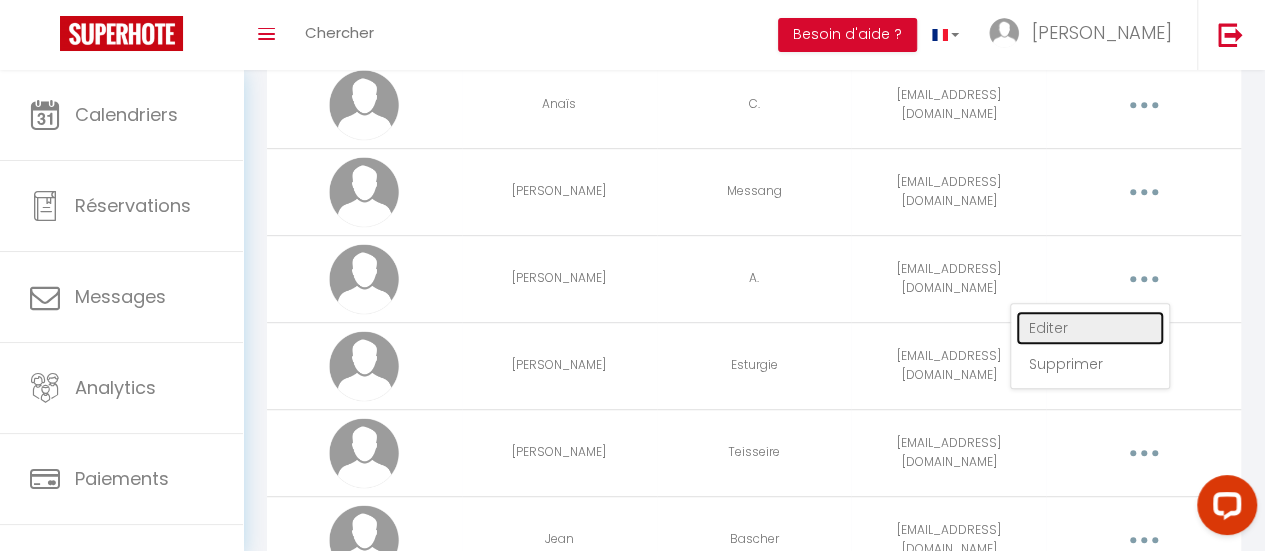 click on "Editer" at bounding box center (1090, 328) 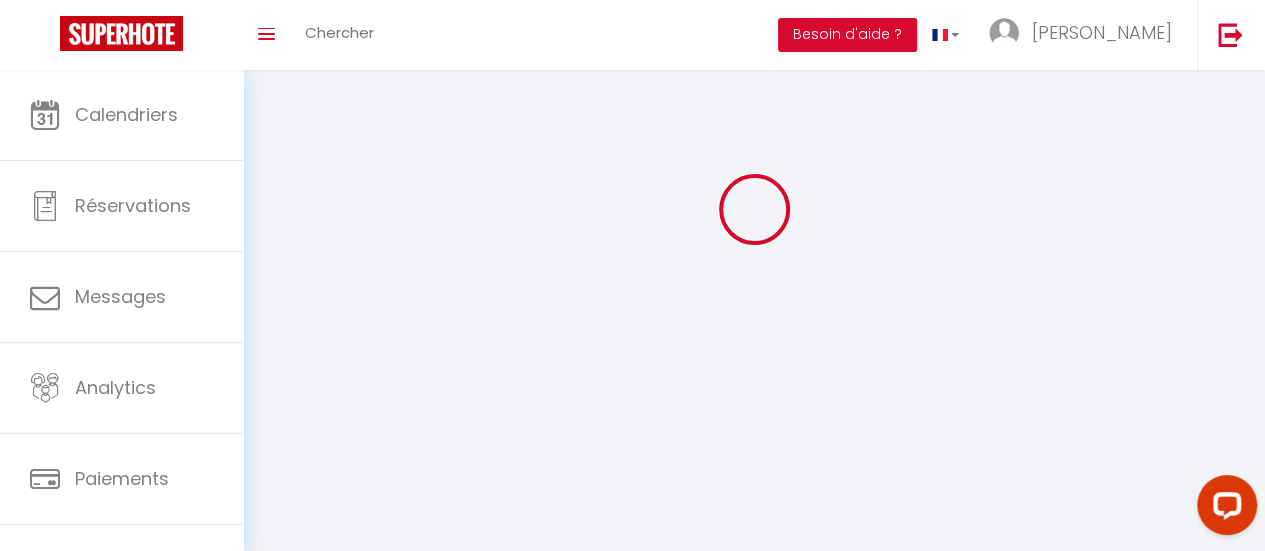 type on "[PERSON_NAME]" 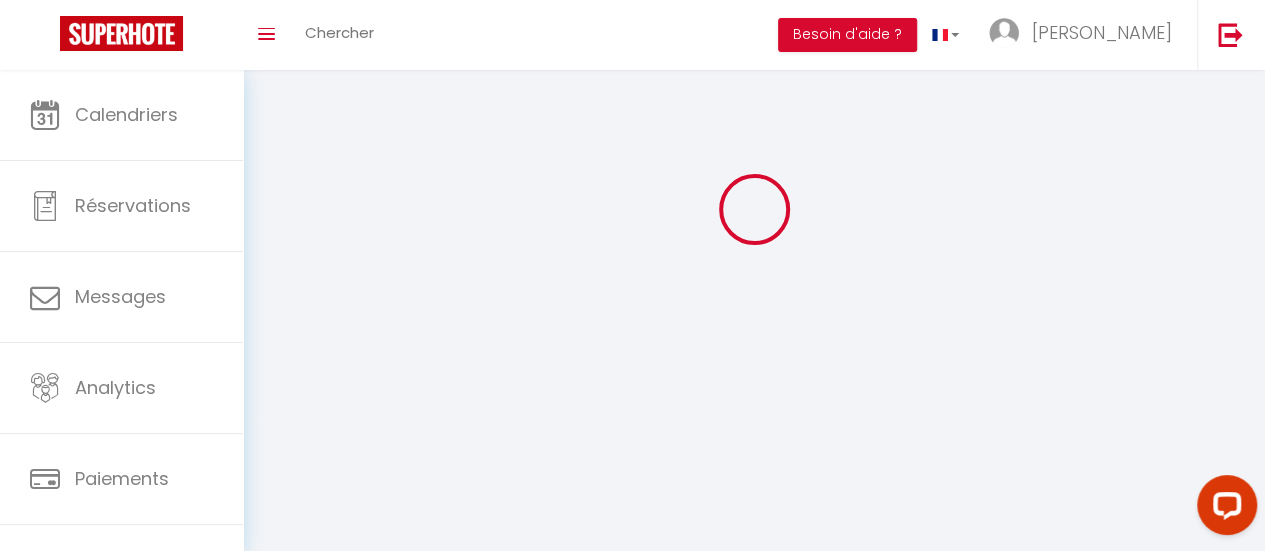 type on "A." 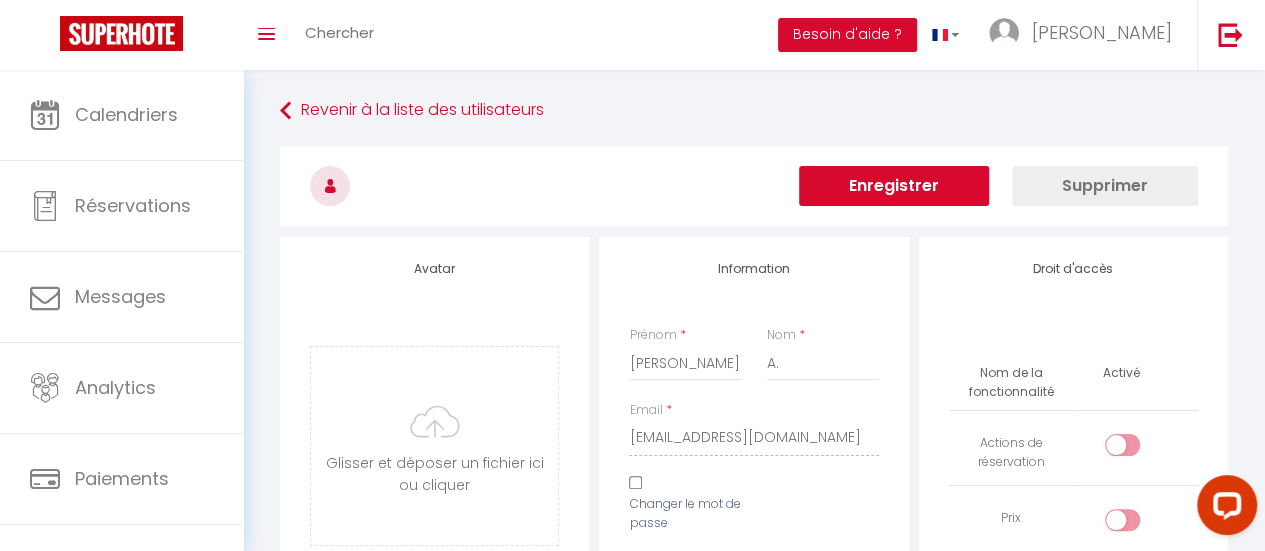 scroll, scrollTop: 0, scrollLeft: 0, axis: both 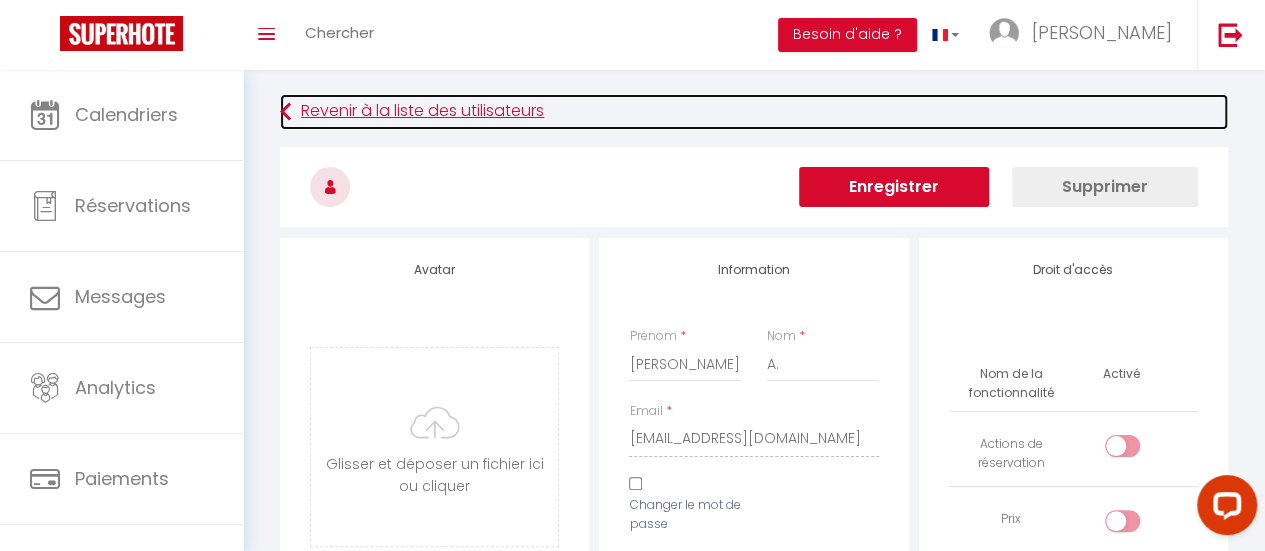 click on "Revenir à la liste des utilisateurs" at bounding box center (754, 112) 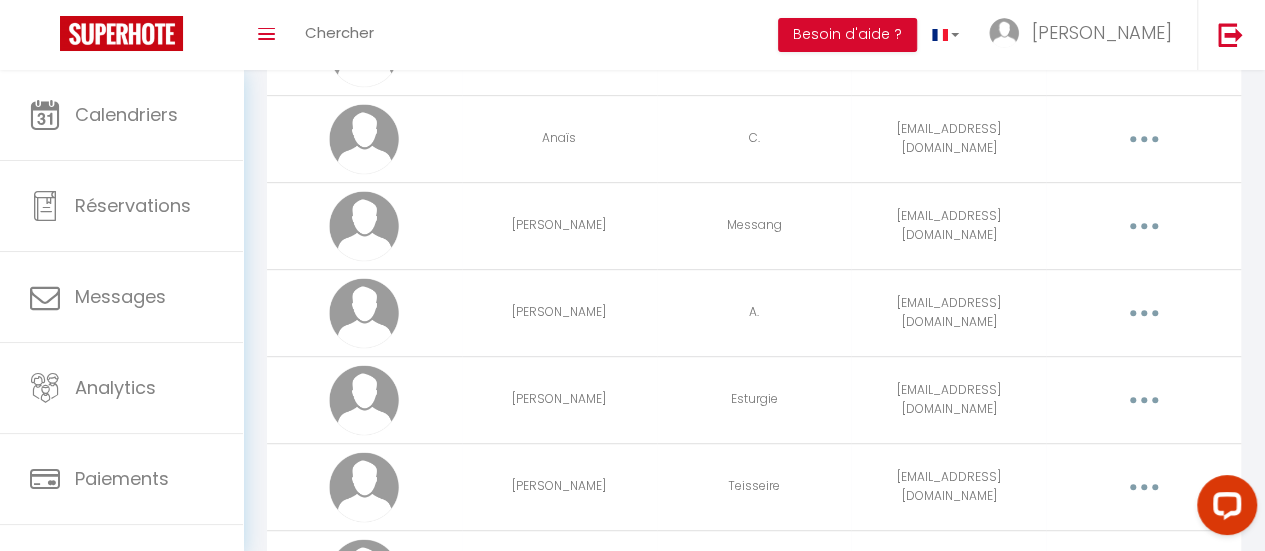 scroll, scrollTop: 402, scrollLeft: 0, axis: vertical 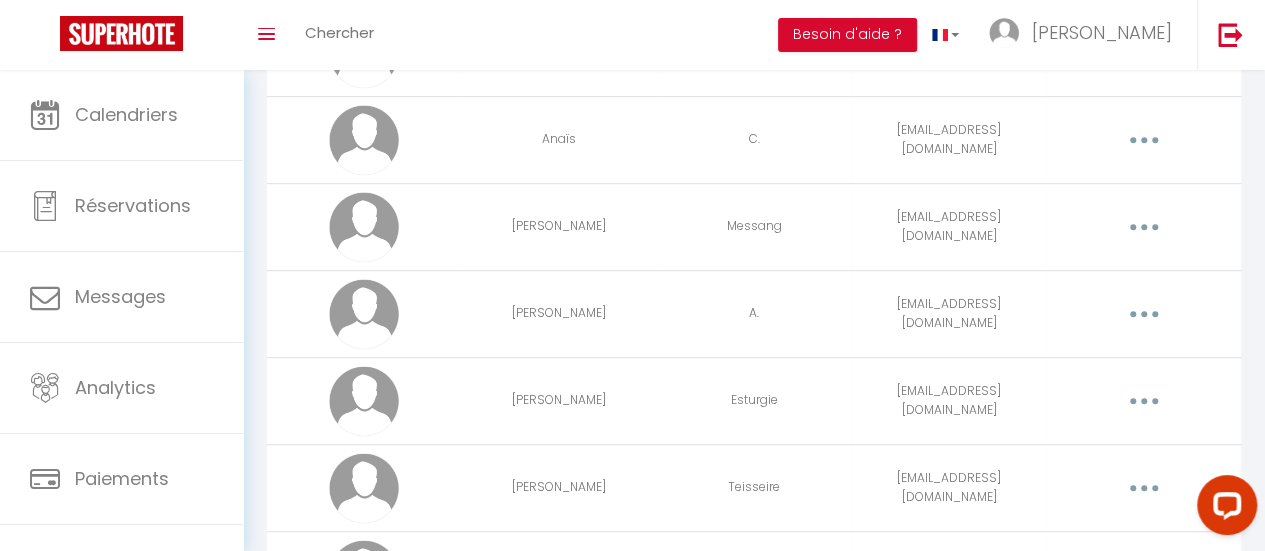 click at bounding box center (1143, 140) 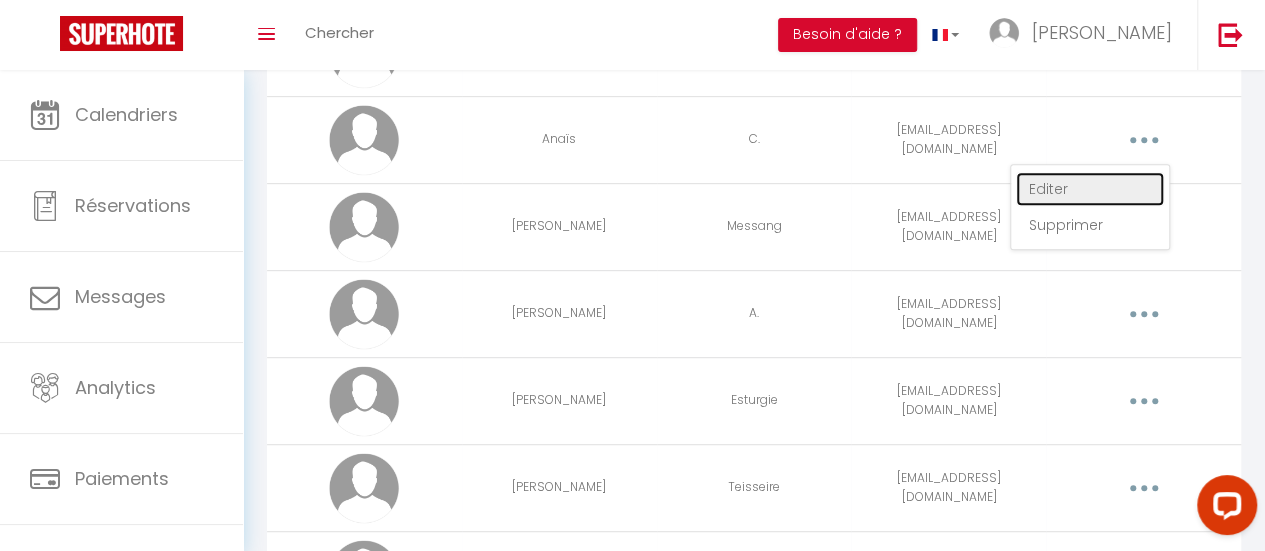 click on "Editer" at bounding box center [1090, 189] 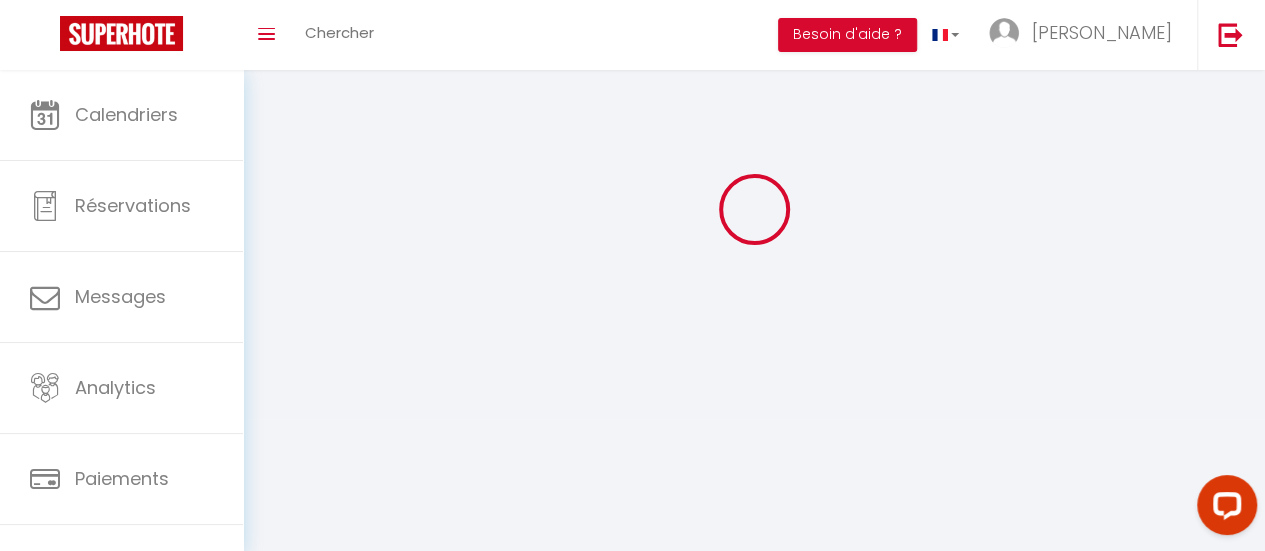 type on "Anaïs" 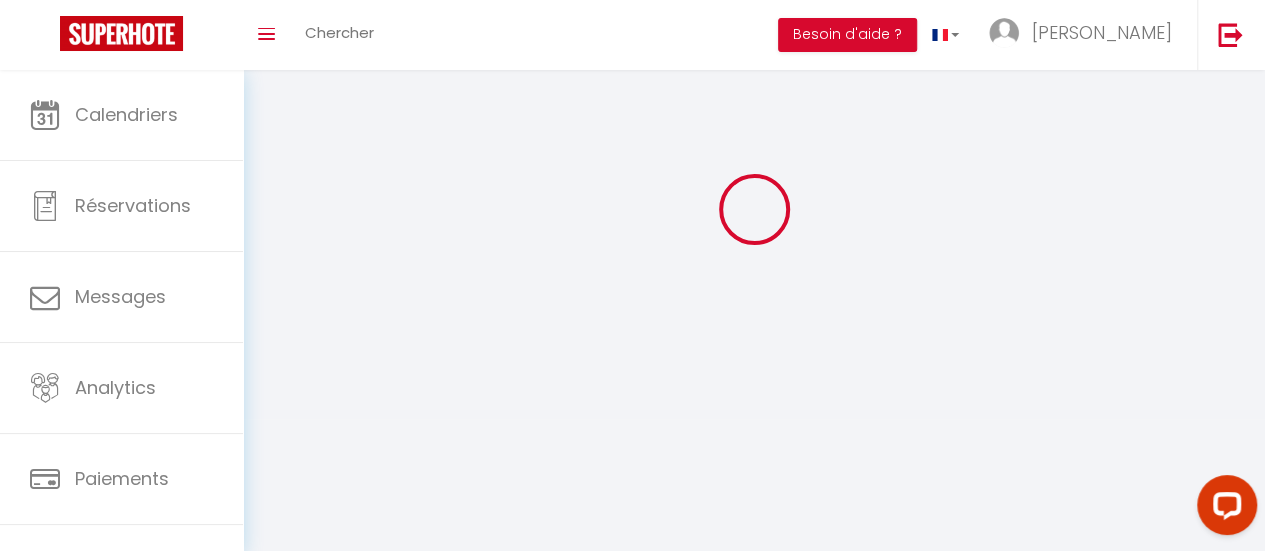 type on "C." 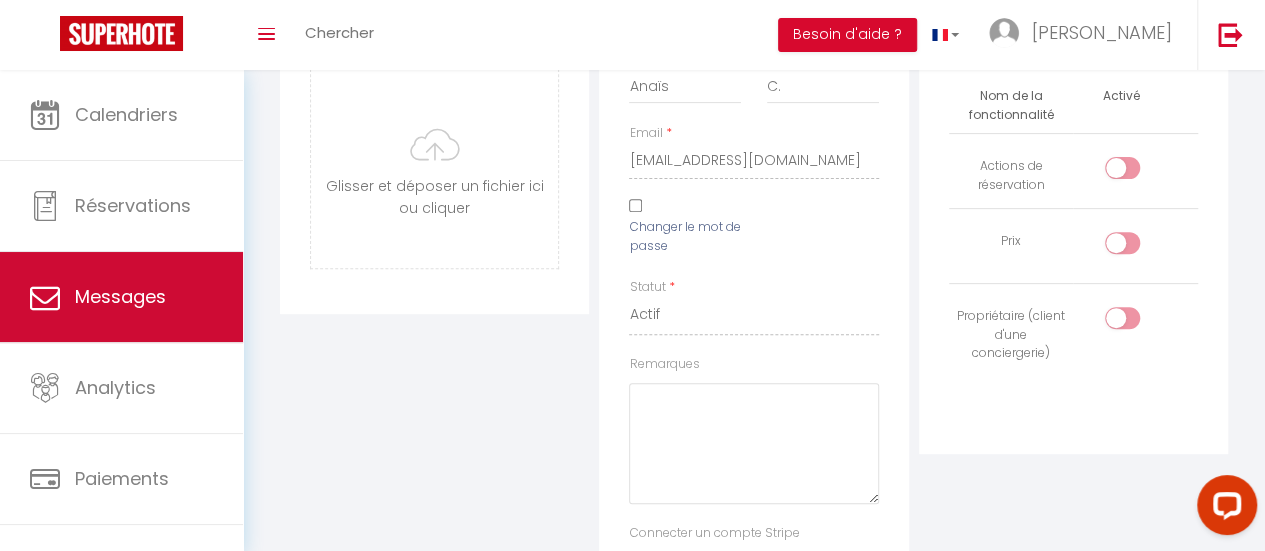 scroll, scrollTop: 279, scrollLeft: 0, axis: vertical 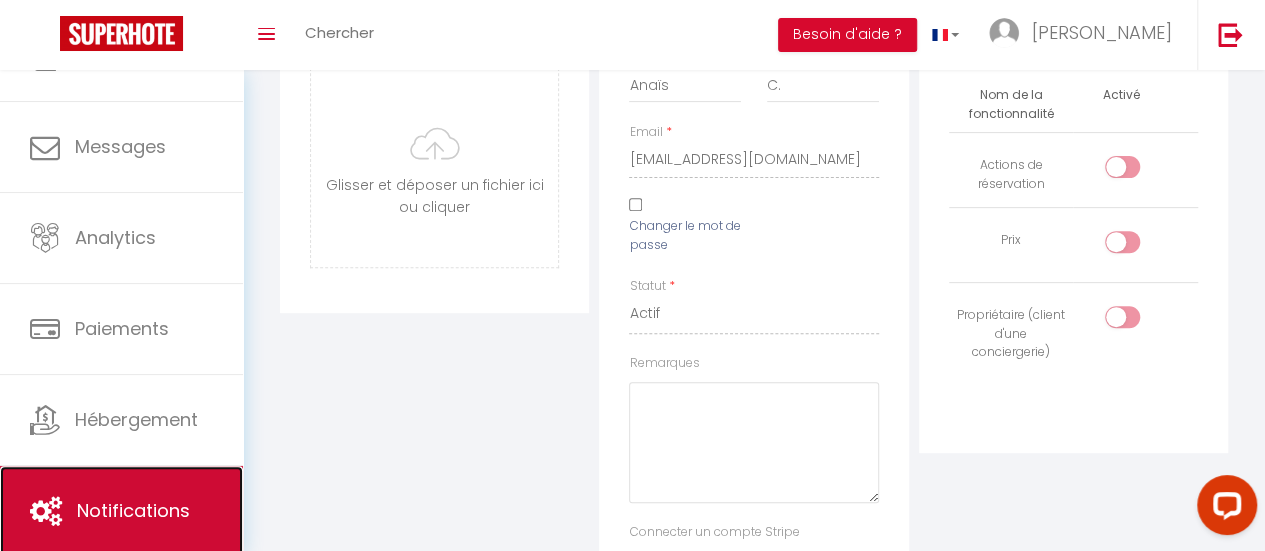 click on "Notifications" at bounding box center (133, 510) 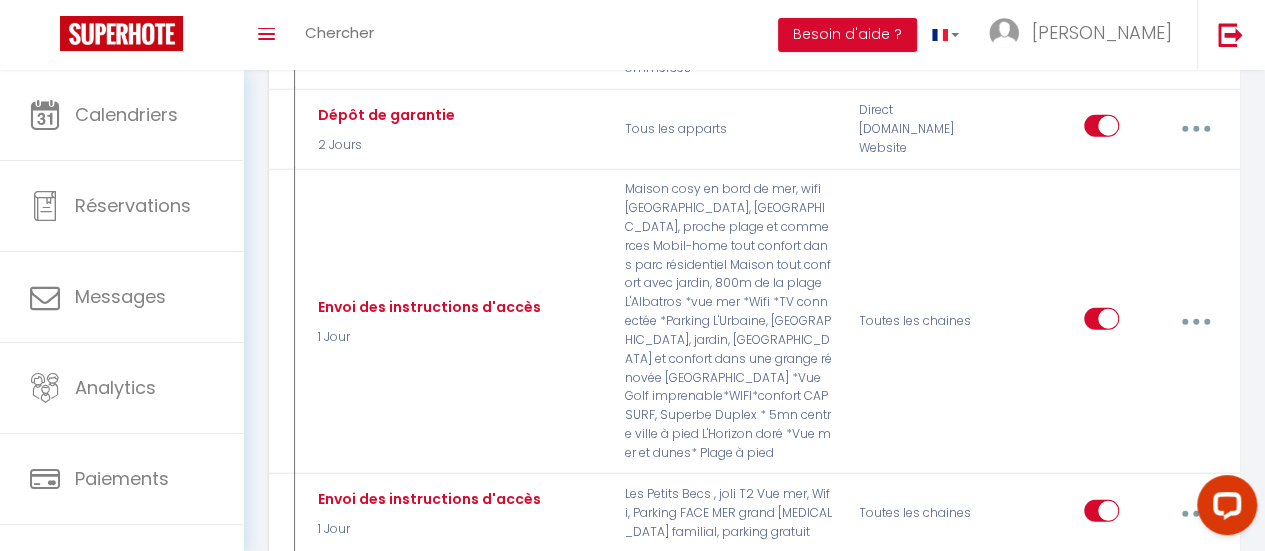 scroll, scrollTop: 2664, scrollLeft: 0, axis: vertical 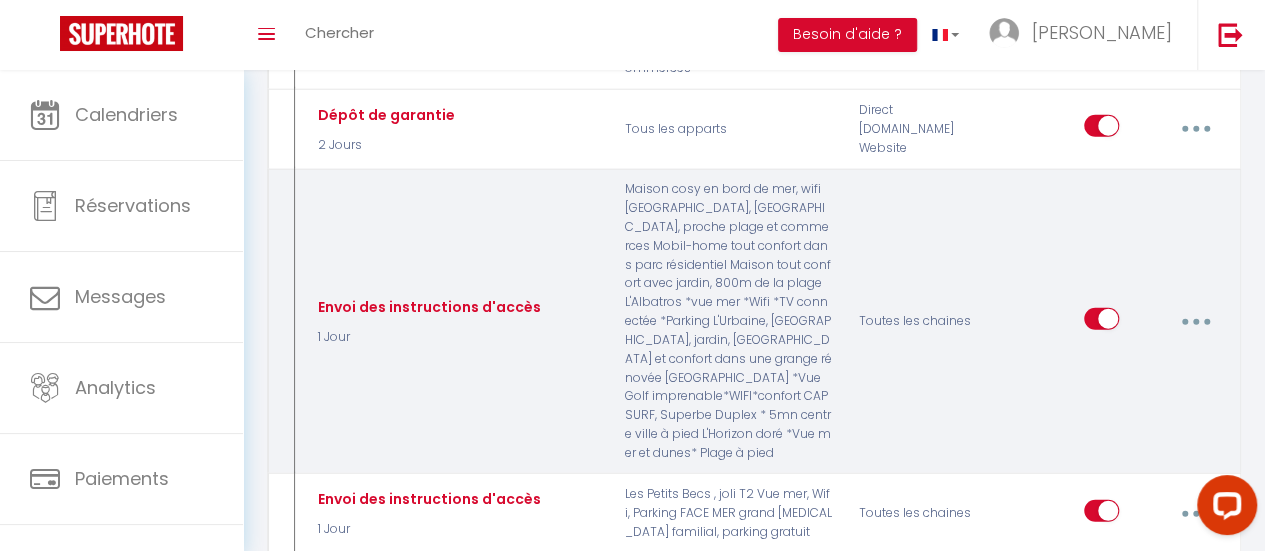 click at bounding box center (1195, 322) 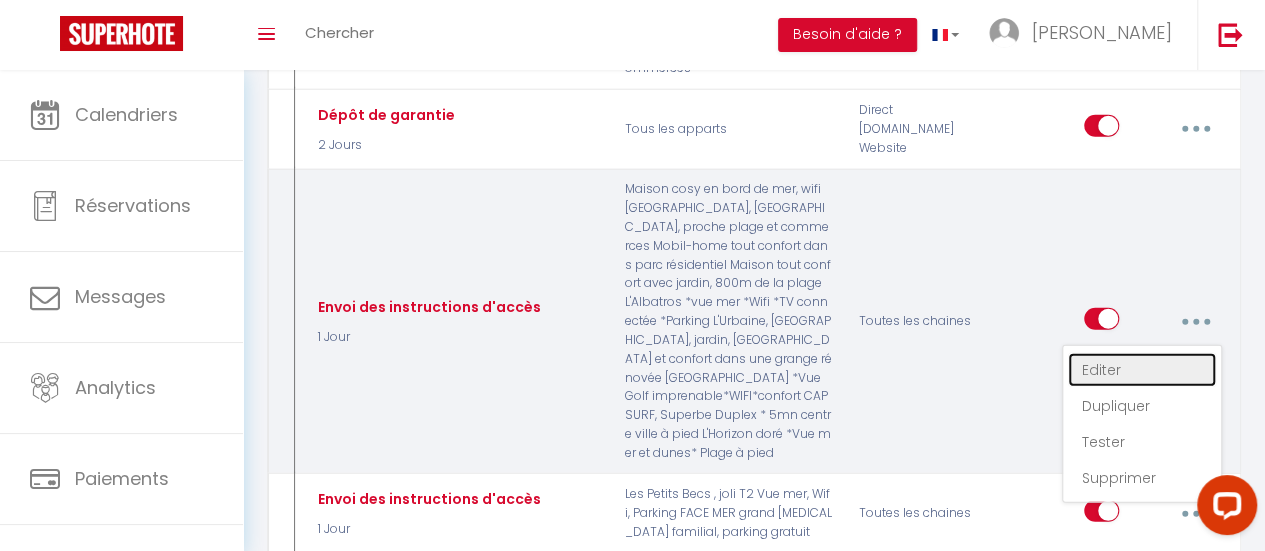 click on "Editer" at bounding box center [1142, 370] 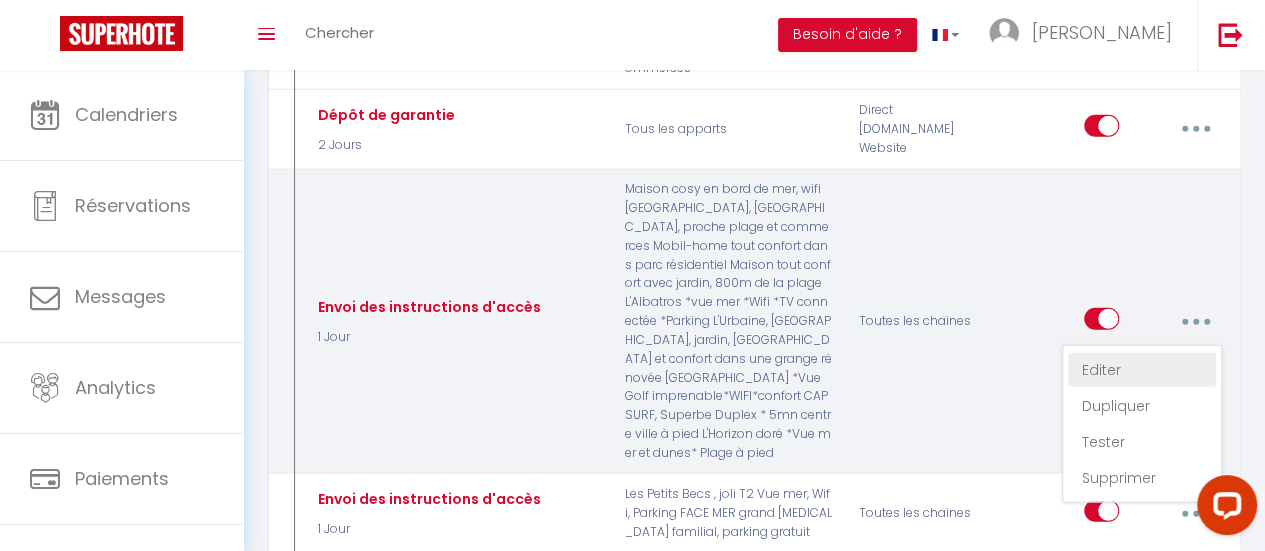 type on "Envoi des instructions d'accès" 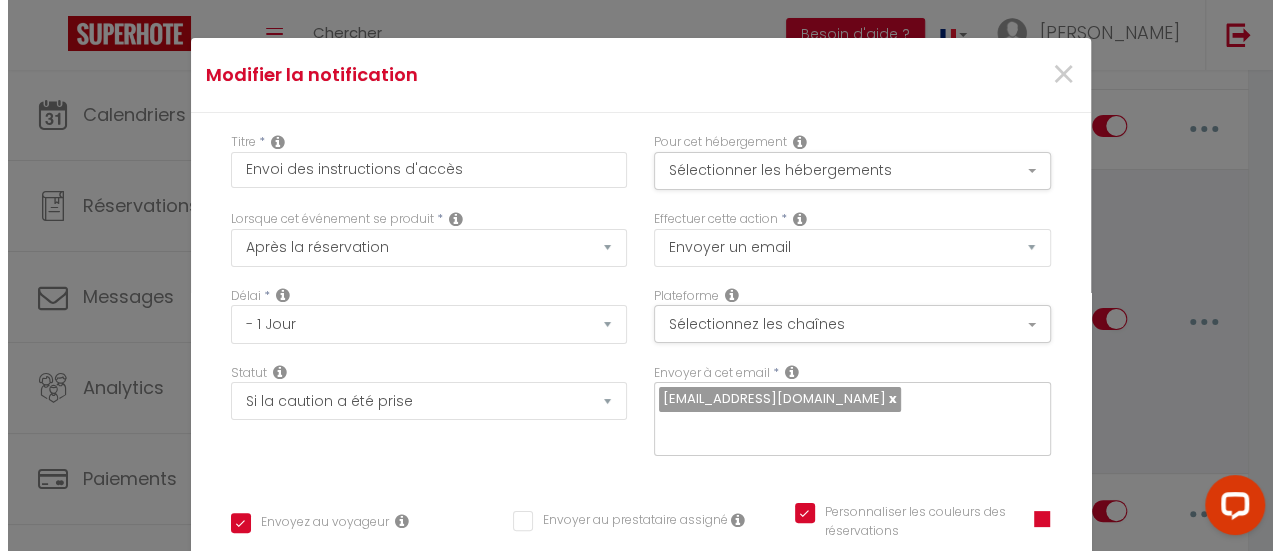 scroll, scrollTop: 2626, scrollLeft: 0, axis: vertical 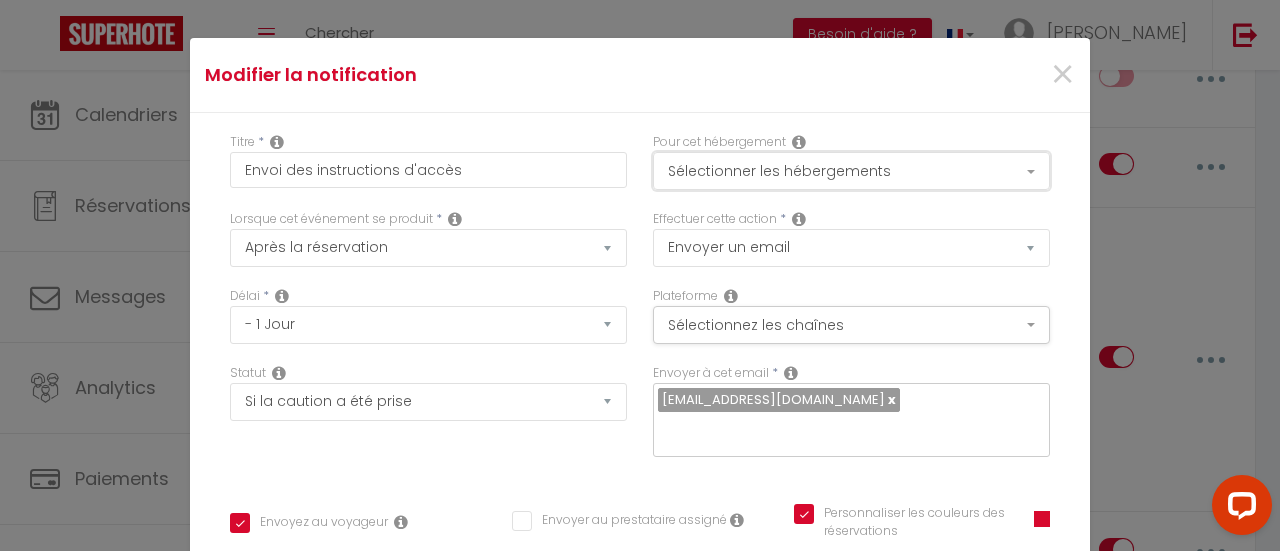click on "Sélectionner les hébergements" at bounding box center (851, 171) 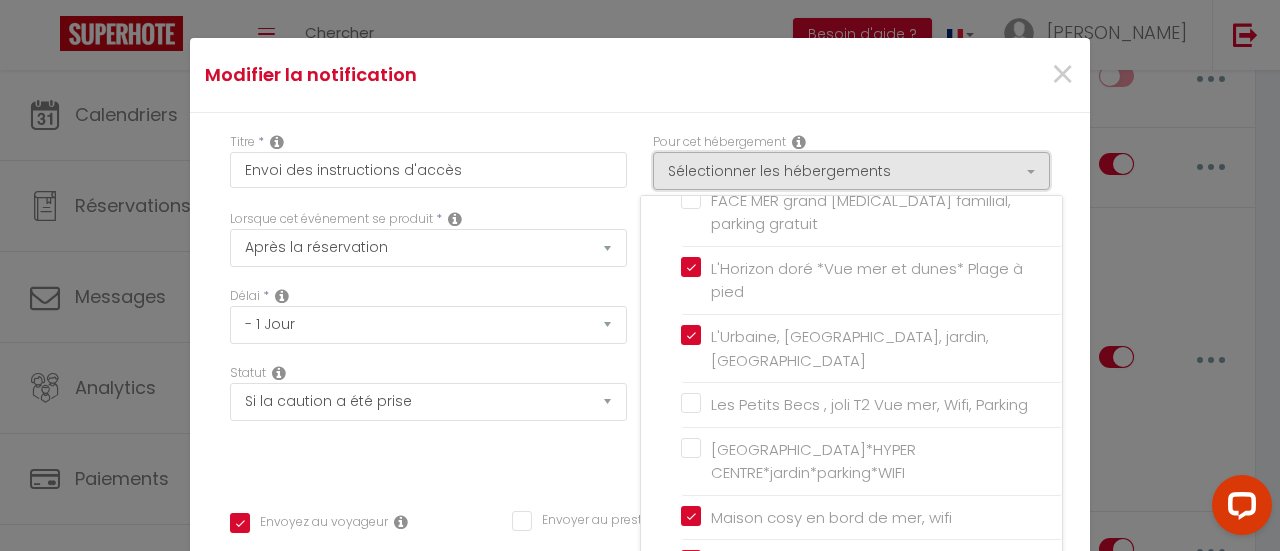 scroll, scrollTop: 158, scrollLeft: 0, axis: vertical 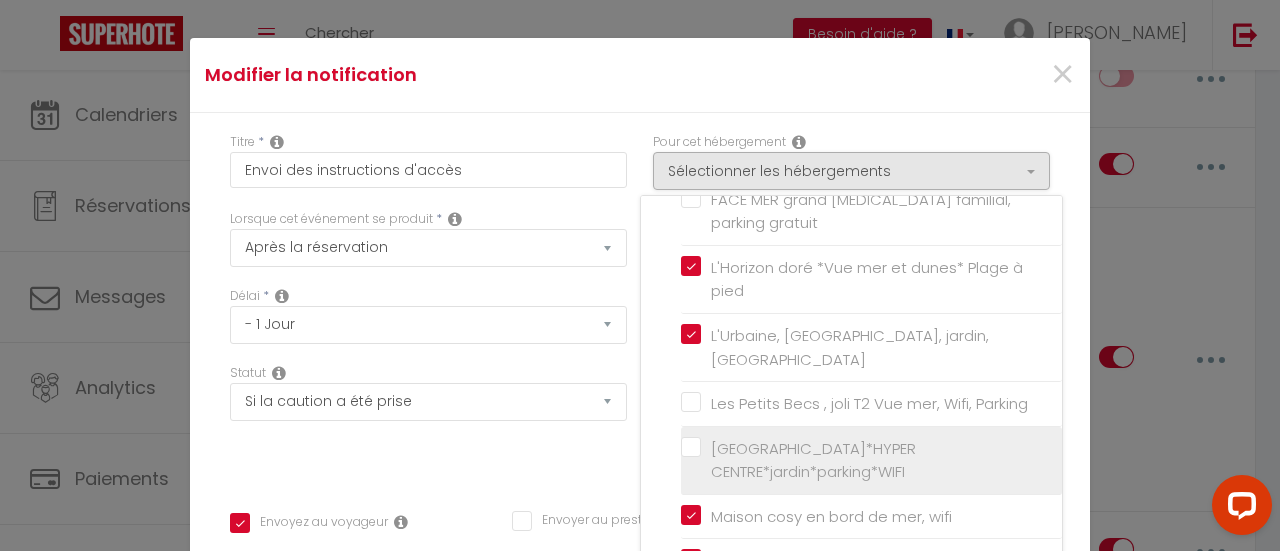 click on "[GEOGRAPHIC_DATA]*HYPER CENTRE*jardin*parking*WIFI" at bounding box center [875, 460] 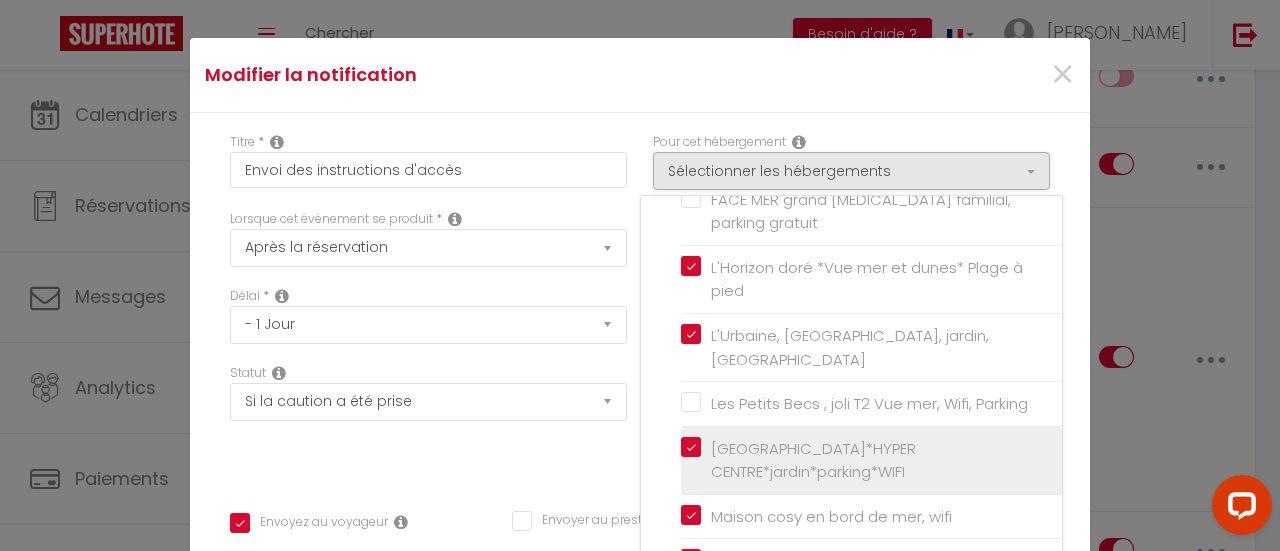 checkbox on "true" 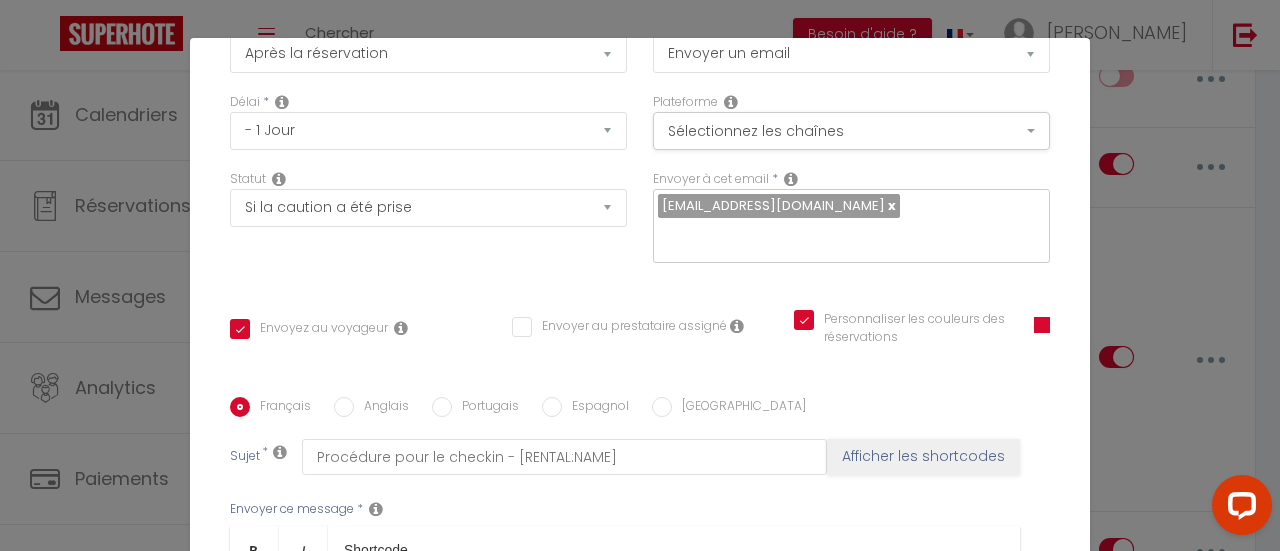 scroll, scrollTop: 538, scrollLeft: 0, axis: vertical 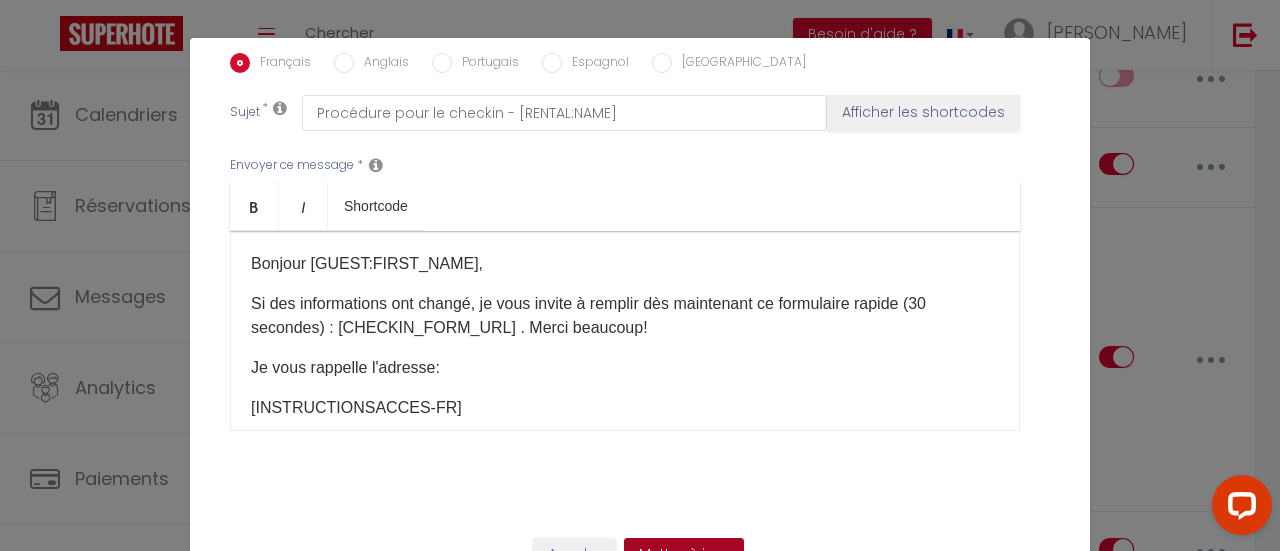 click on "Mettre à jour" at bounding box center (684, 555) 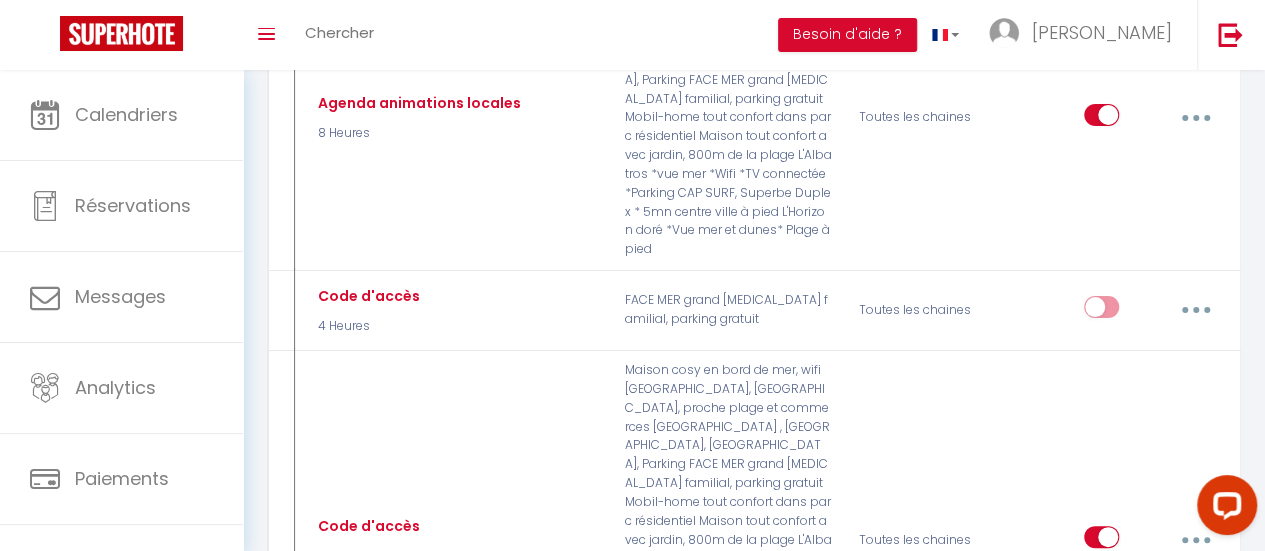 scroll, scrollTop: 3816, scrollLeft: 0, axis: vertical 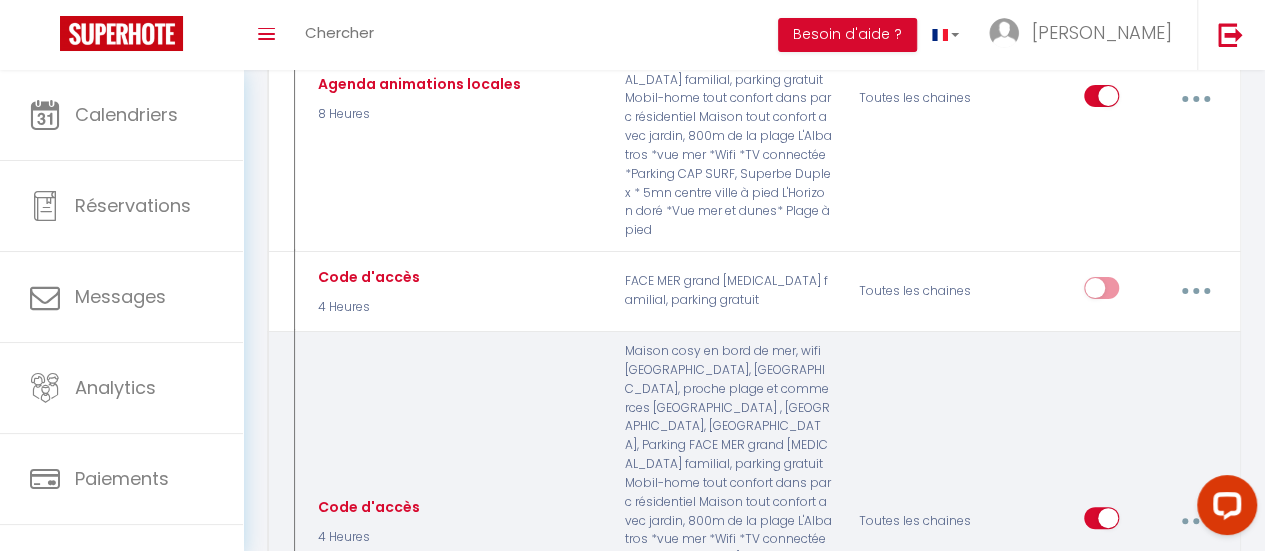 click at bounding box center (1196, 521) 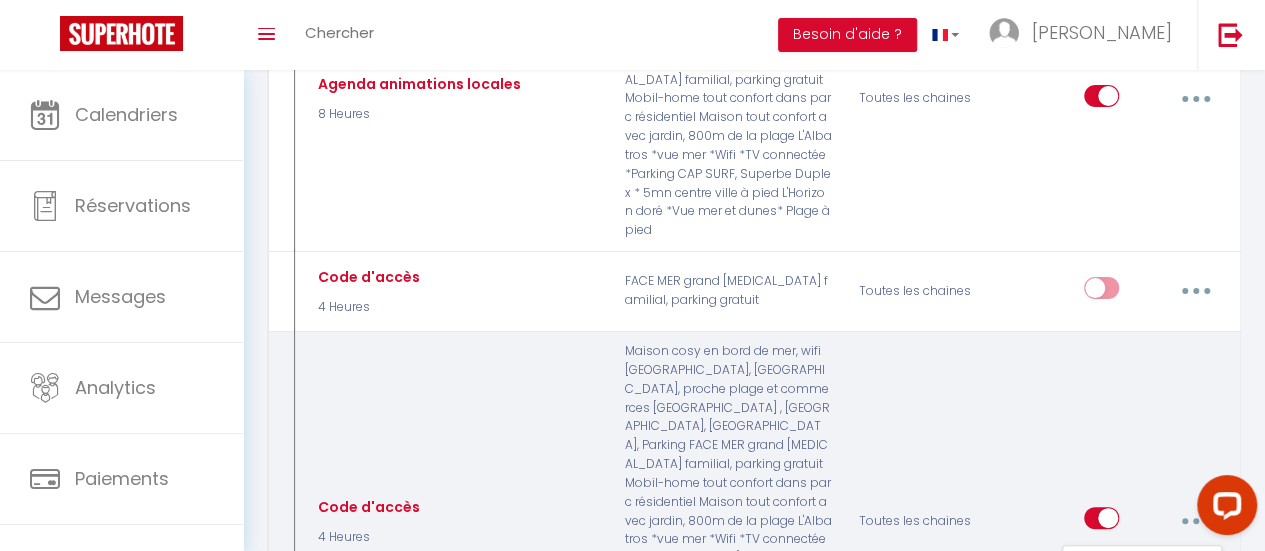 click on "Editer" at bounding box center (1142, 570) 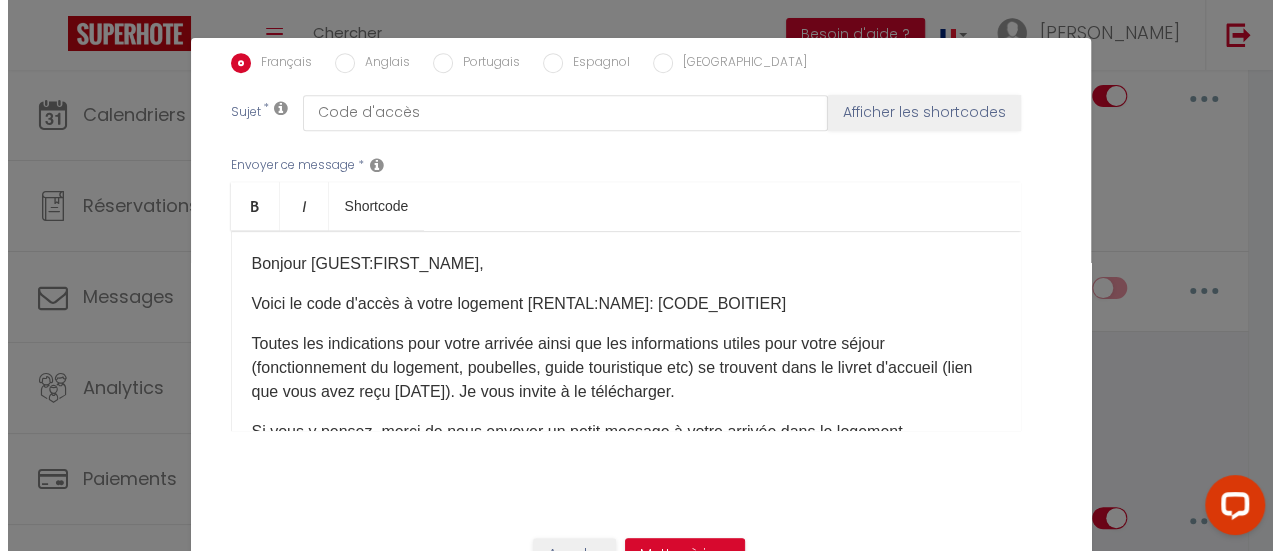 scroll, scrollTop: 3759, scrollLeft: 0, axis: vertical 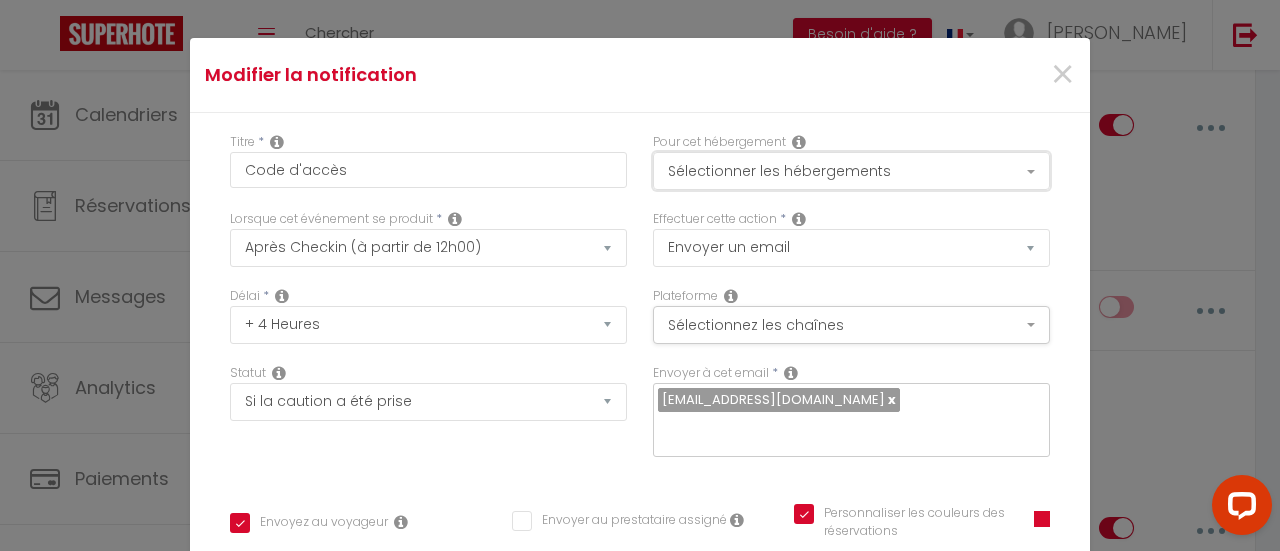 click on "Sélectionner les hébergements" at bounding box center [851, 171] 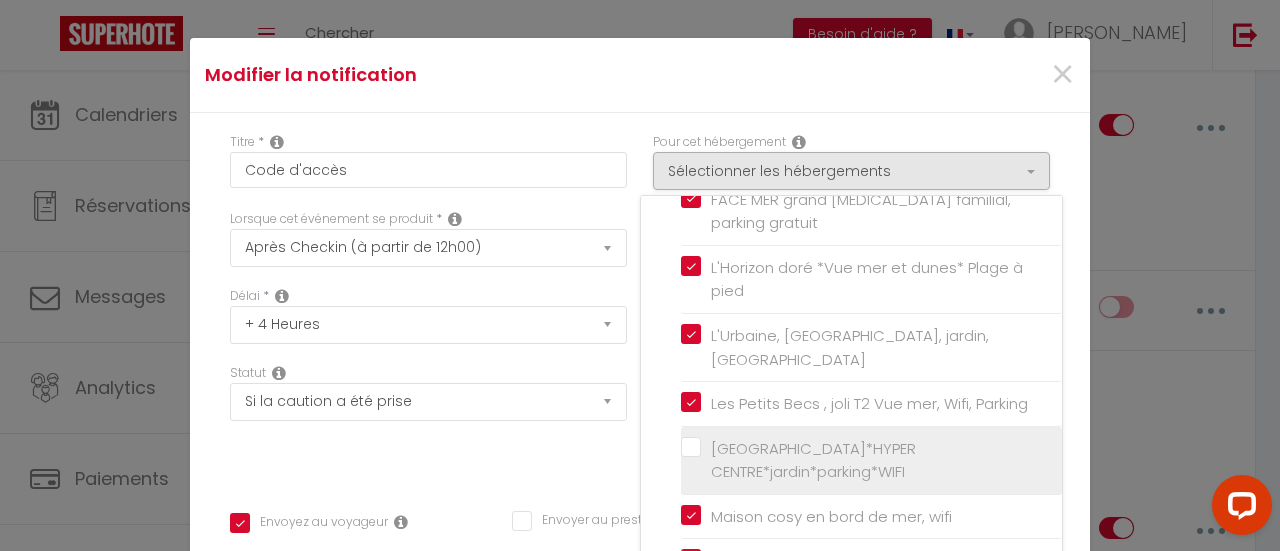 click on "[GEOGRAPHIC_DATA]*HYPER CENTRE*jardin*parking*WIFI" at bounding box center (871, 460) 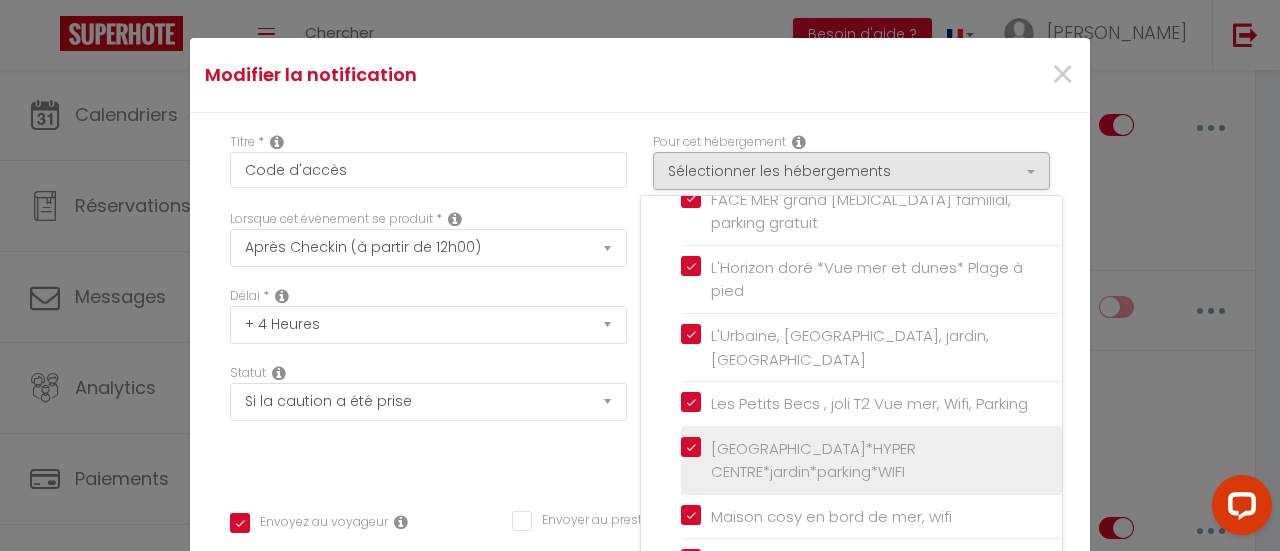 checkbox on "true" 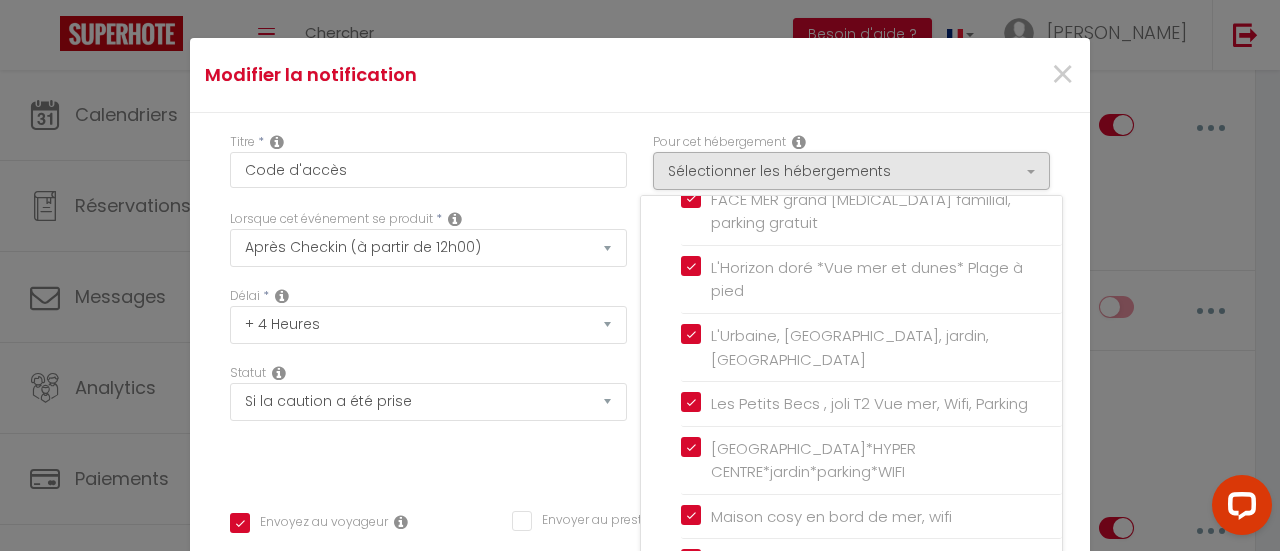 scroll, scrollTop: 538, scrollLeft: 0, axis: vertical 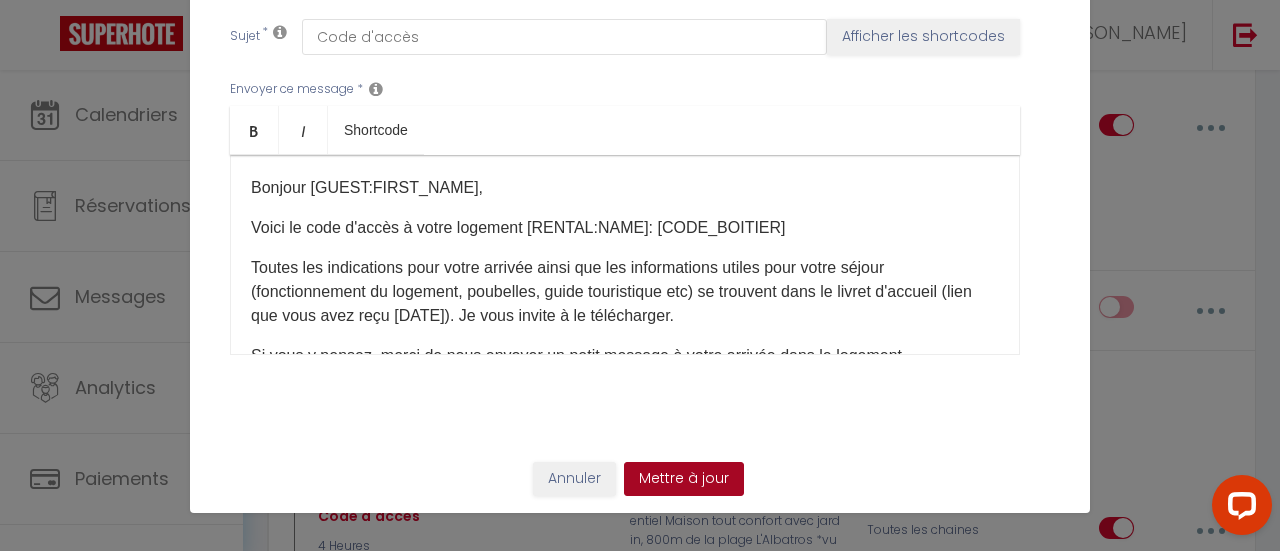 click on "Mettre à jour" at bounding box center (684, 479) 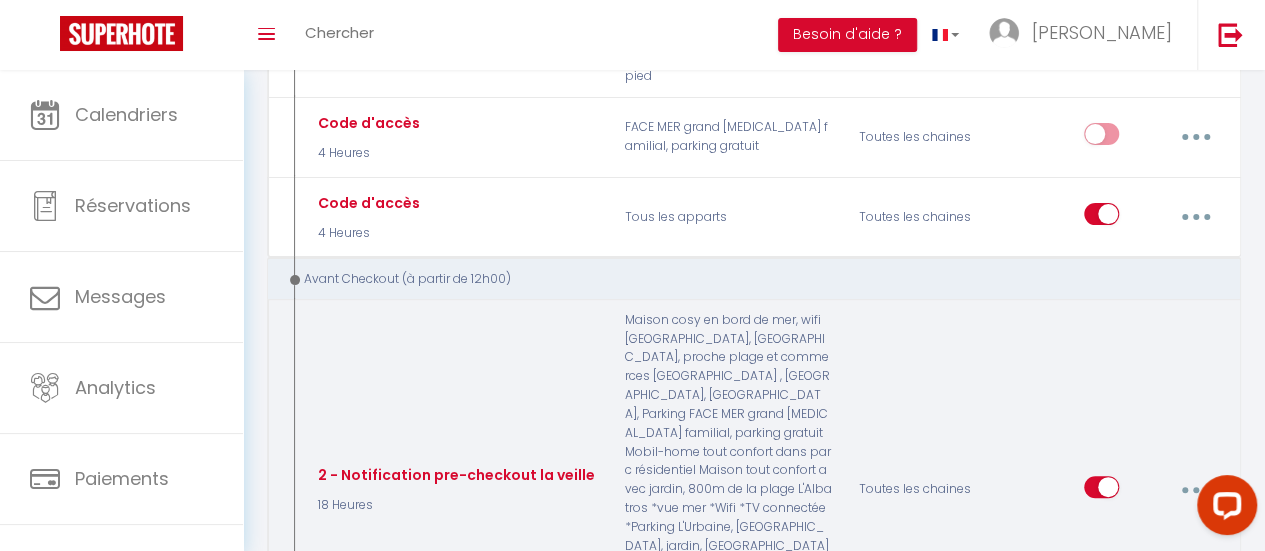 scroll, scrollTop: 3972, scrollLeft: 0, axis: vertical 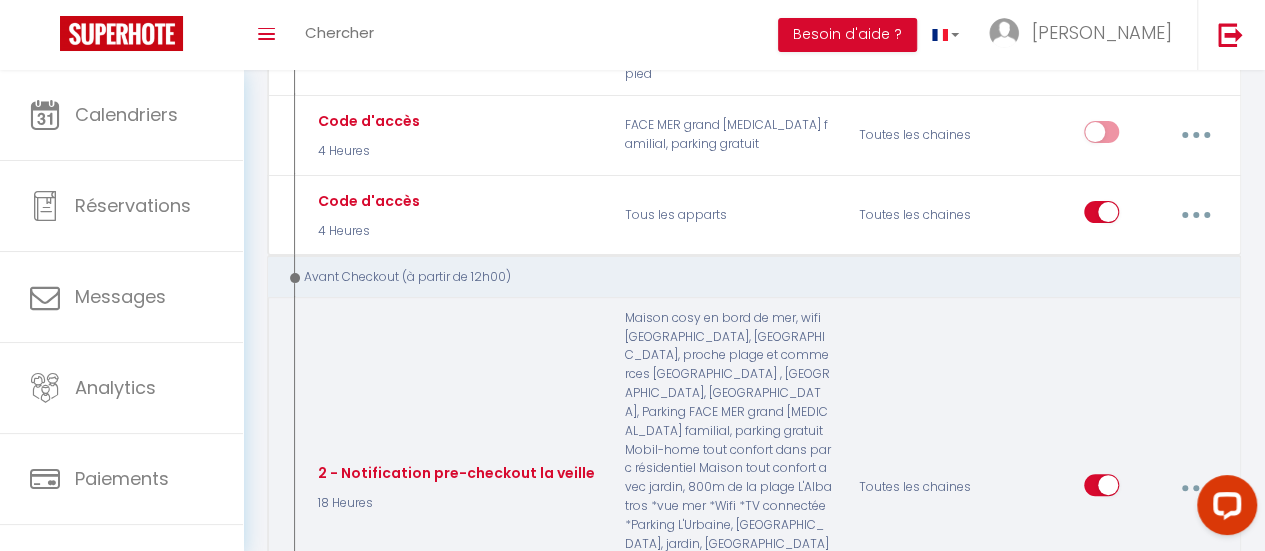 click at bounding box center (1195, 488) 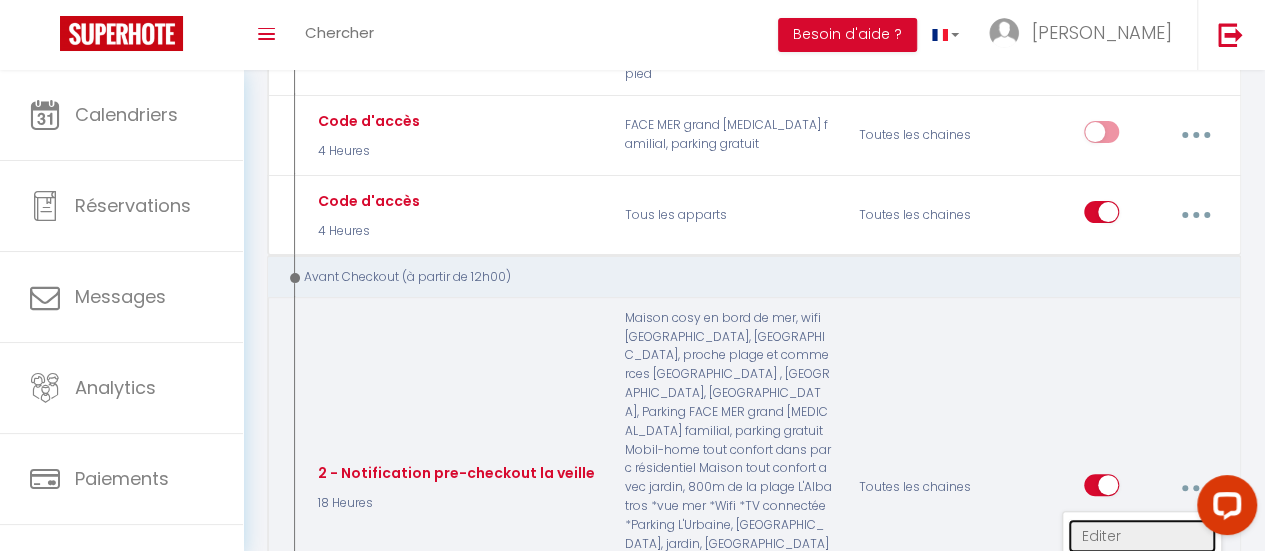 click on "Editer" at bounding box center [1142, 536] 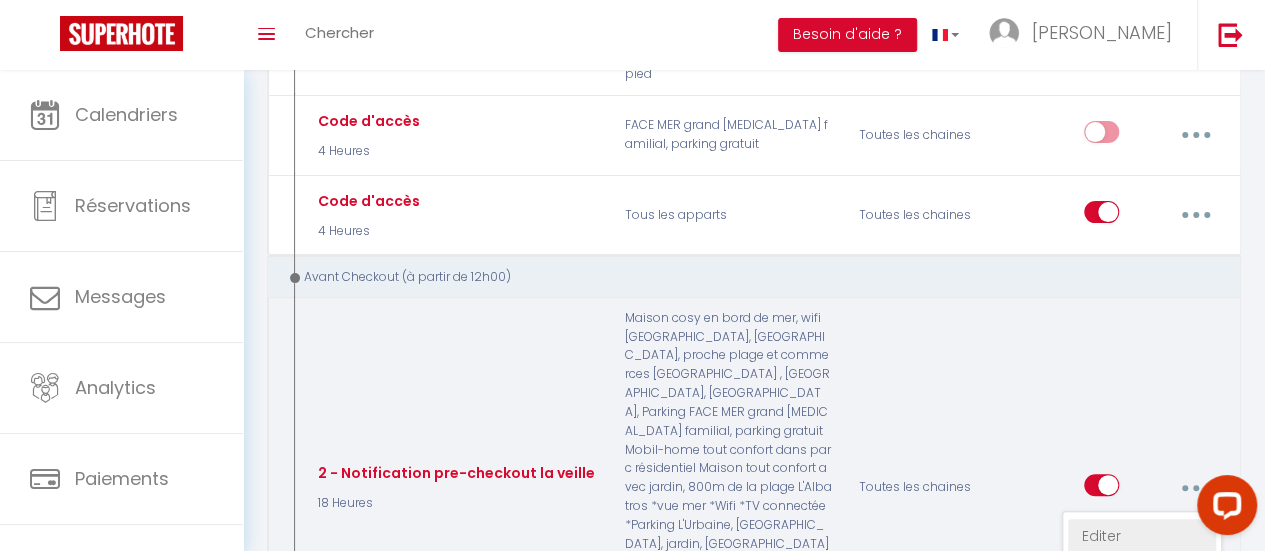type on "2 - Notification pre-checkout la veille" 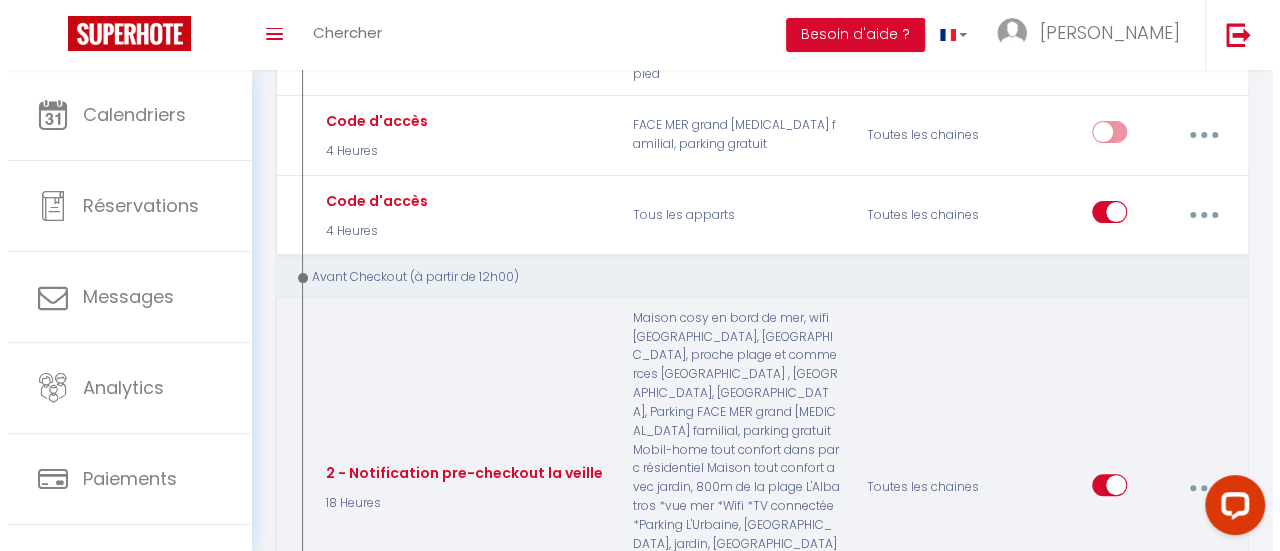 scroll, scrollTop: 3915, scrollLeft: 0, axis: vertical 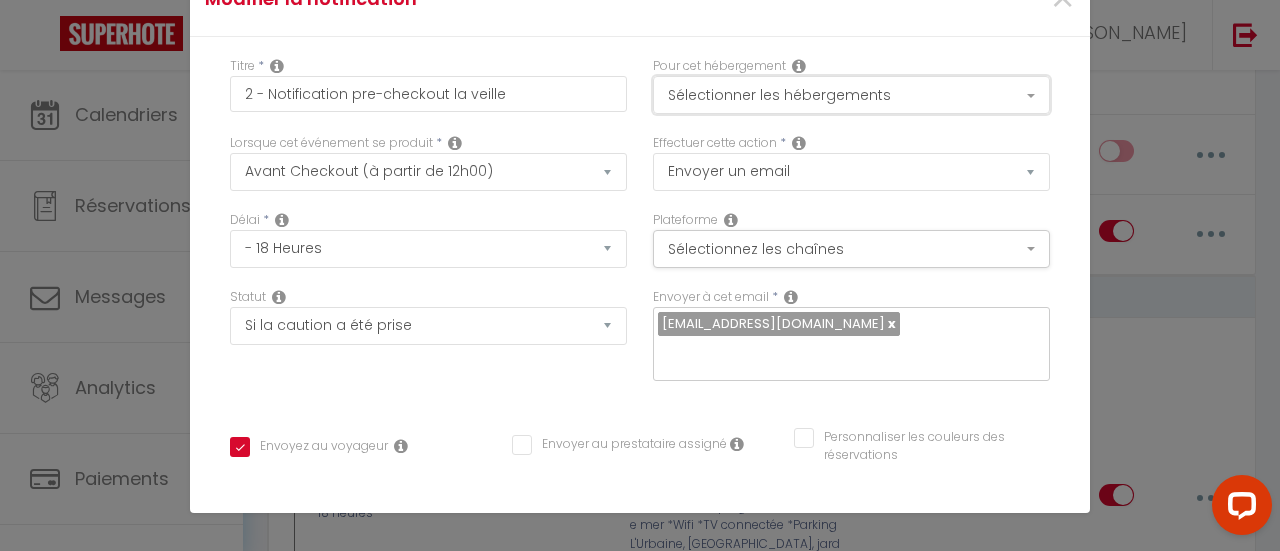 click on "Sélectionner les hébergements" at bounding box center (851, 95) 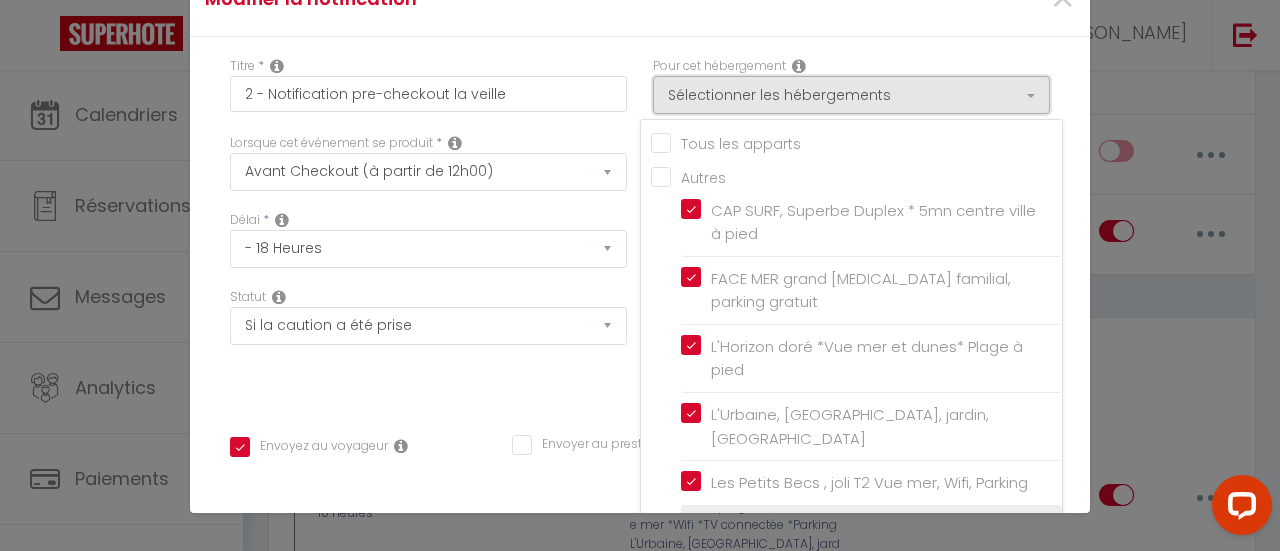 scroll, scrollTop: 0, scrollLeft: 0, axis: both 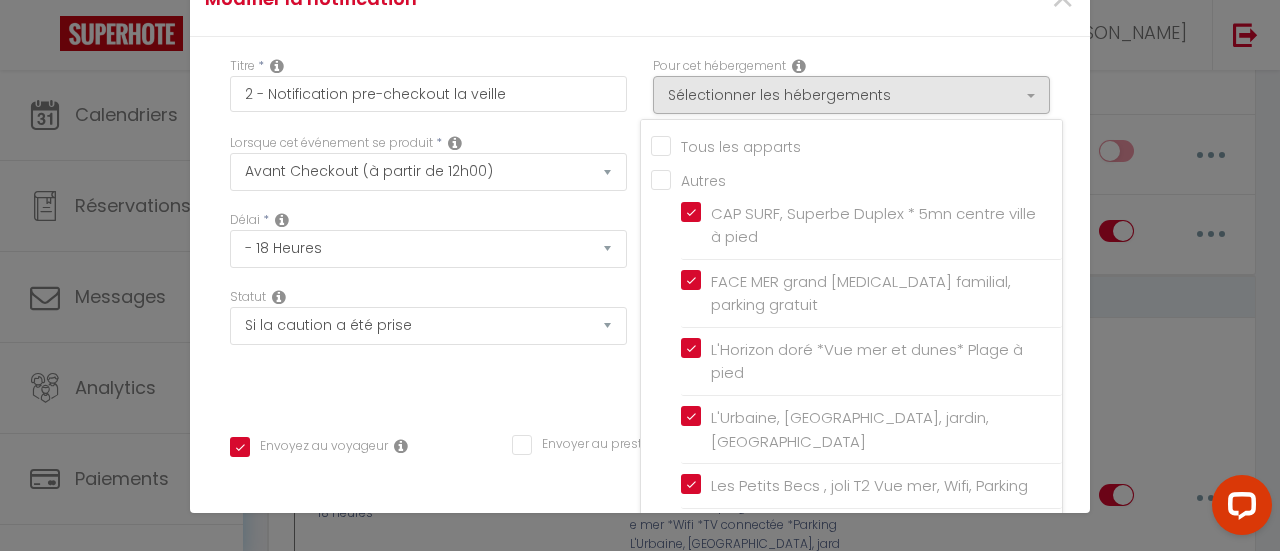 click on "Tous les apparts" at bounding box center [856, 145] 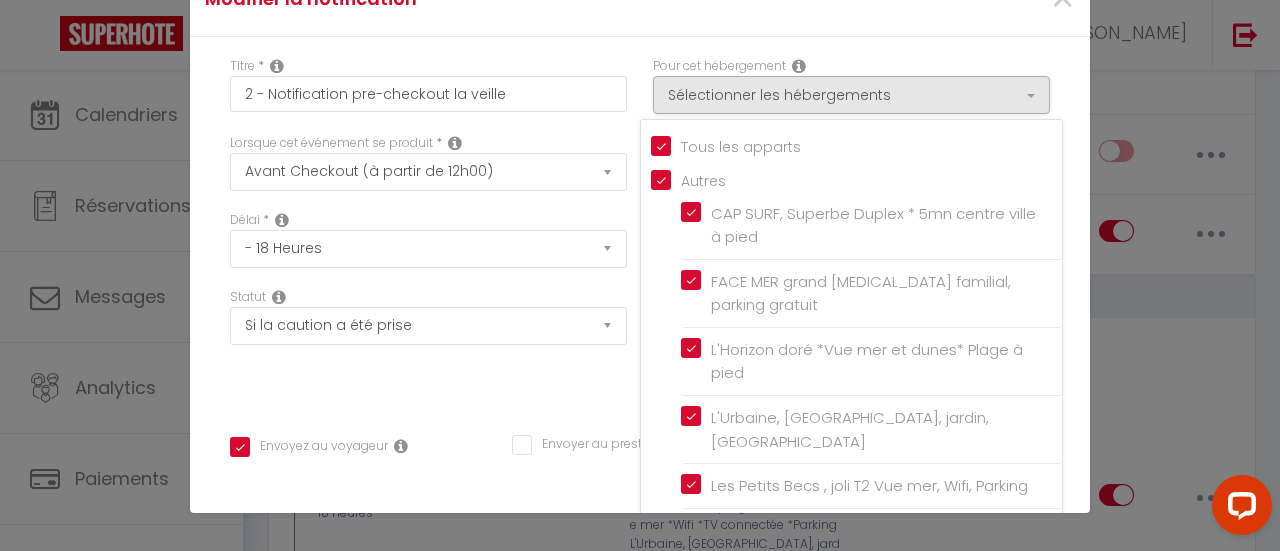 checkbox on "true" 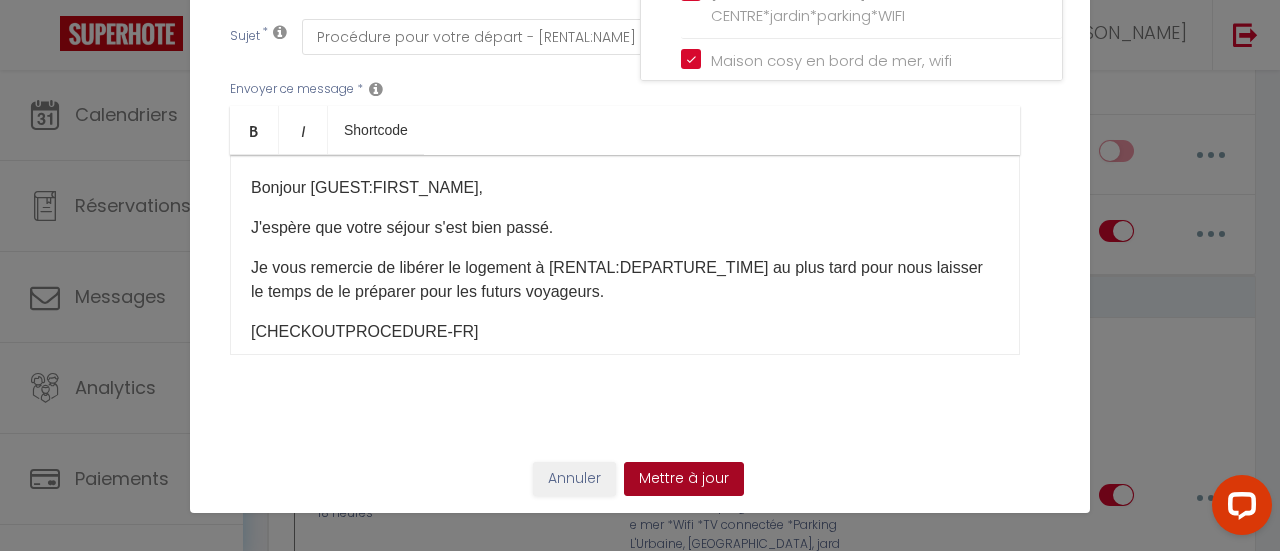 click on "Mettre à jour" at bounding box center (684, 479) 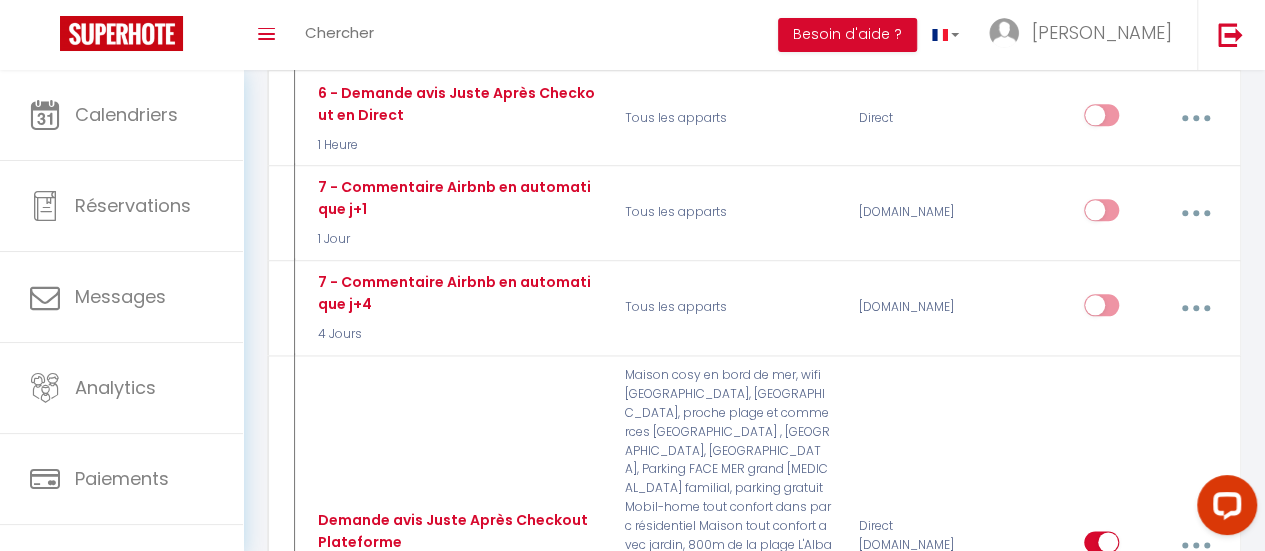 scroll, scrollTop: 4864, scrollLeft: 0, axis: vertical 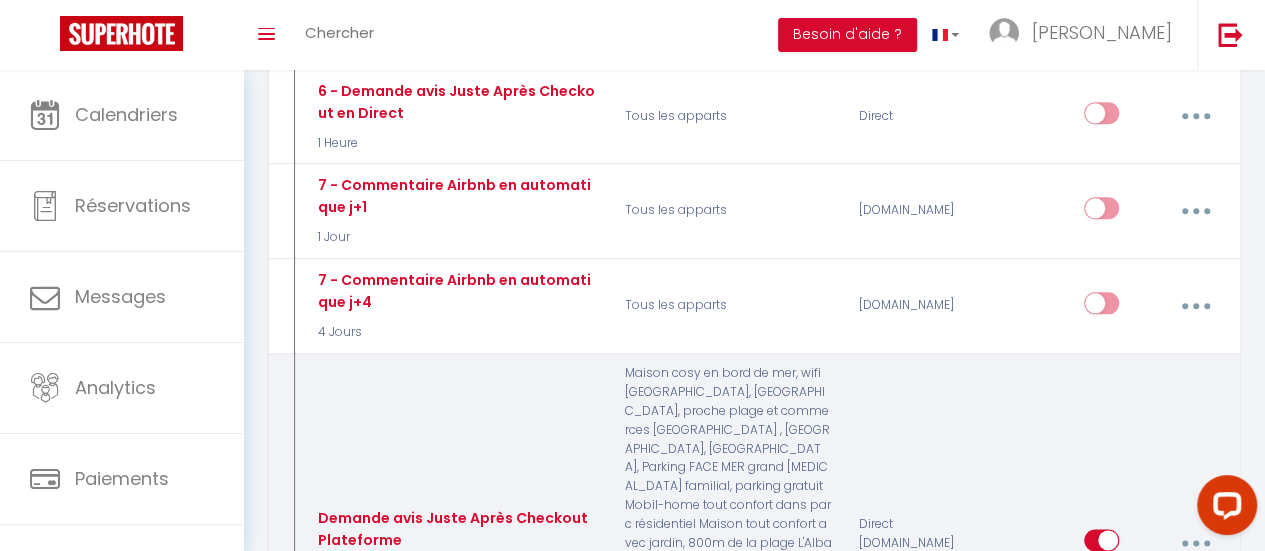 click at bounding box center (1195, 543) 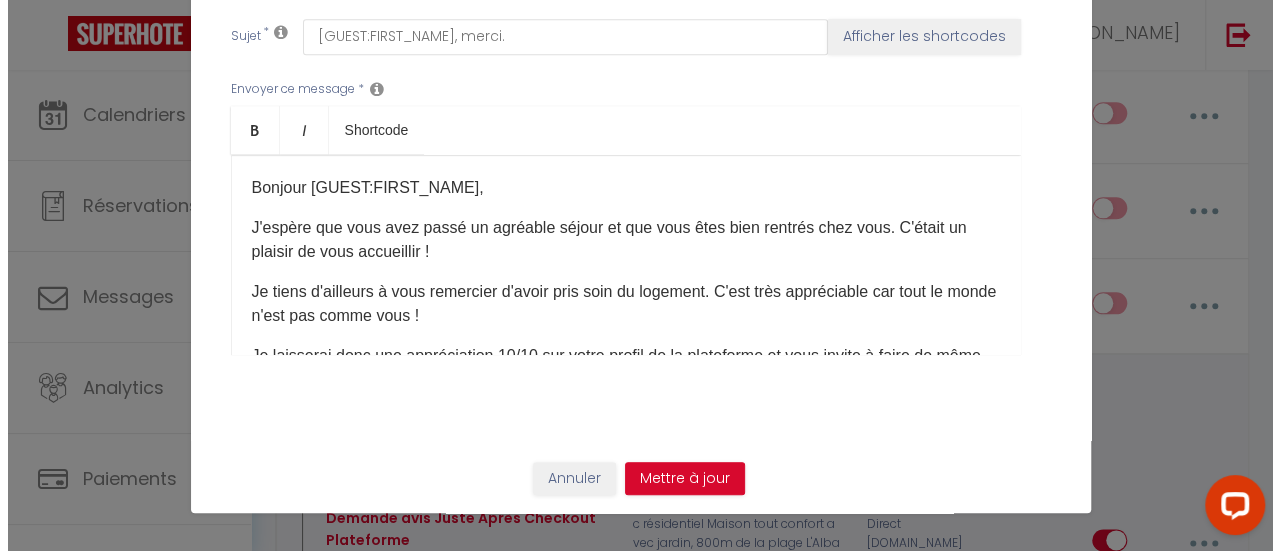 scroll, scrollTop: 4807, scrollLeft: 0, axis: vertical 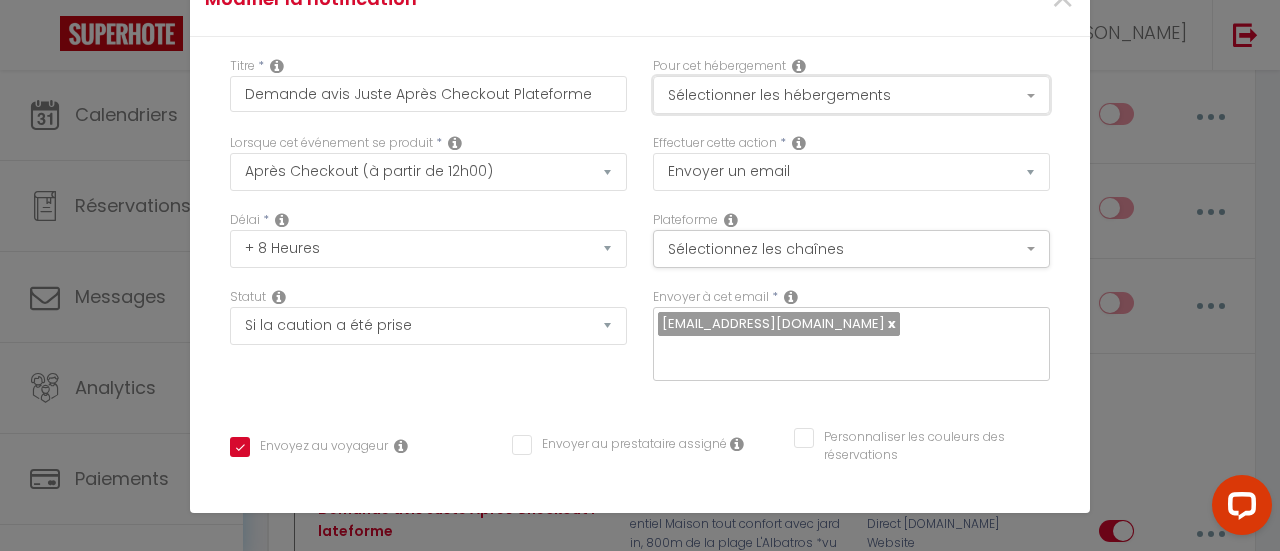 click on "Sélectionner les hébergements" at bounding box center (851, 95) 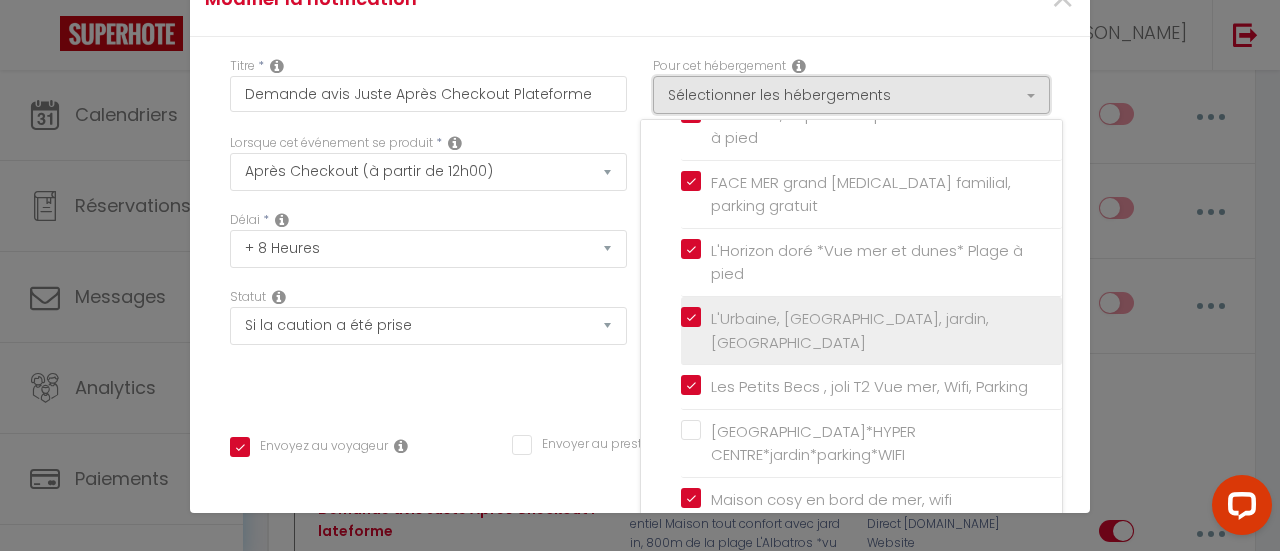scroll, scrollTop: 101, scrollLeft: 0, axis: vertical 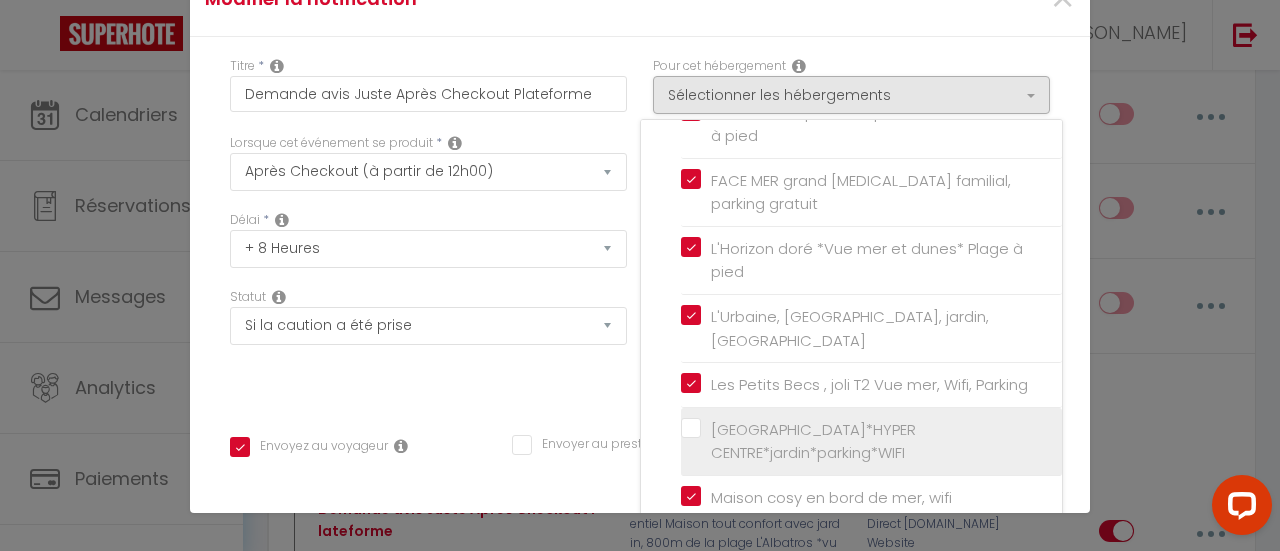 click on "[GEOGRAPHIC_DATA]*HYPER CENTRE*jardin*parking*WIFI" at bounding box center [875, 441] 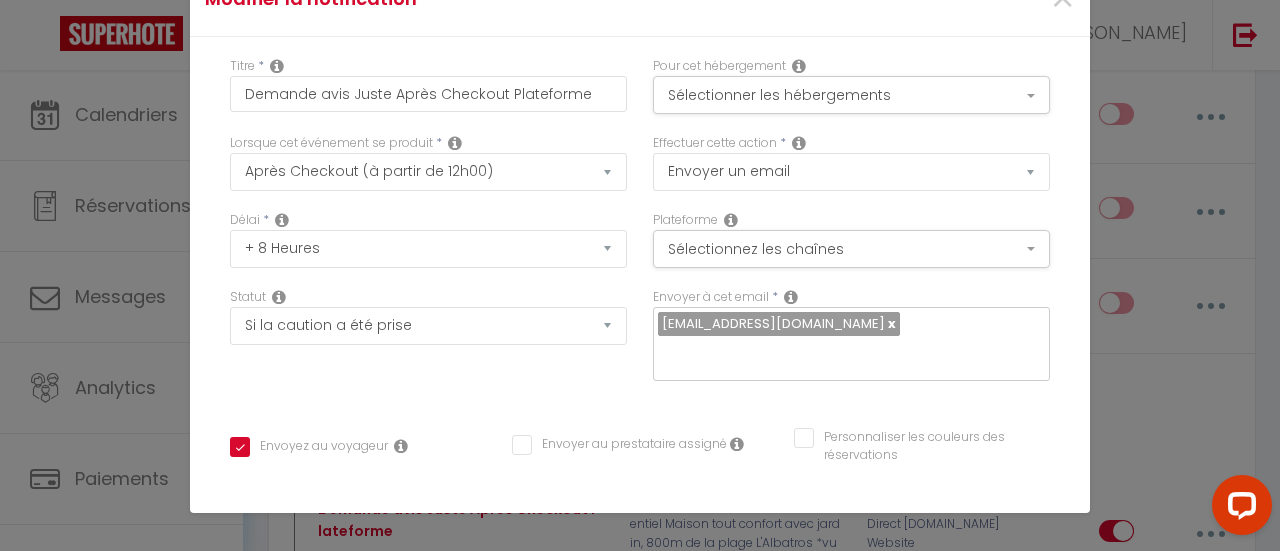 checkbox on "true" 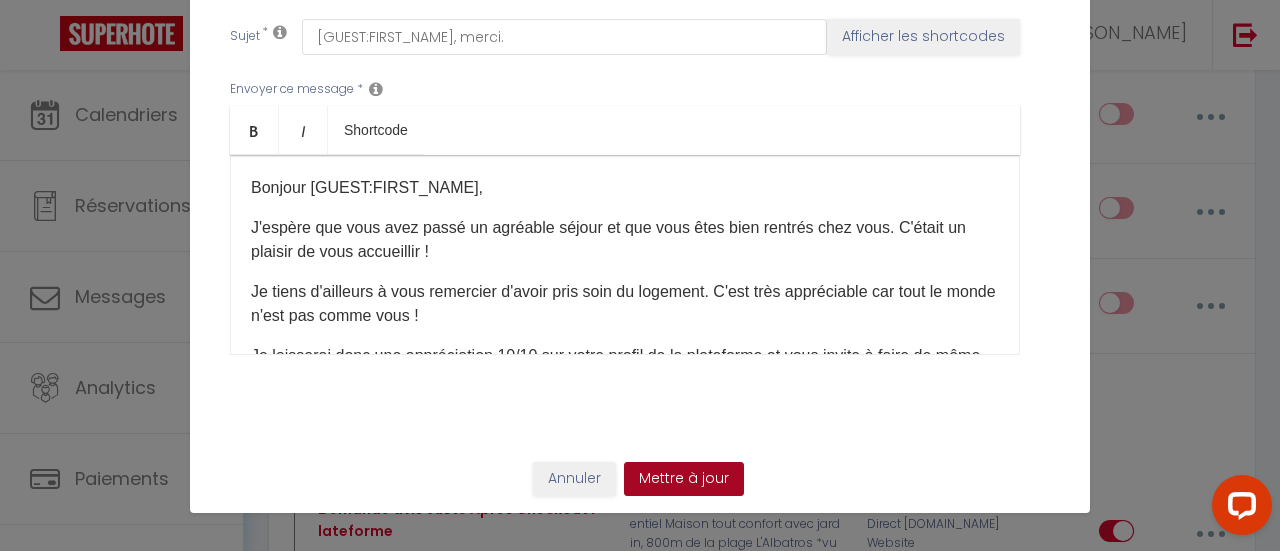 click on "Mettre à jour" at bounding box center [684, 479] 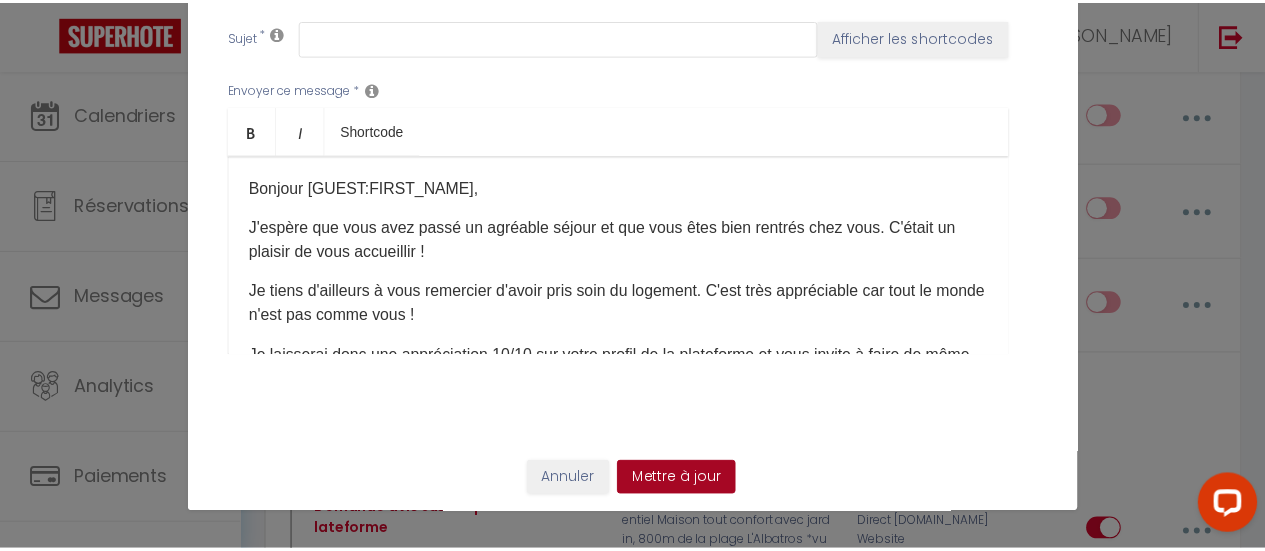 scroll, scrollTop: 4864, scrollLeft: 0, axis: vertical 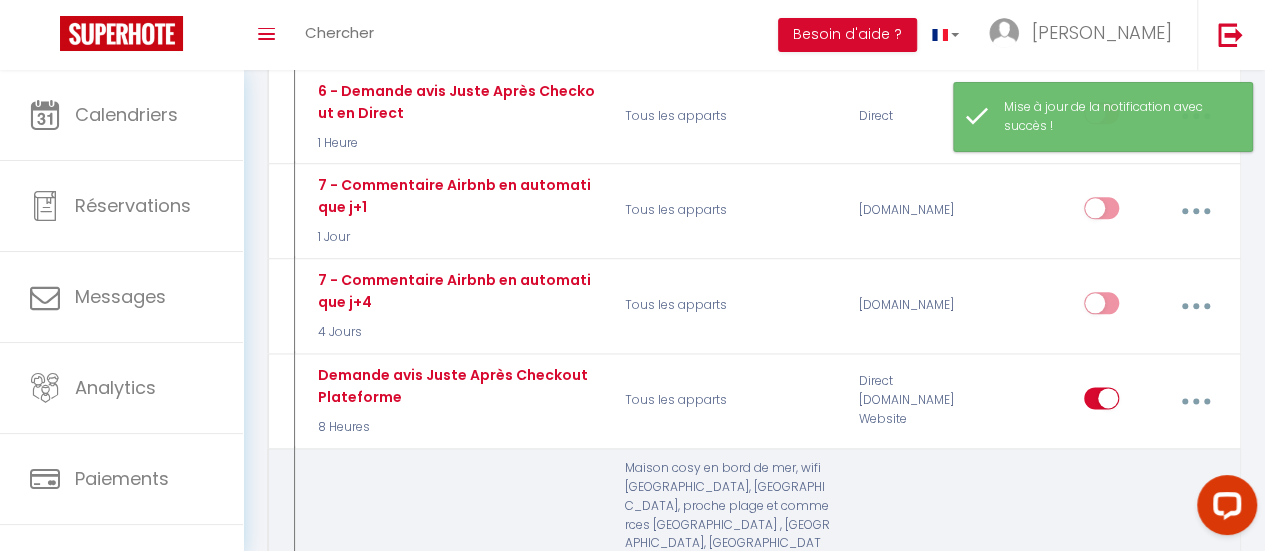 click at bounding box center [1195, 638] 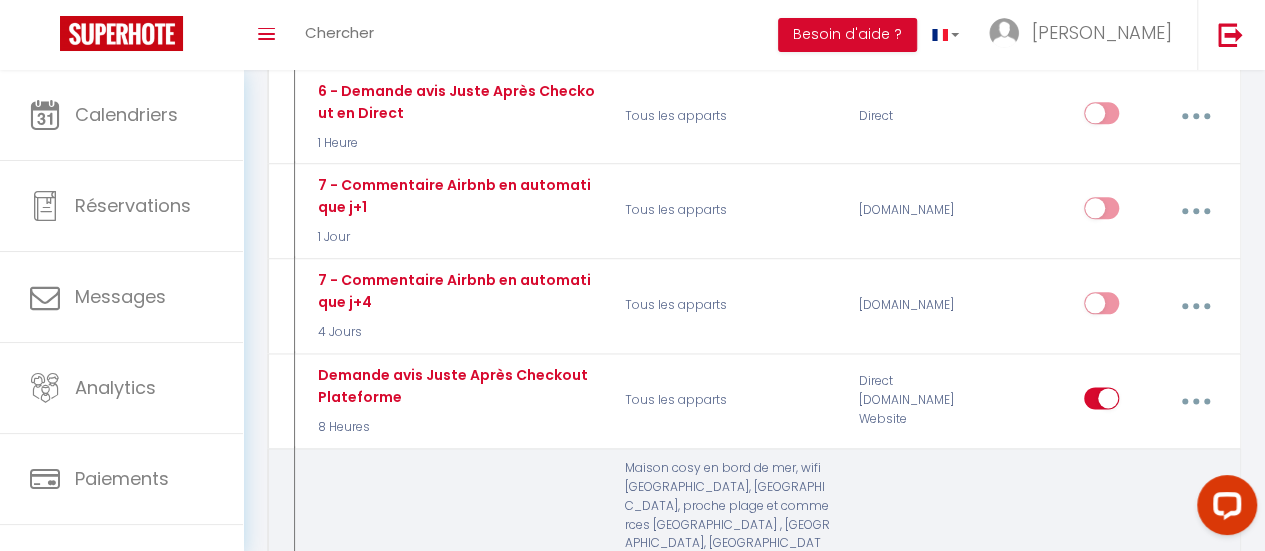 click on "Editer" at bounding box center [1142, 687] 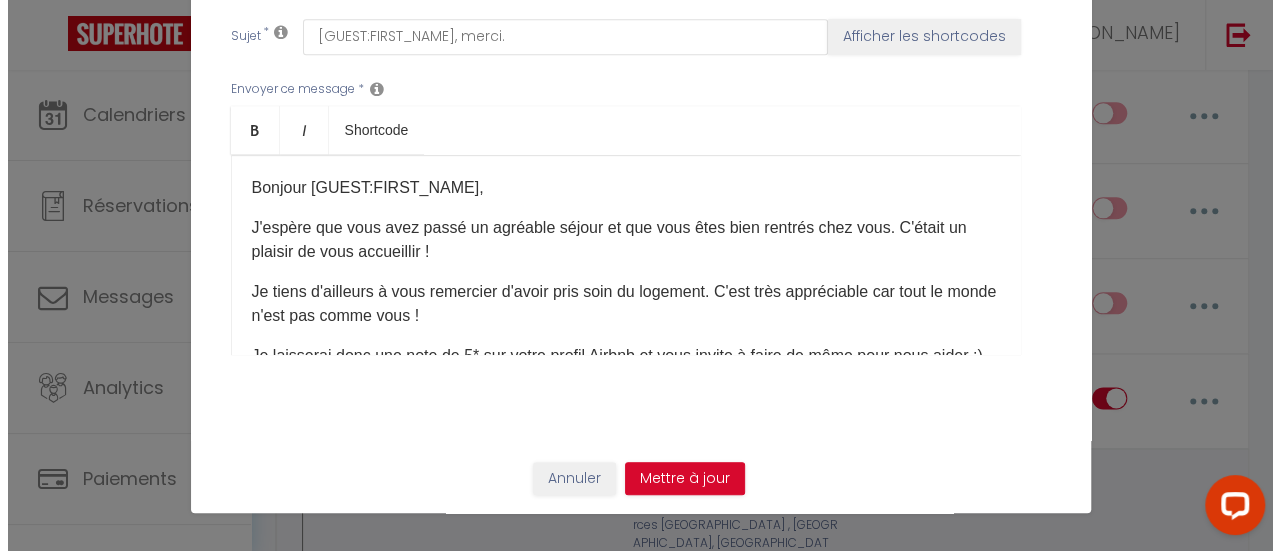 scroll, scrollTop: 4807, scrollLeft: 0, axis: vertical 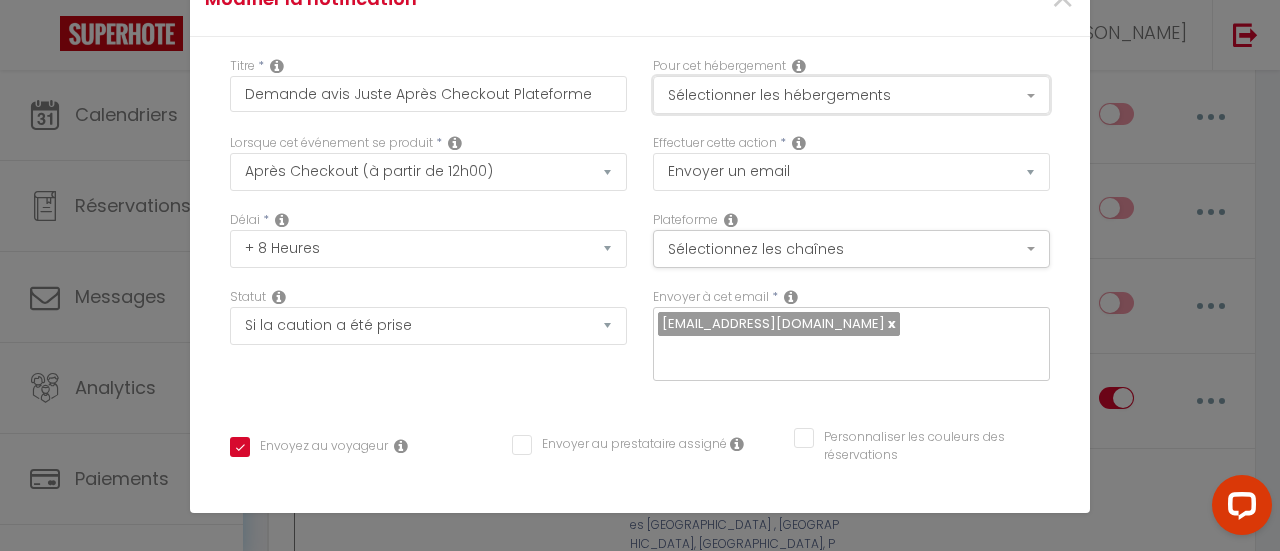 click on "Sélectionner les hébergements" at bounding box center [851, 95] 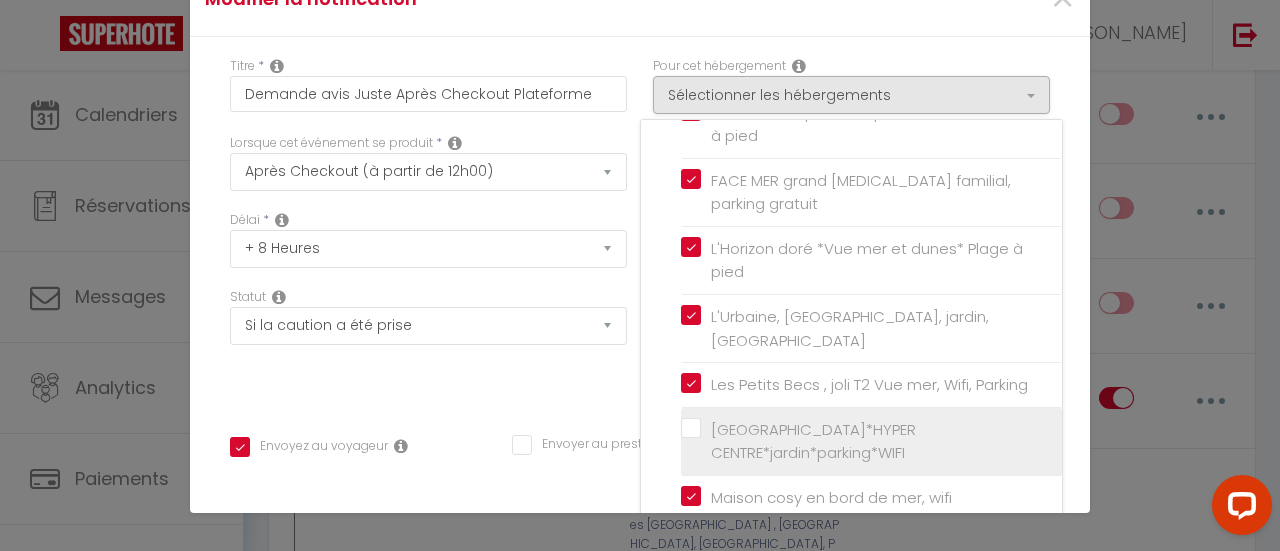 click on "[GEOGRAPHIC_DATA]*HYPER CENTRE*jardin*parking*WIFI" at bounding box center [871, 441] 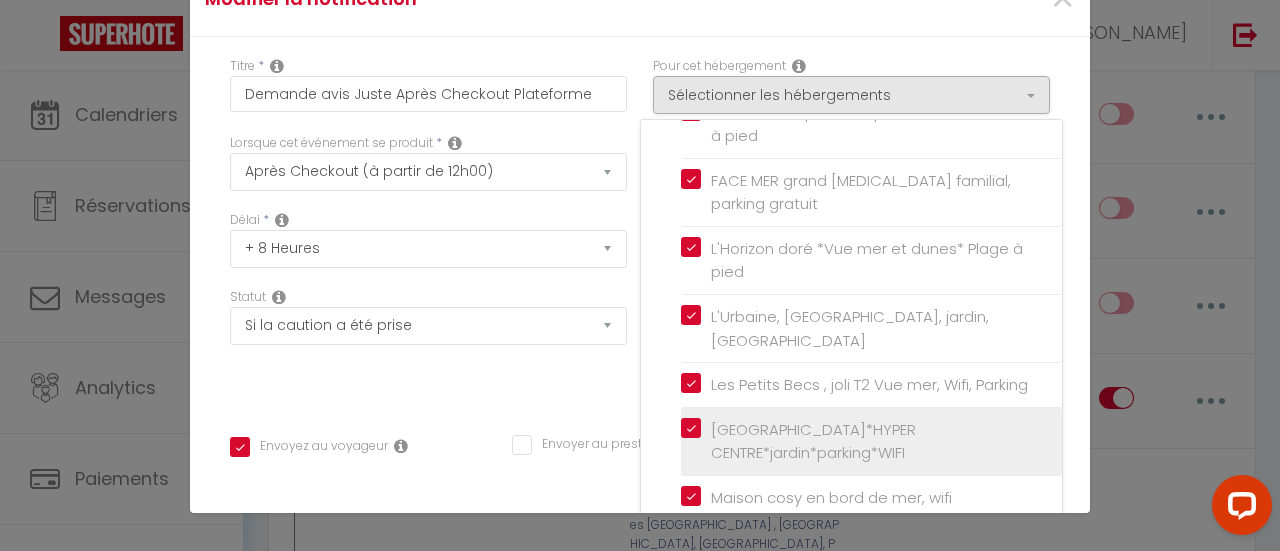 checkbox on "true" 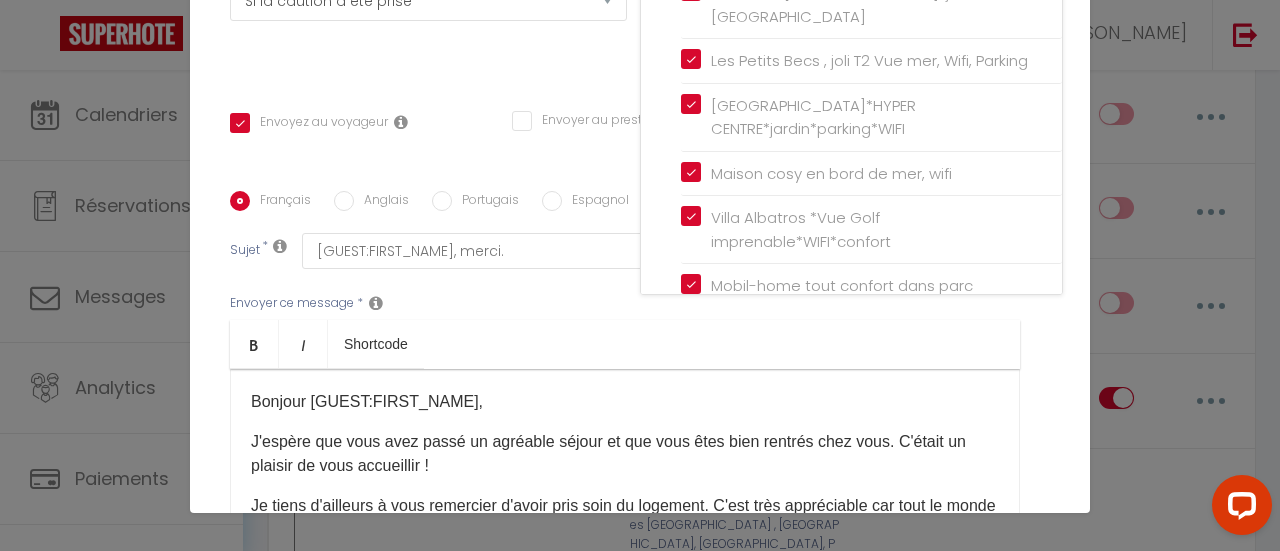 scroll, scrollTop: 538, scrollLeft: 0, axis: vertical 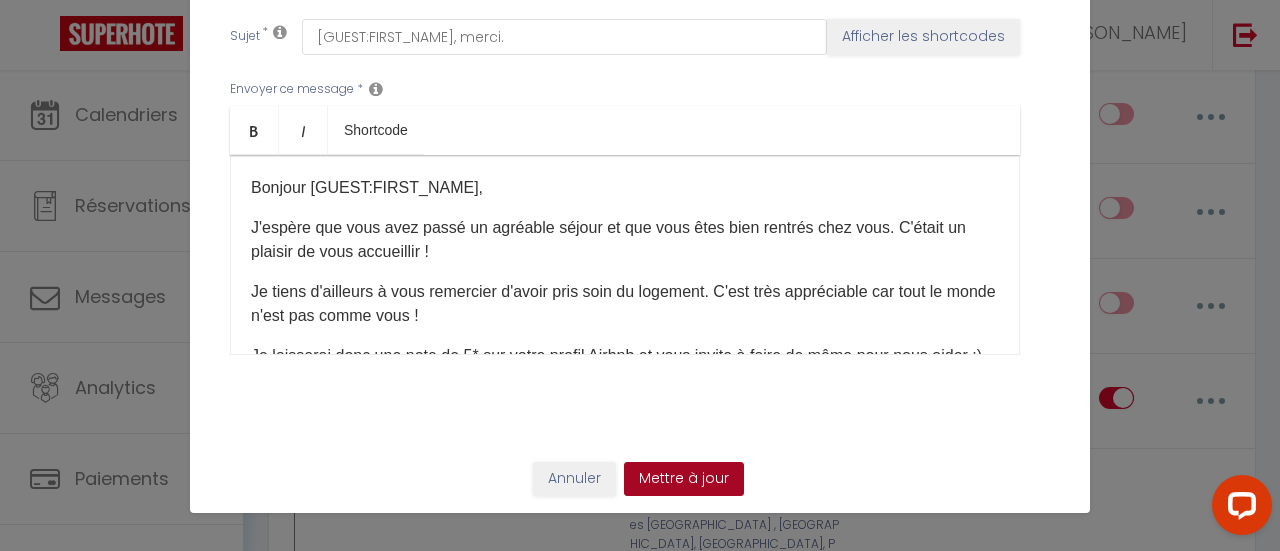 click on "Mettre à jour" at bounding box center (684, 479) 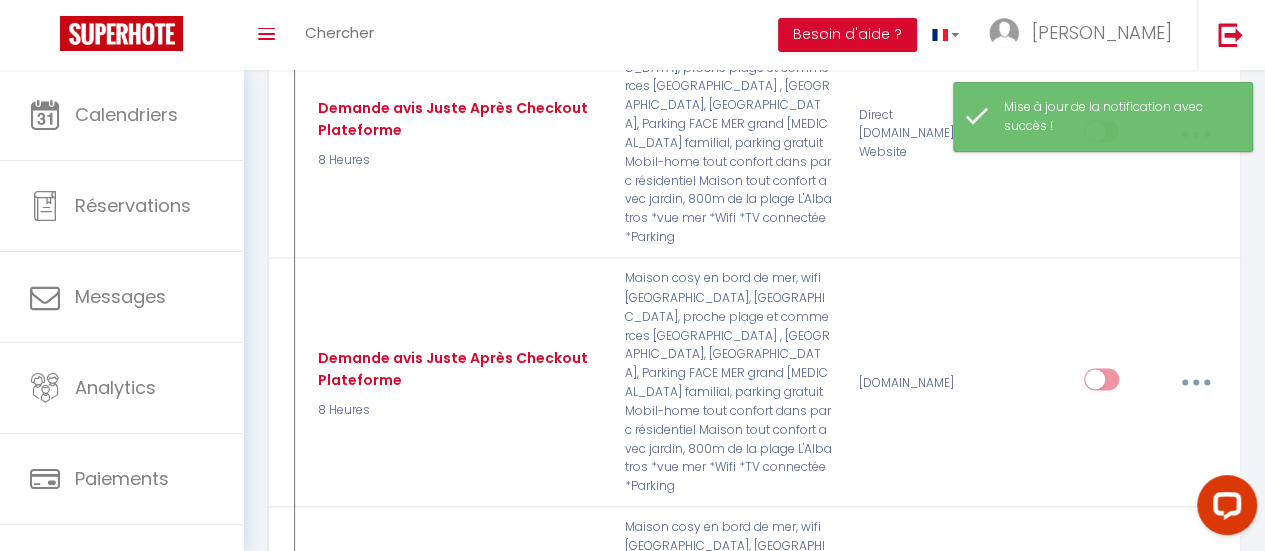 scroll, scrollTop: 5399, scrollLeft: 0, axis: vertical 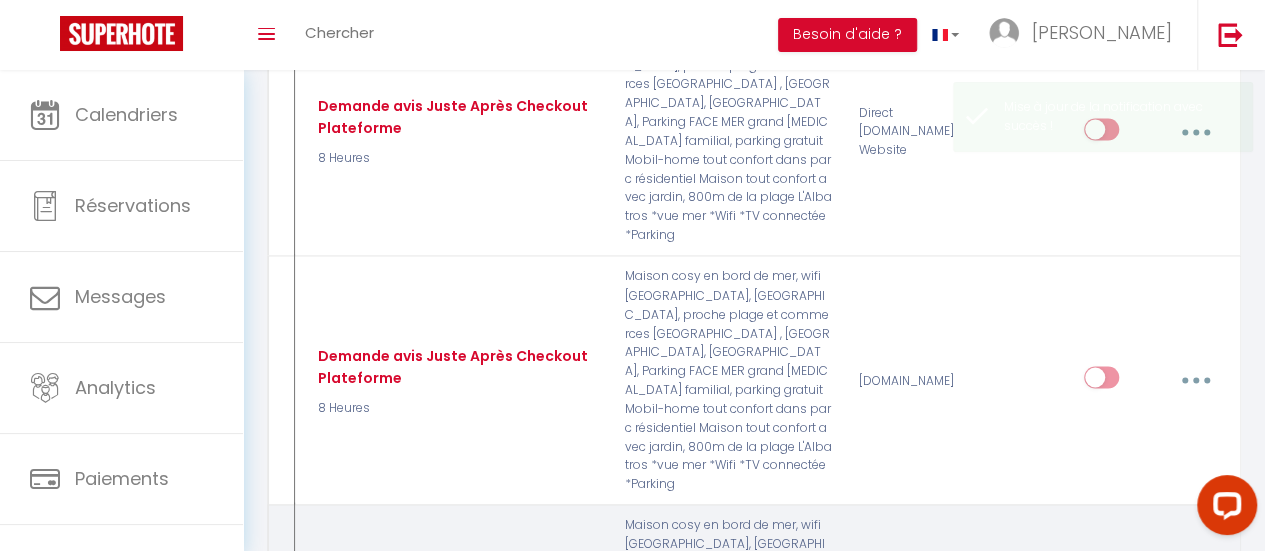 click at bounding box center (1195, 694) 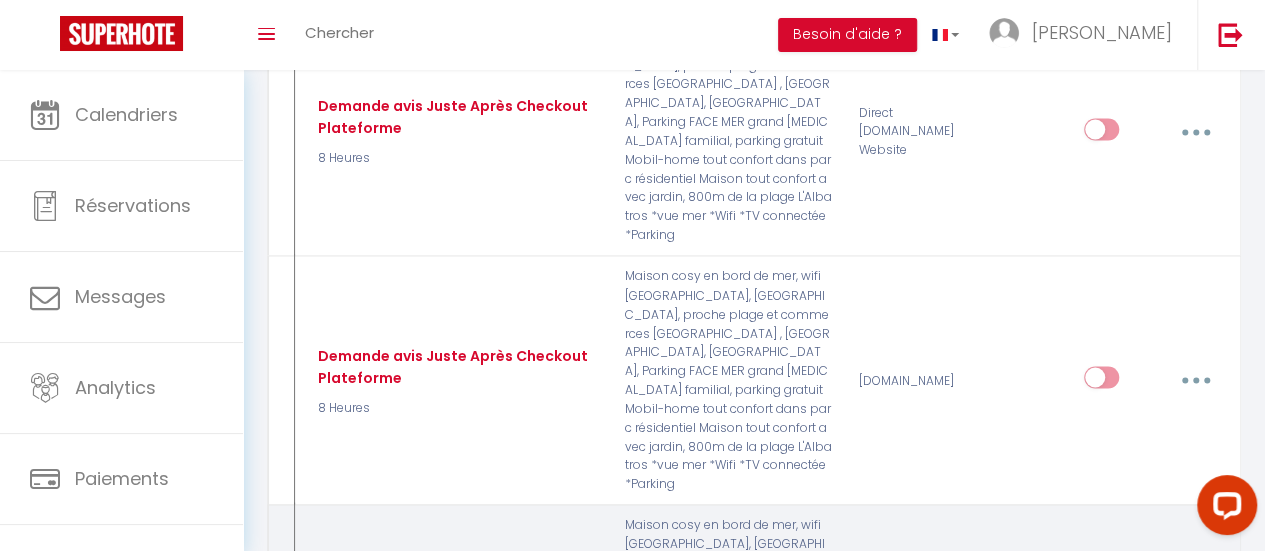 click on "Editer" at bounding box center [1142, 743] 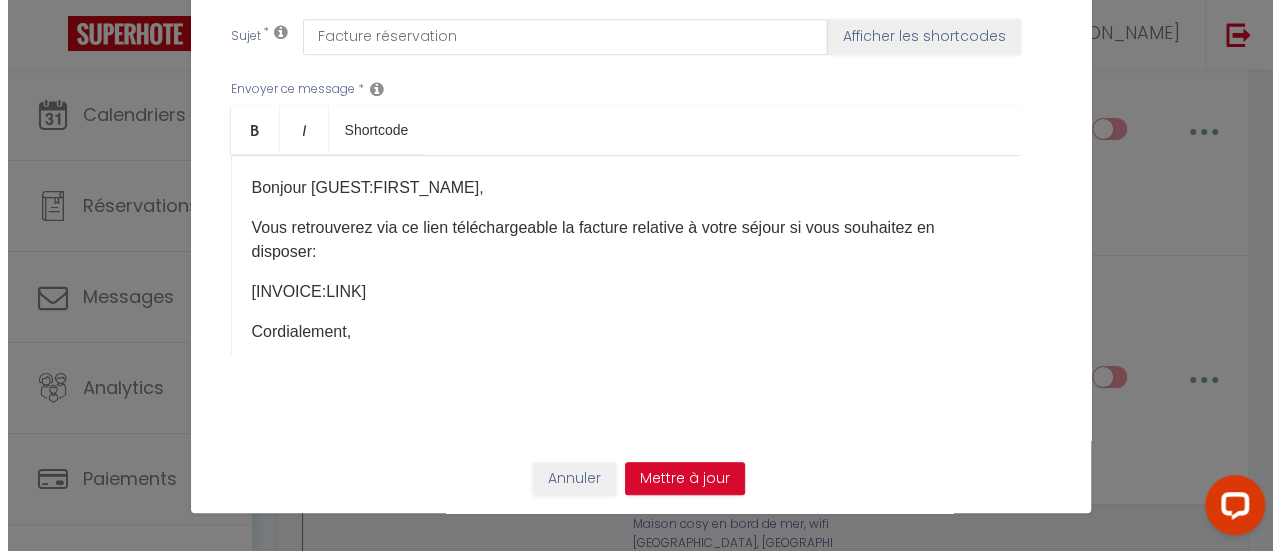 scroll, scrollTop: 5342, scrollLeft: 0, axis: vertical 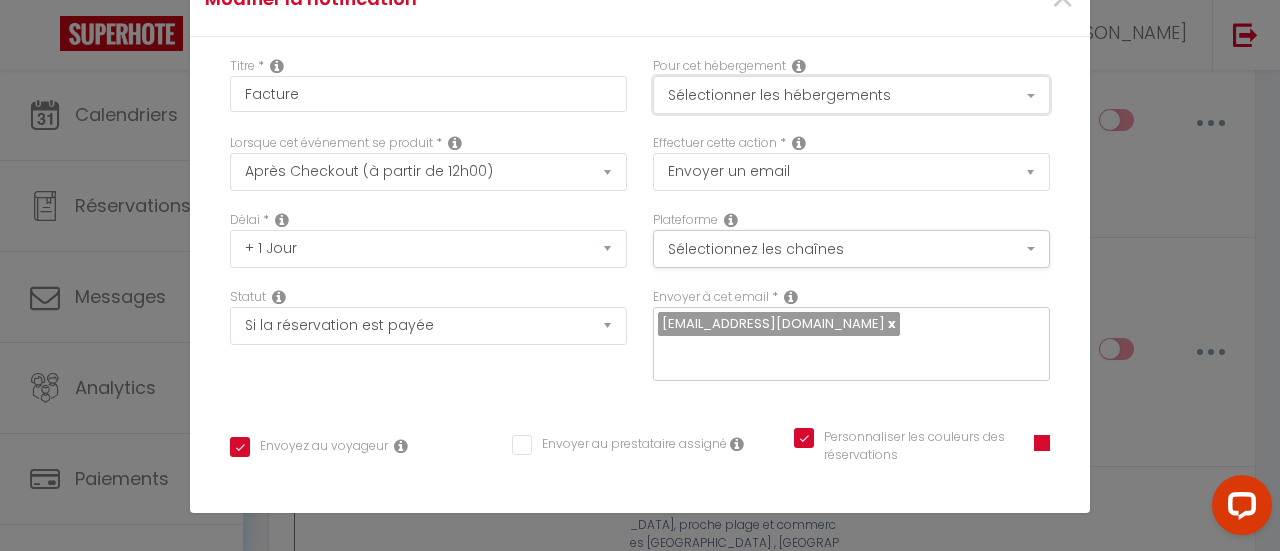click on "Sélectionner les hébergements" at bounding box center (851, 95) 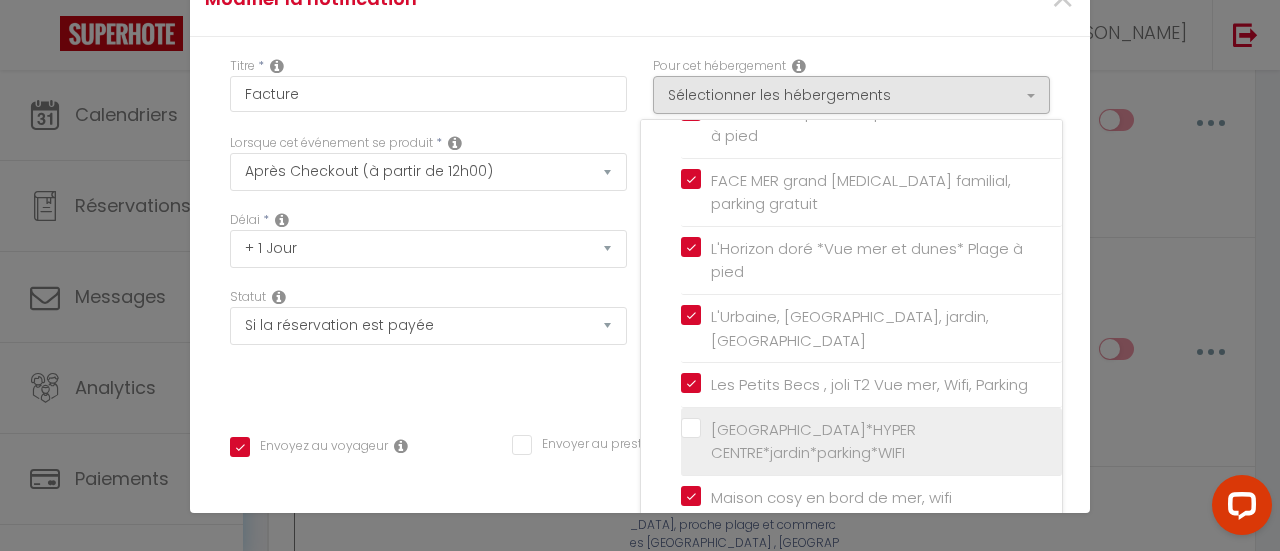 click on "[GEOGRAPHIC_DATA]*HYPER CENTRE*jardin*parking*WIFI" at bounding box center [871, 441] 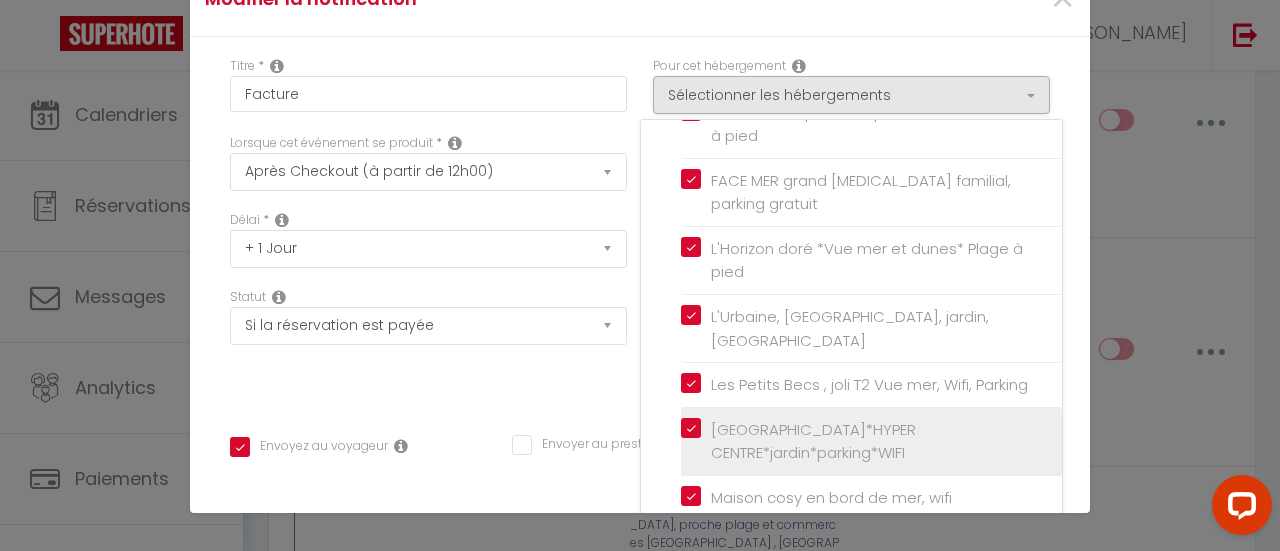 checkbox on "true" 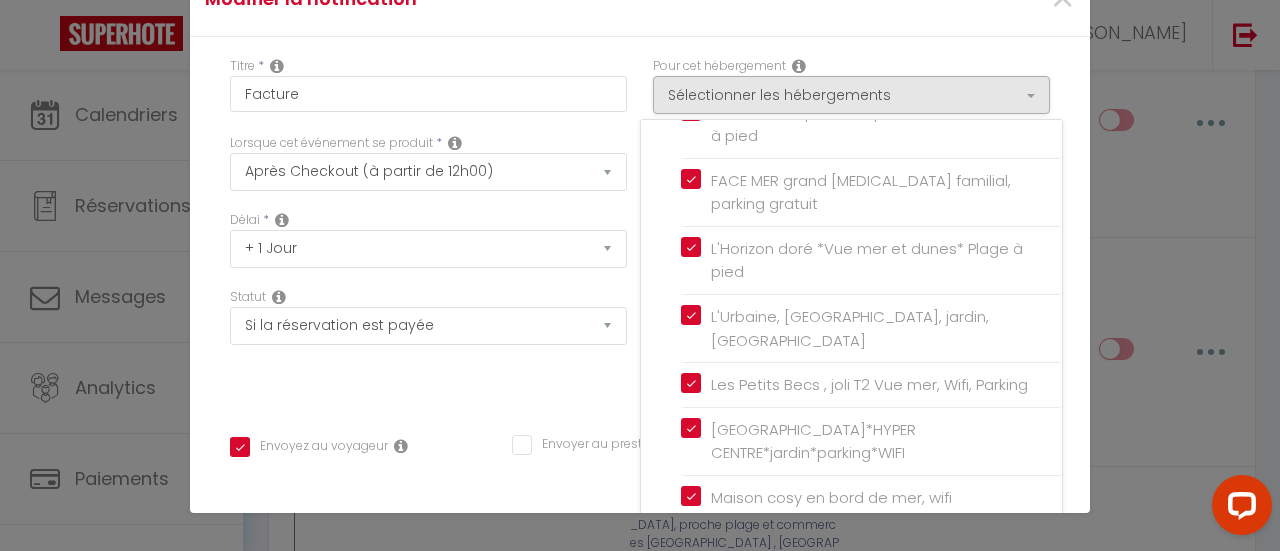 scroll, scrollTop: 538, scrollLeft: 0, axis: vertical 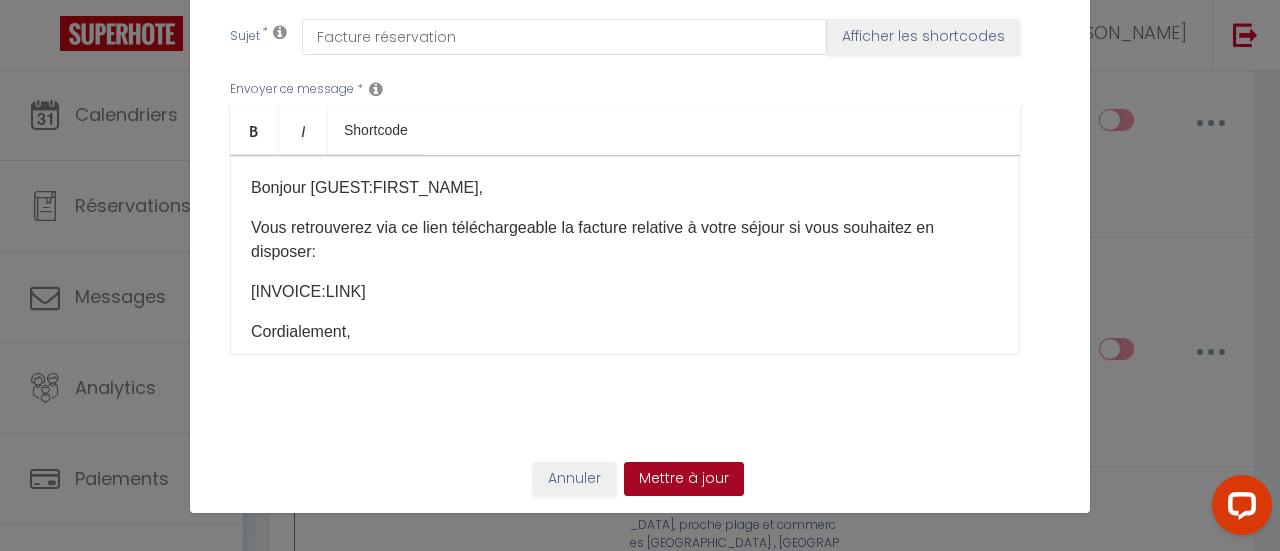 click on "Mettre à jour" at bounding box center (684, 479) 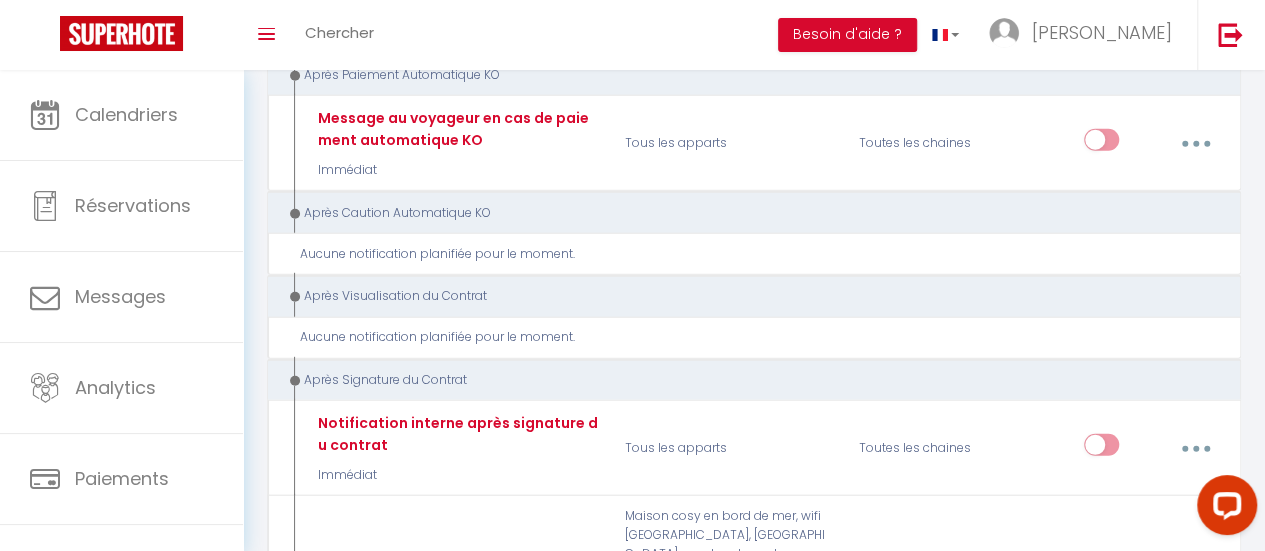 scroll, scrollTop: 6492, scrollLeft: 0, axis: vertical 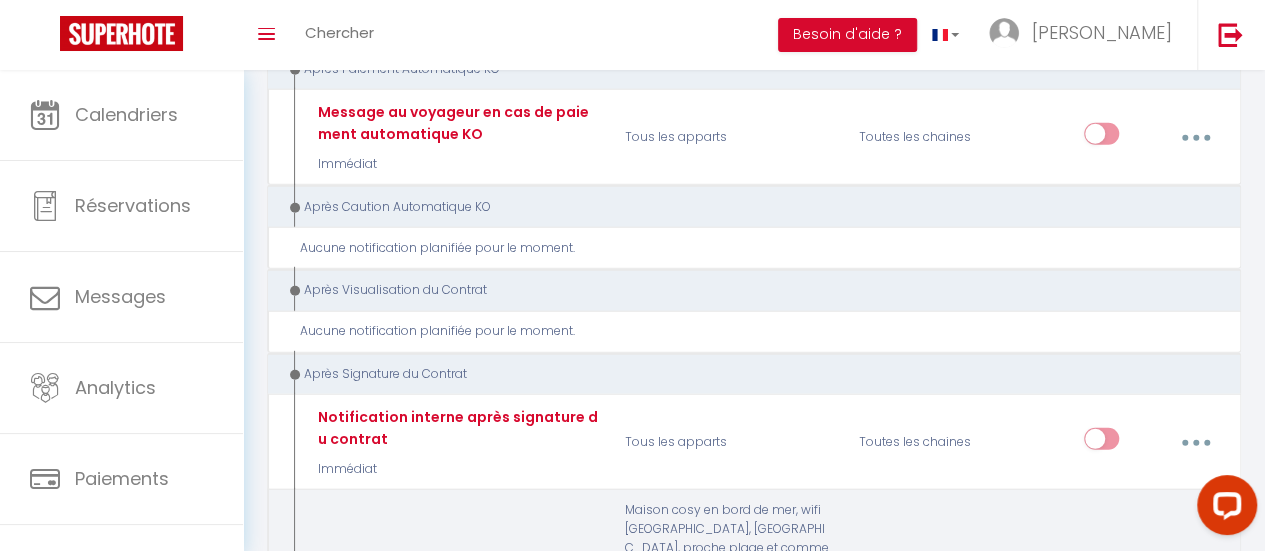 click at bounding box center [1195, 680] 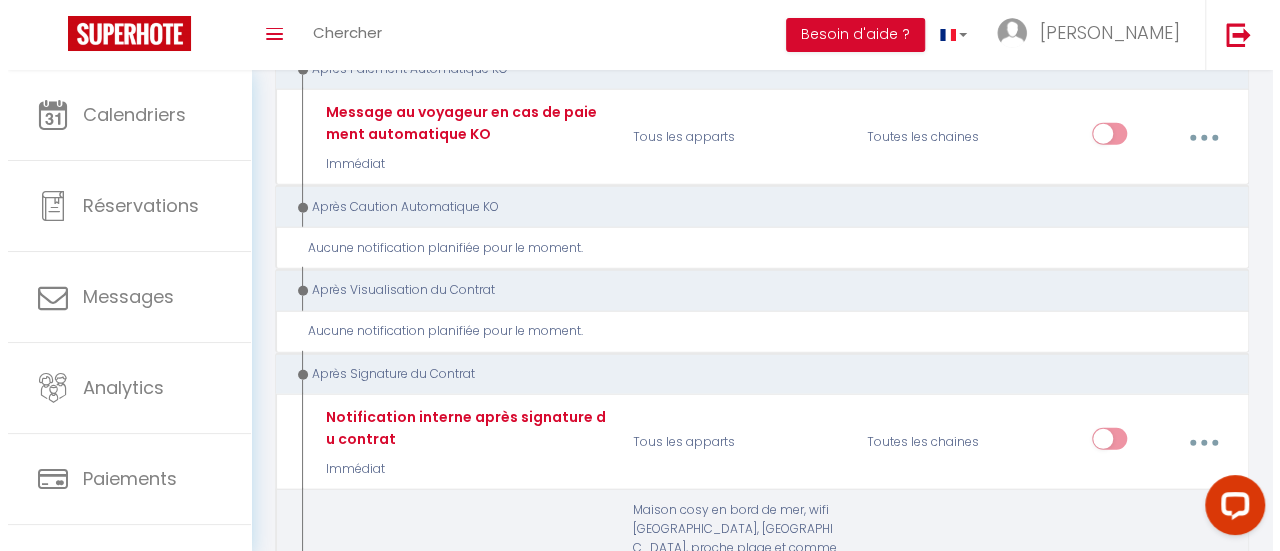 scroll, scrollTop: 6435, scrollLeft: 0, axis: vertical 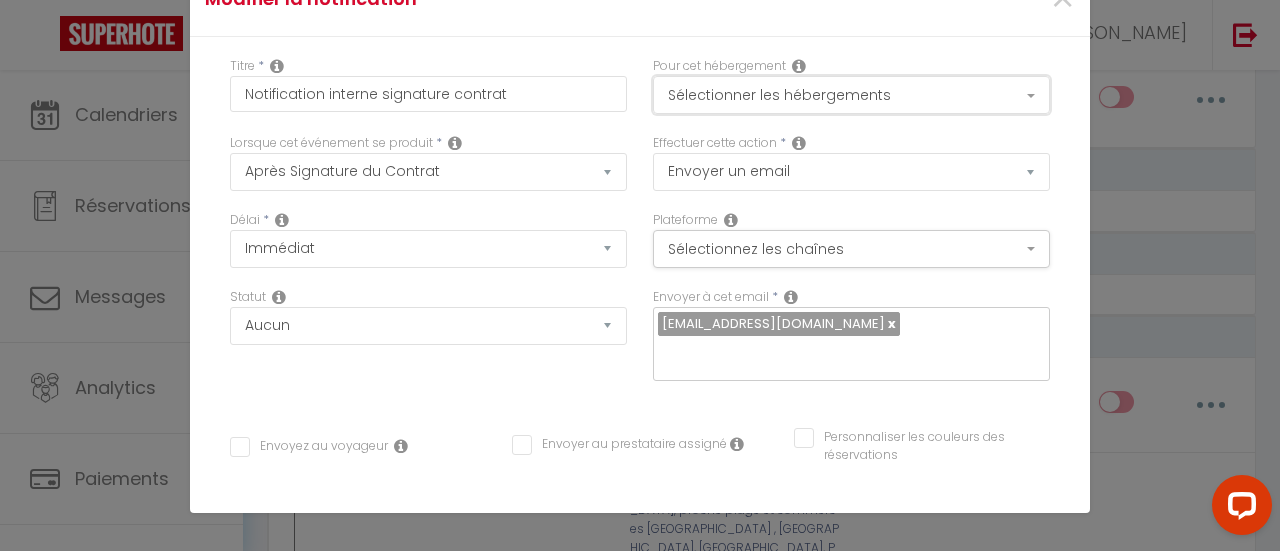 click on "Sélectionner les hébergements" at bounding box center [851, 95] 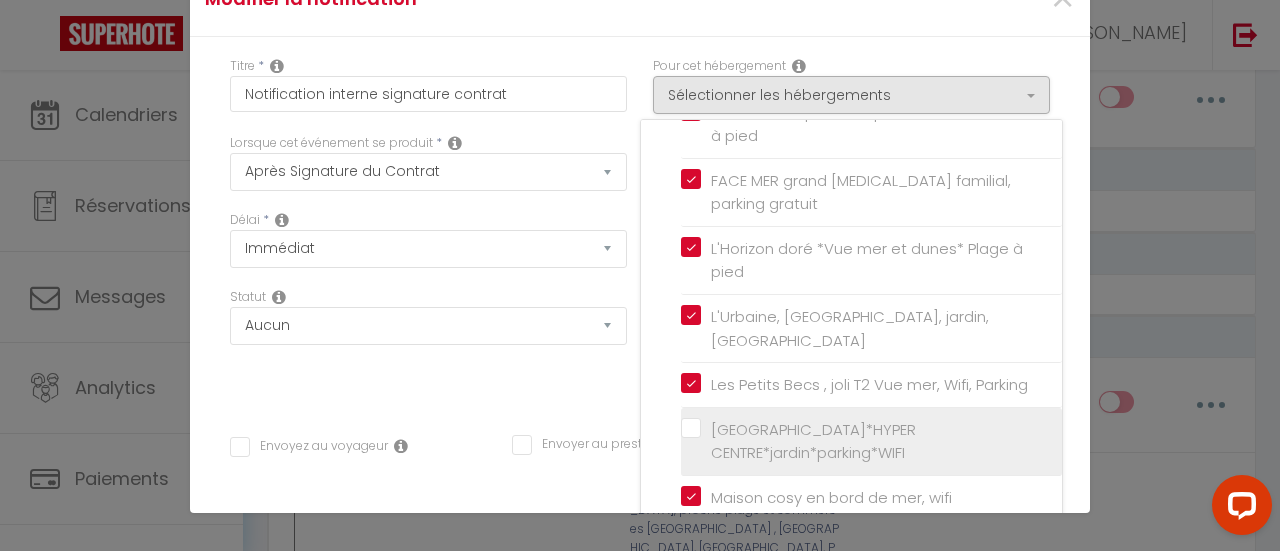 click on "[GEOGRAPHIC_DATA]*HYPER CENTRE*jardin*parking*WIFI" at bounding box center [871, 441] 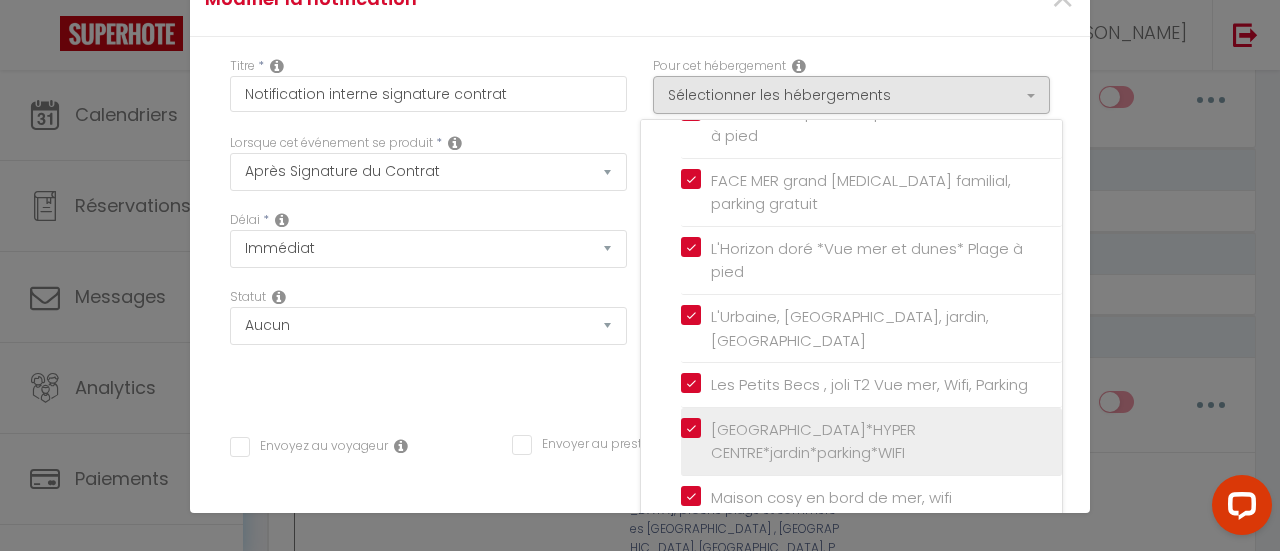checkbox on "true" 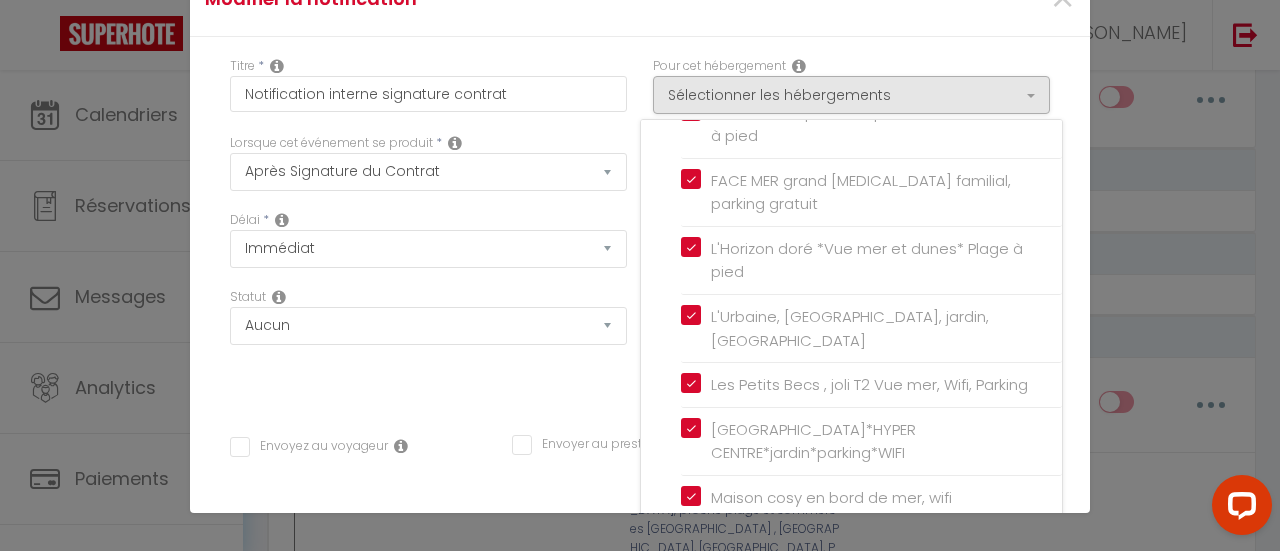 scroll, scrollTop: 538, scrollLeft: 0, axis: vertical 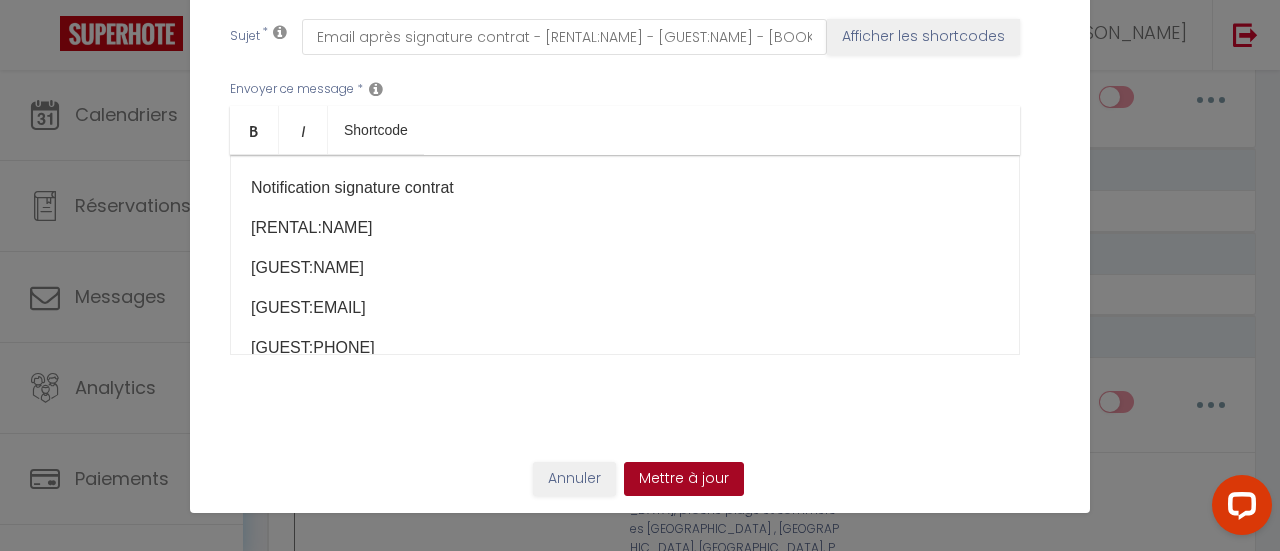 click on "Mettre à jour" at bounding box center (684, 479) 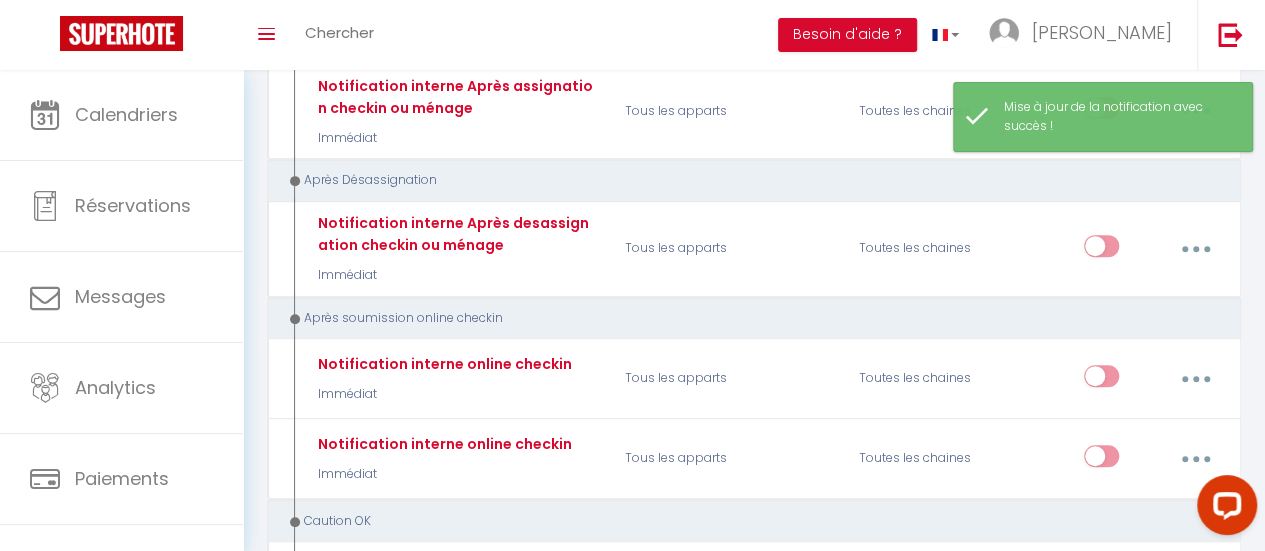 scroll, scrollTop: 7910, scrollLeft: 0, axis: vertical 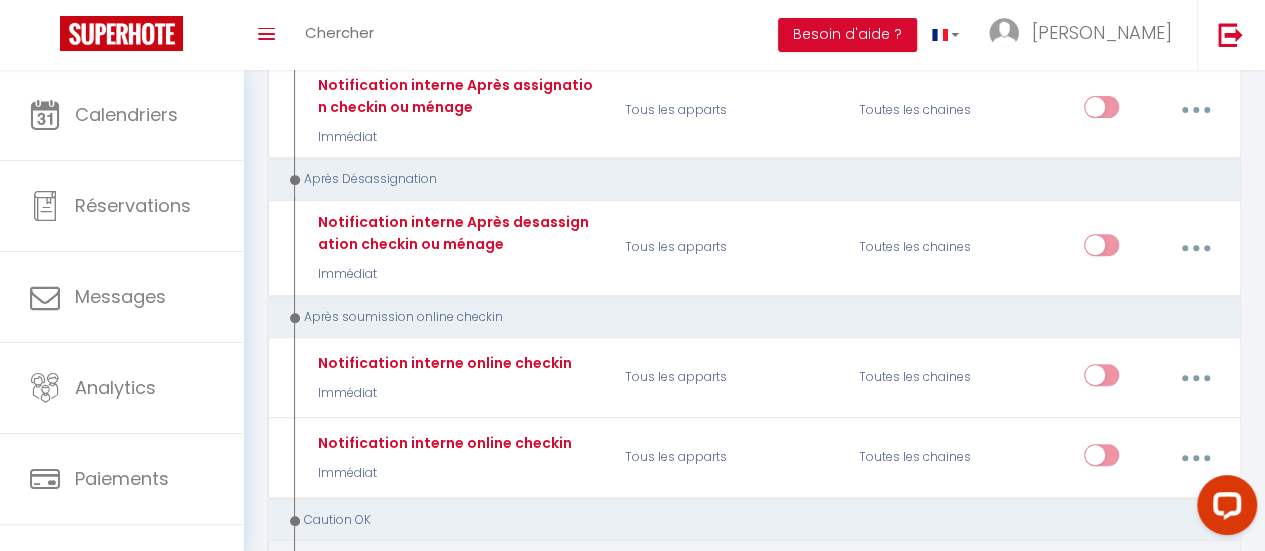 click at bounding box center [1195, 731] 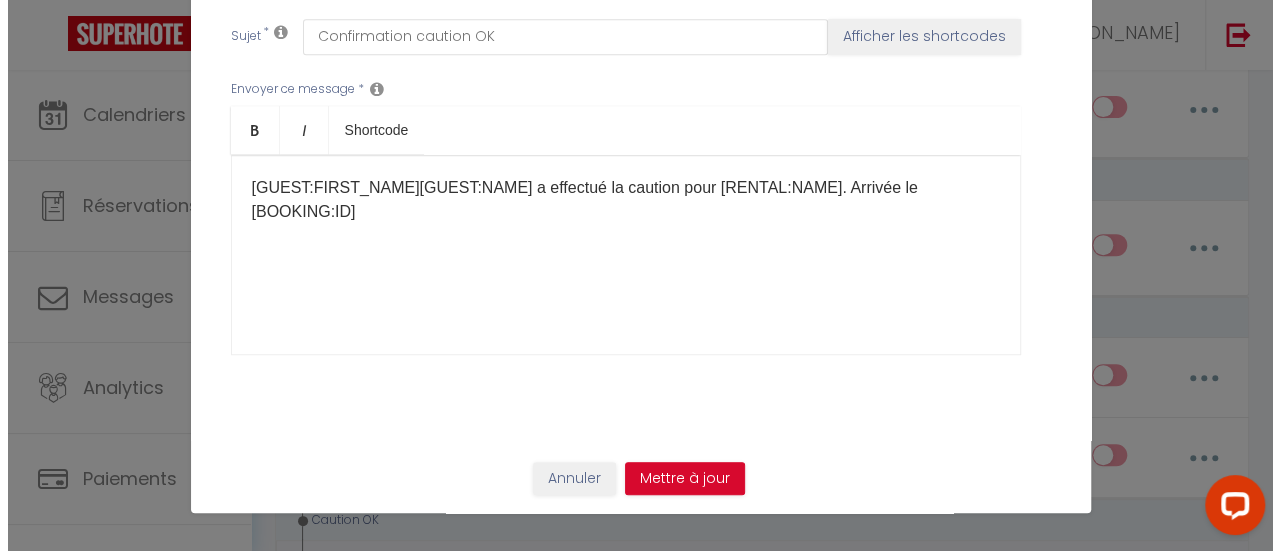 scroll, scrollTop: 7854, scrollLeft: 0, axis: vertical 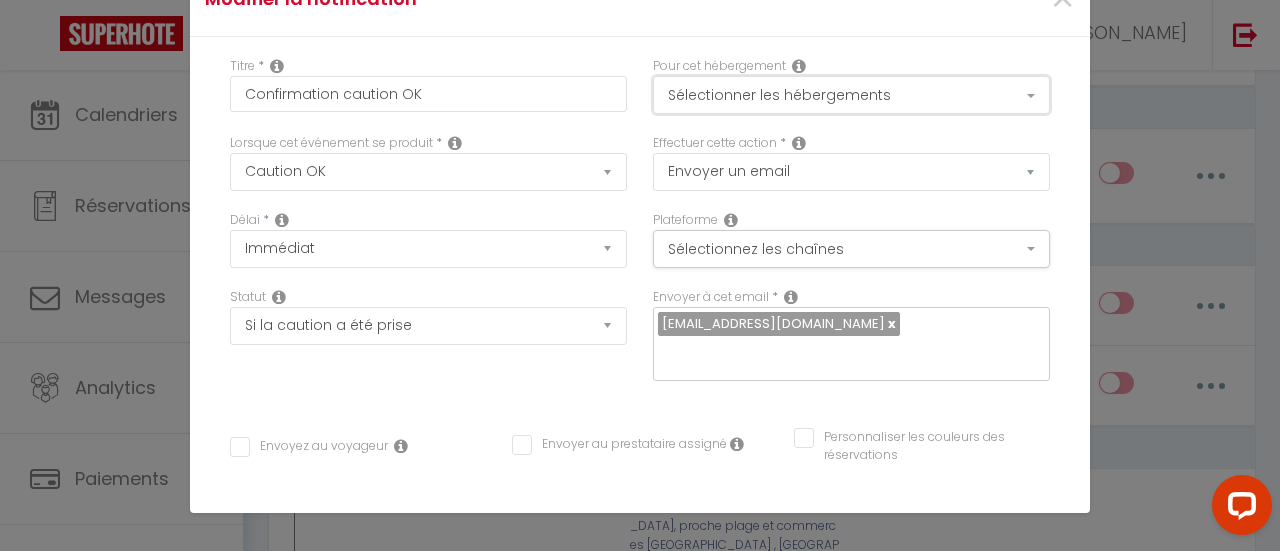 click on "Sélectionner les hébergements" at bounding box center [851, 95] 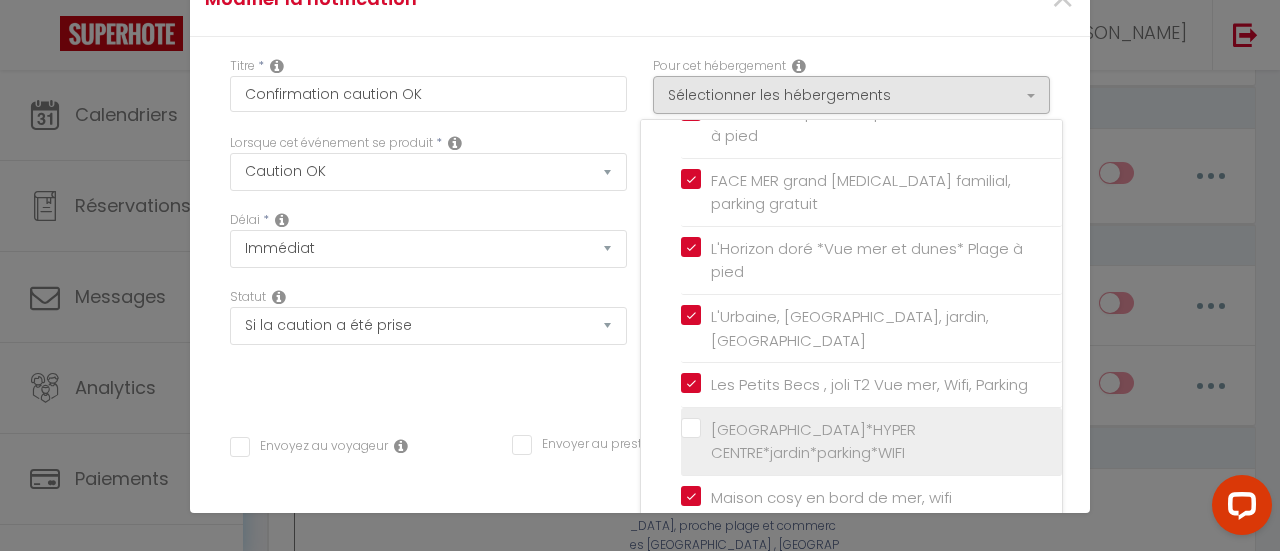 click on "[GEOGRAPHIC_DATA]*HYPER CENTRE*jardin*parking*WIFI" at bounding box center [871, 441] 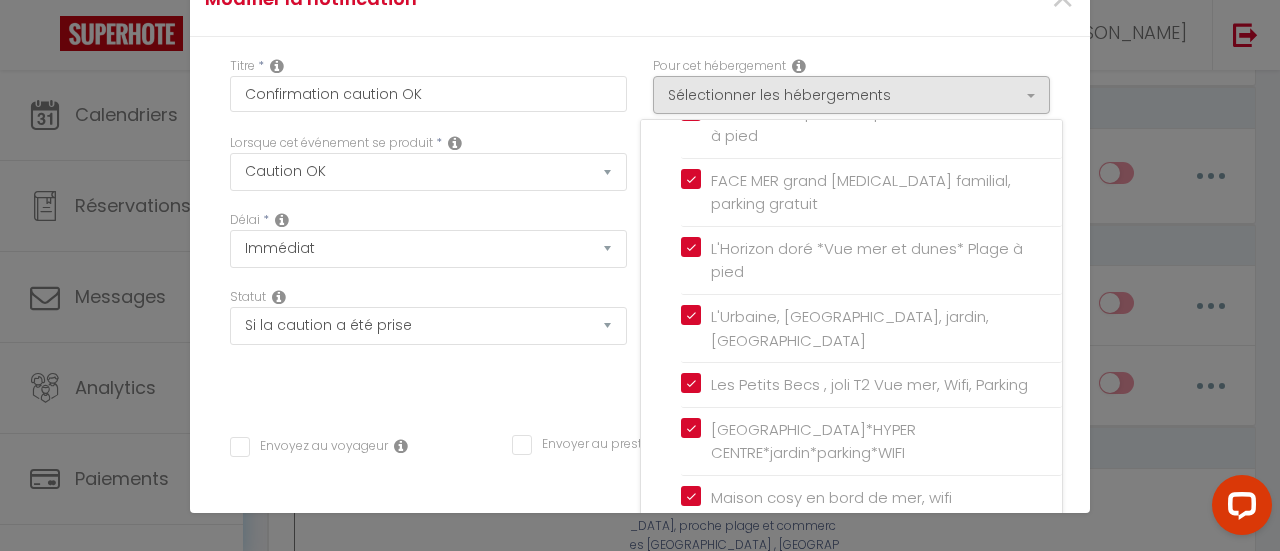 scroll, scrollTop: 538, scrollLeft: 0, axis: vertical 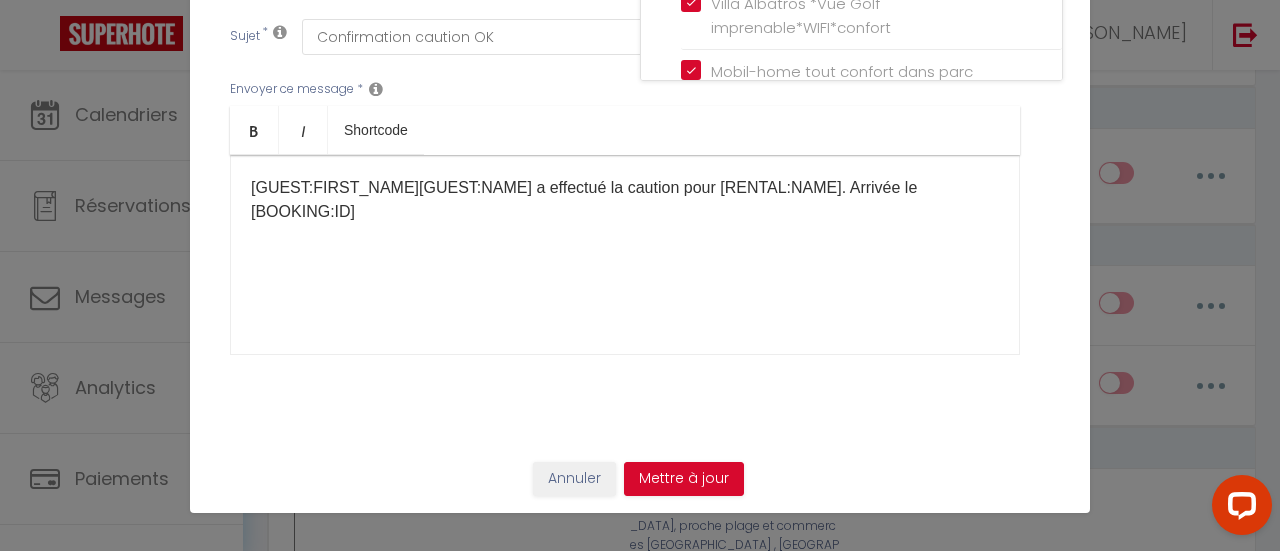 click on "Annuler
Mettre à jour" at bounding box center (640, 486) 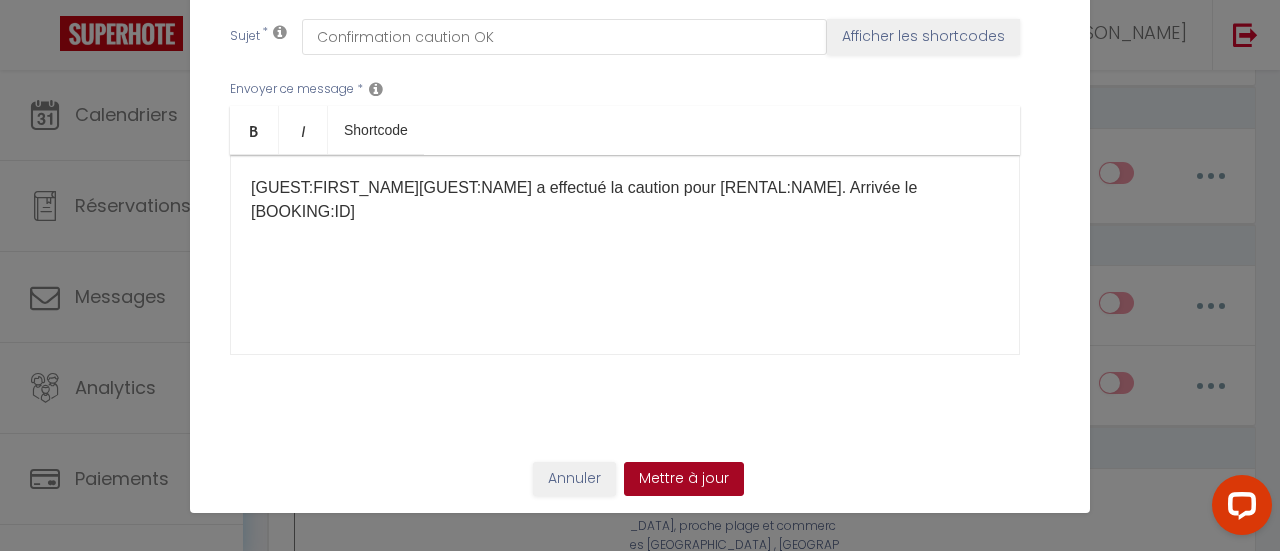 click on "Mettre à jour" at bounding box center (684, 479) 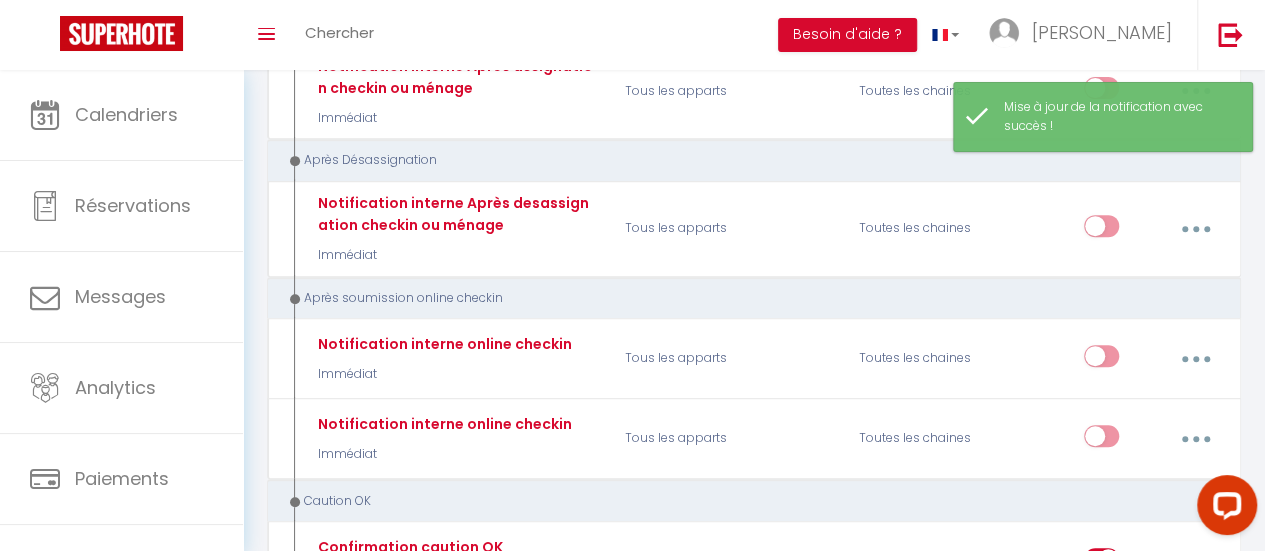 scroll, scrollTop: 7931, scrollLeft: 0, axis: vertical 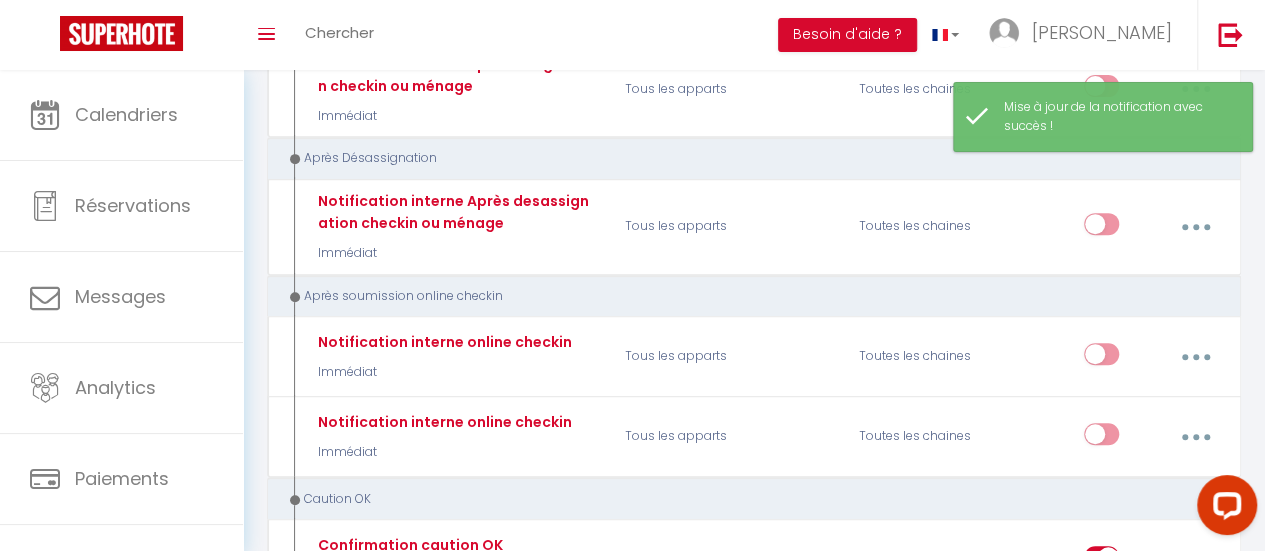 click at bounding box center [1195, 789] 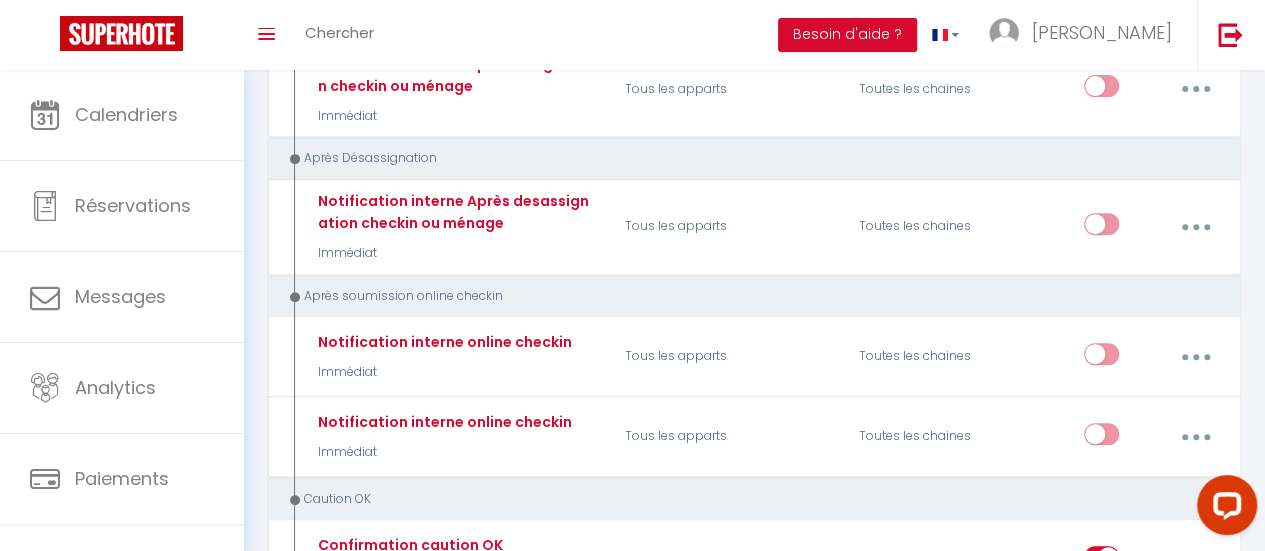 click on "Editer" at bounding box center (1142, 594) 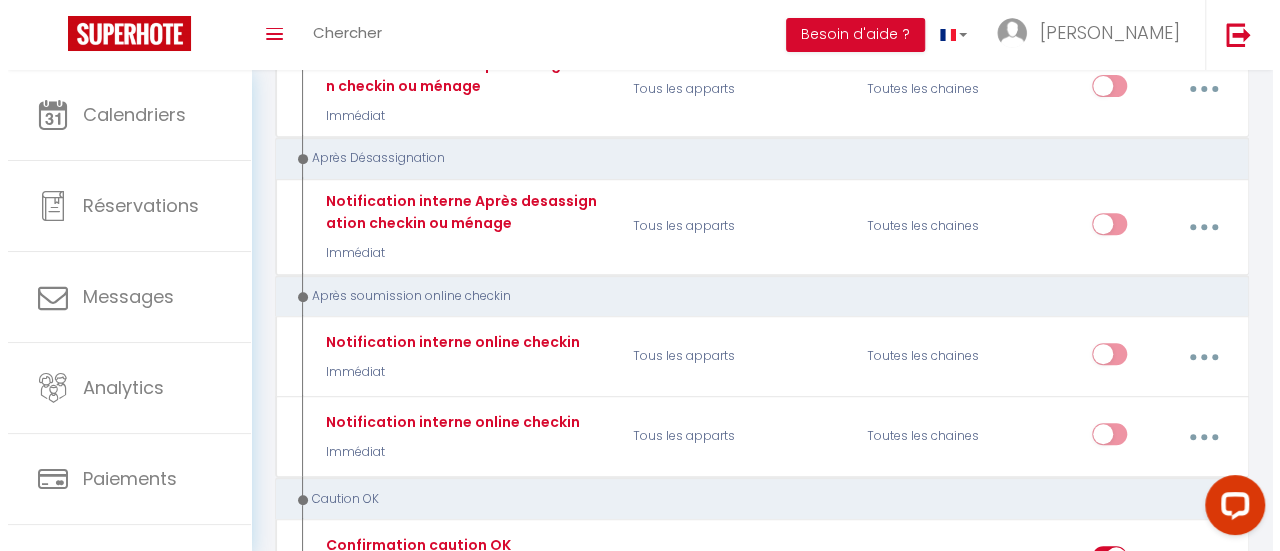 scroll, scrollTop: 7874, scrollLeft: 0, axis: vertical 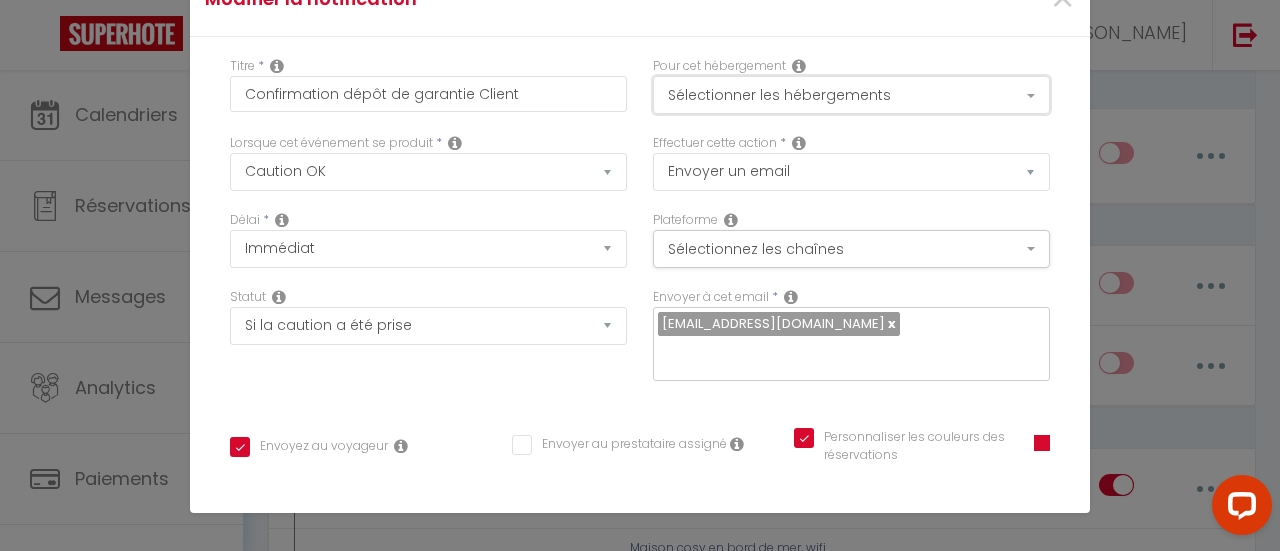 click on "Sélectionner les hébergements" at bounding box center [851, 95] 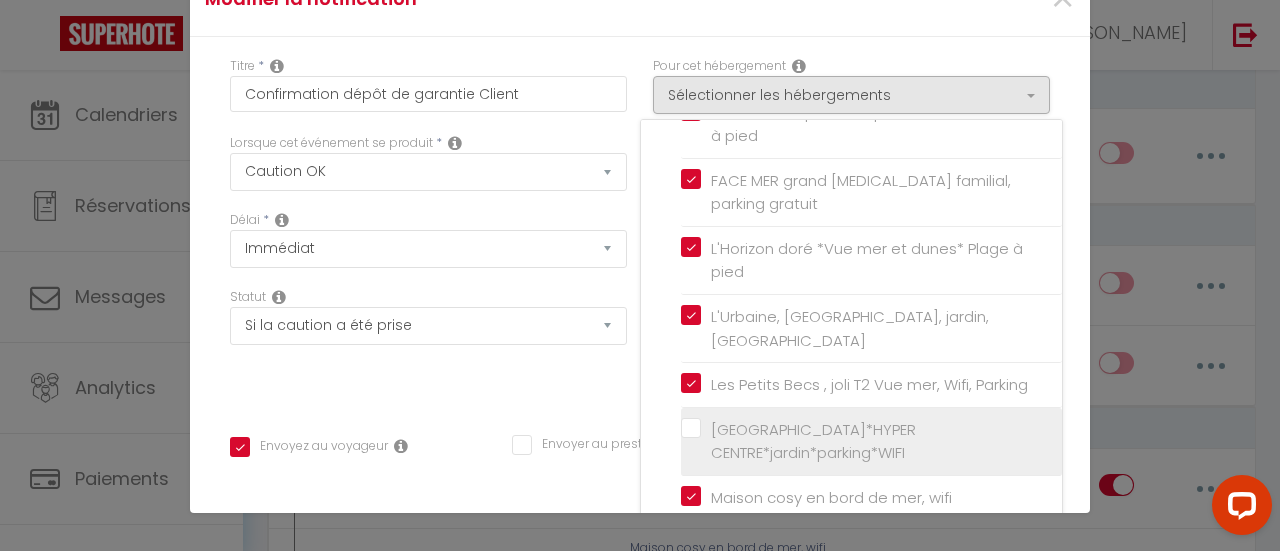 click on "[GEOGRAPHIC_DATA]*HYPER CENTRE*jardin*parking*WIFI" at bounding box center [871, 441] 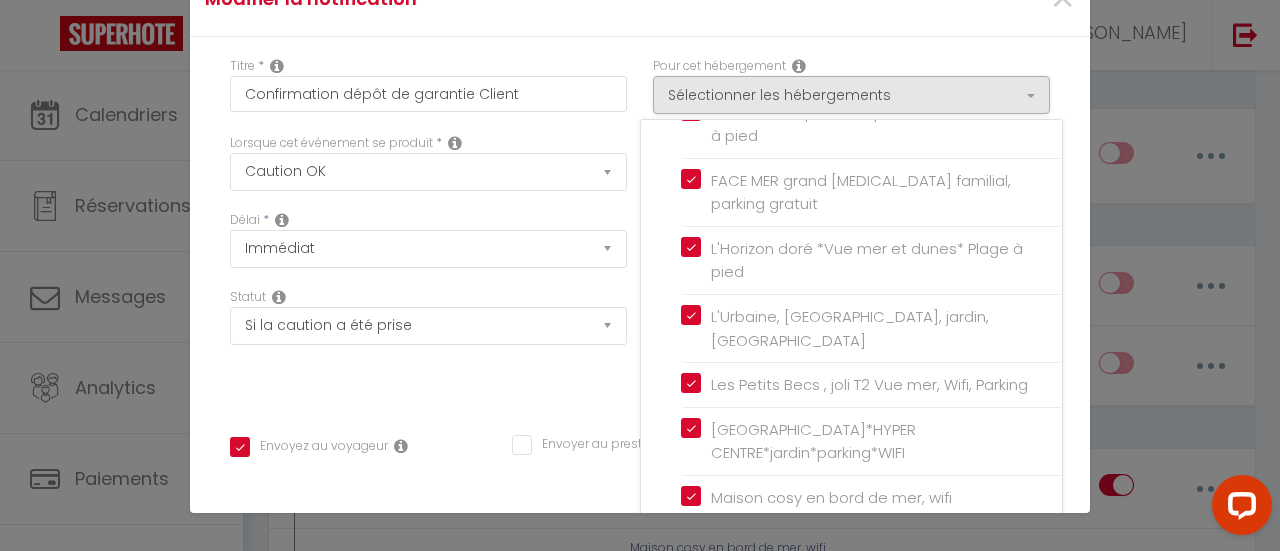 scroll, scrollTop: 538, scrollLeft: 0, axis: vertical 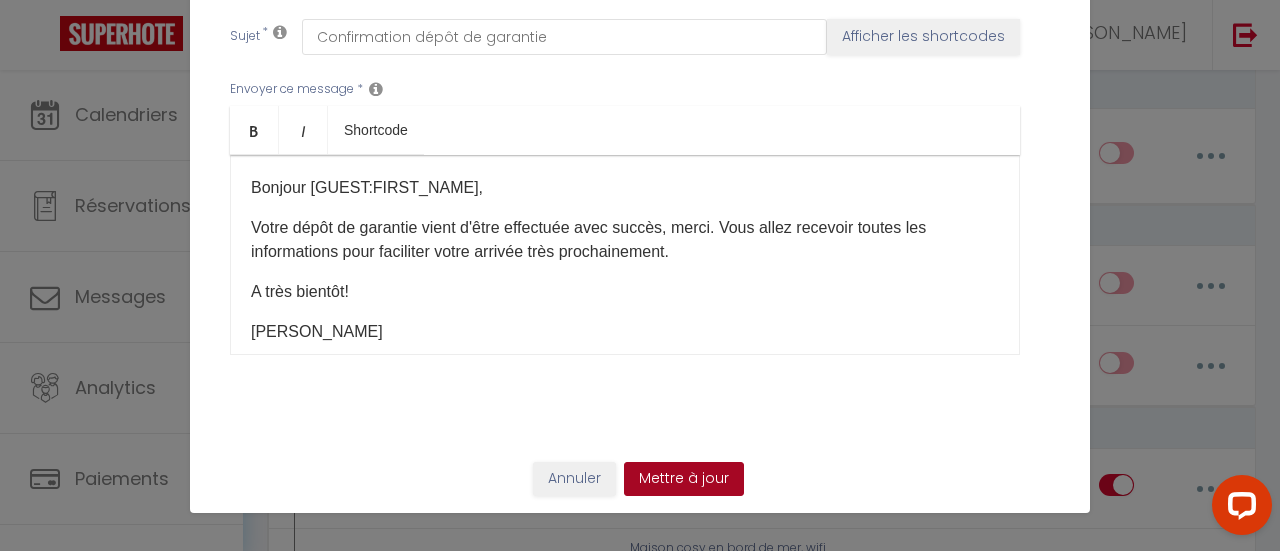 click on "Mettre à jour" at bounding box center [684, 479] 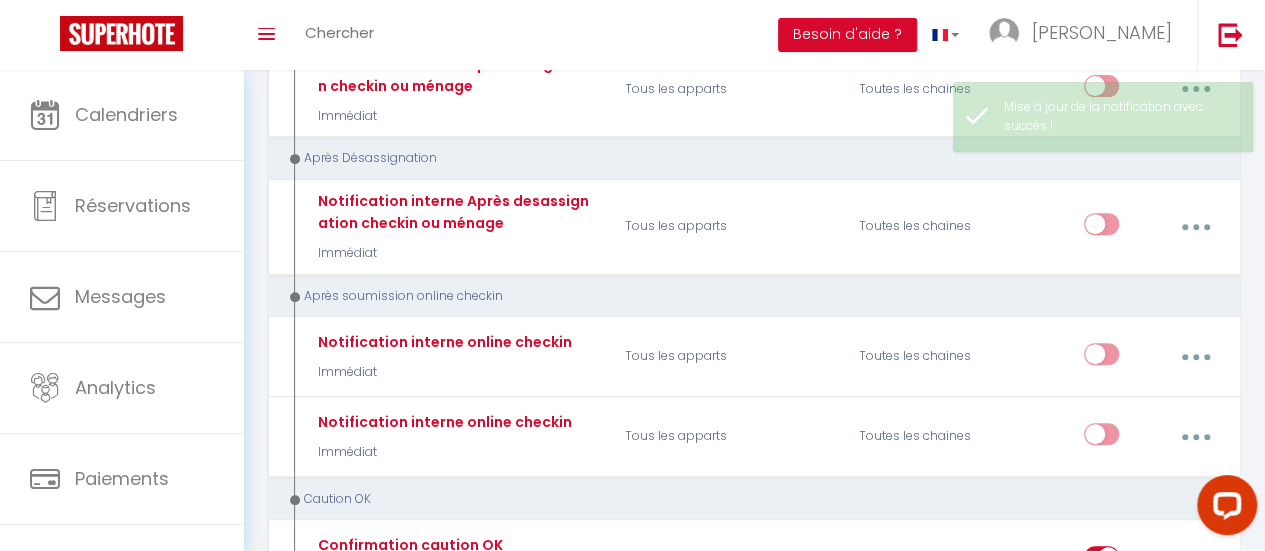 scroll, scrollTop: 7703, scrollLeft: 0, axis: vertical 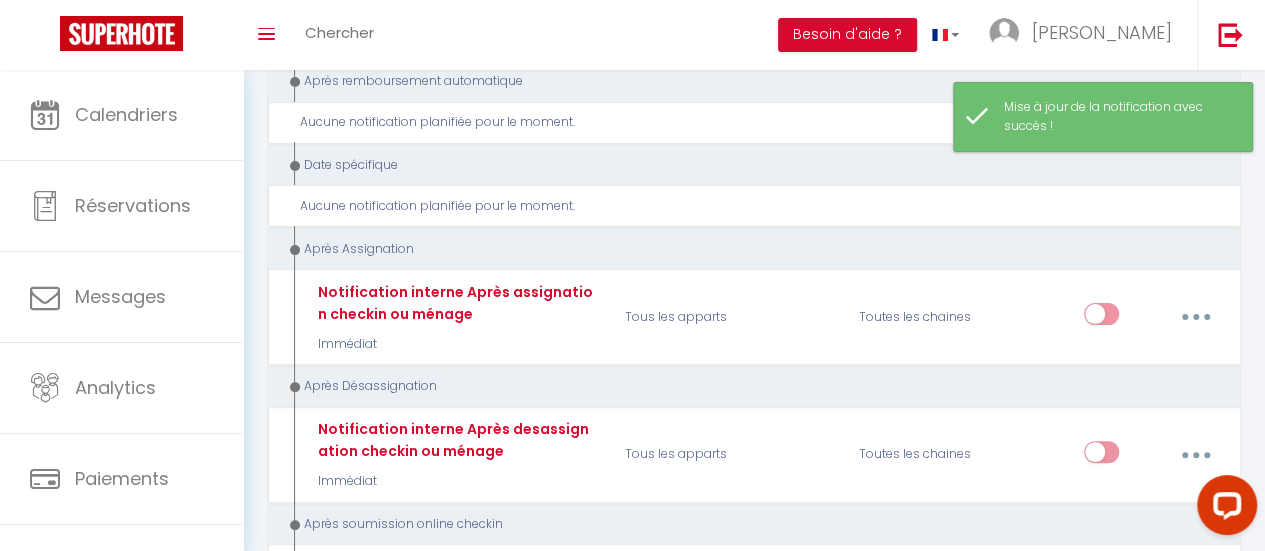 click at bounding box center (1196, 788) 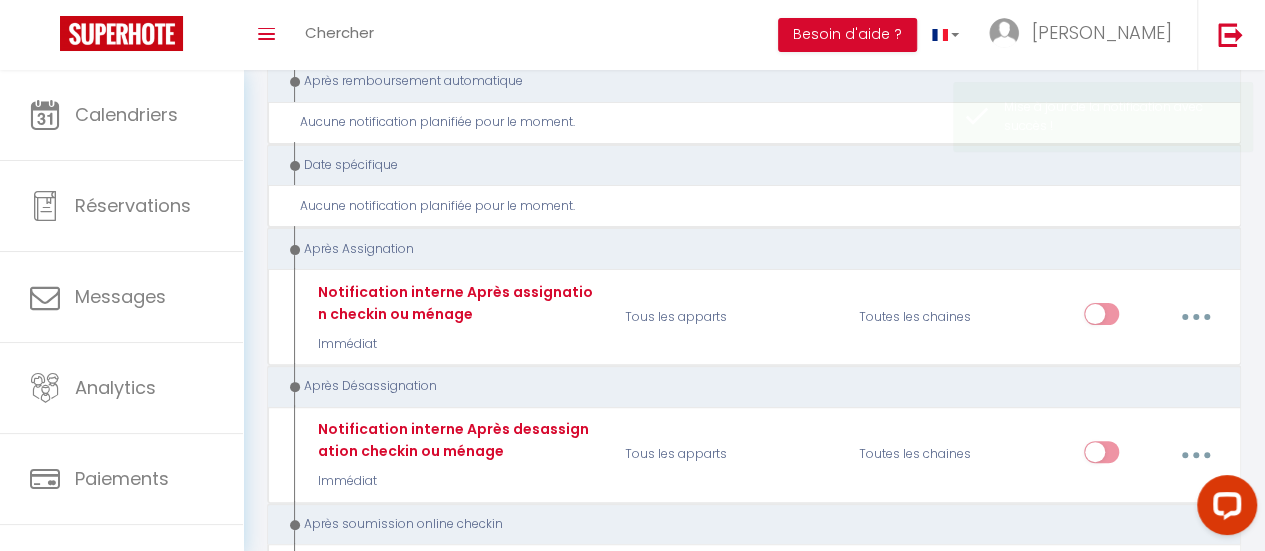 click at bounding box center [1196, 788] 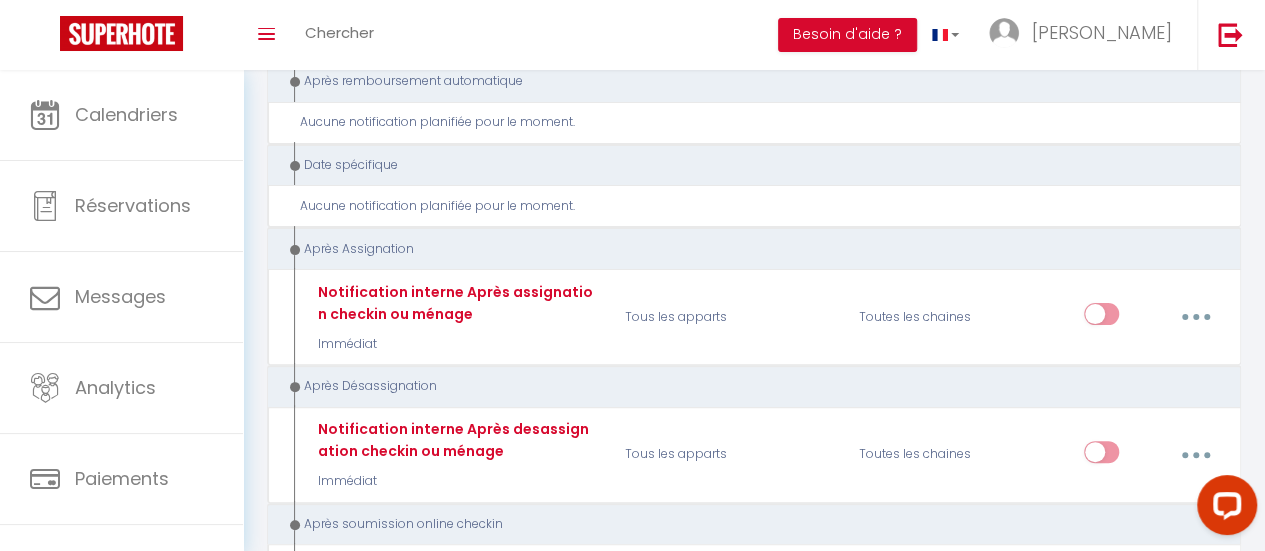 click at bounding box center (1196, 788) 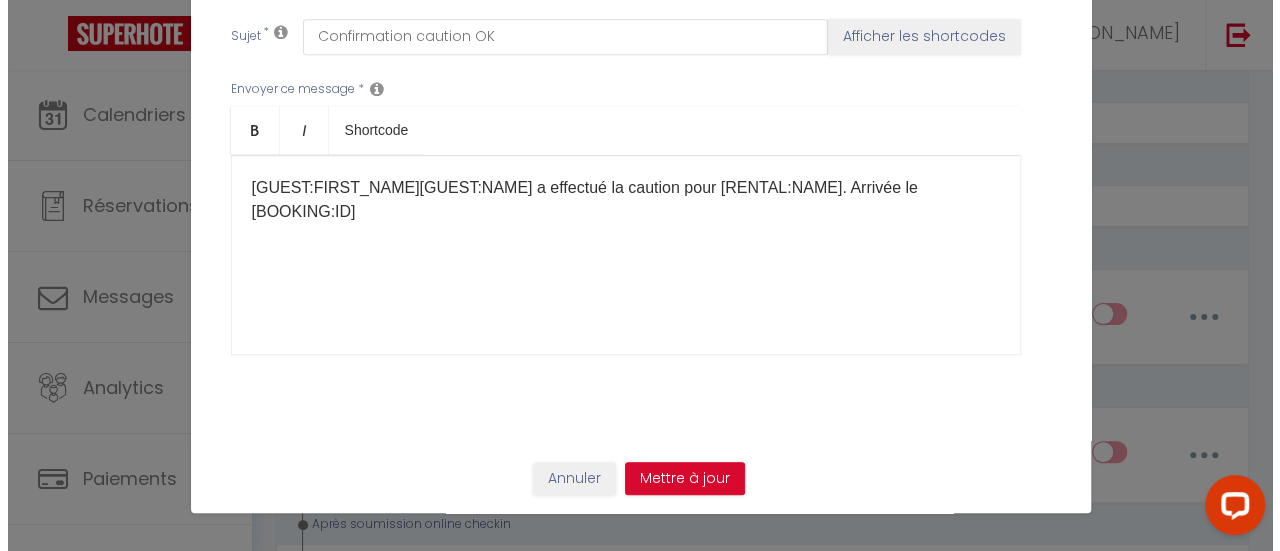 scroll, scrollTop: 7646, scrollLeft: 0, axis: vertical 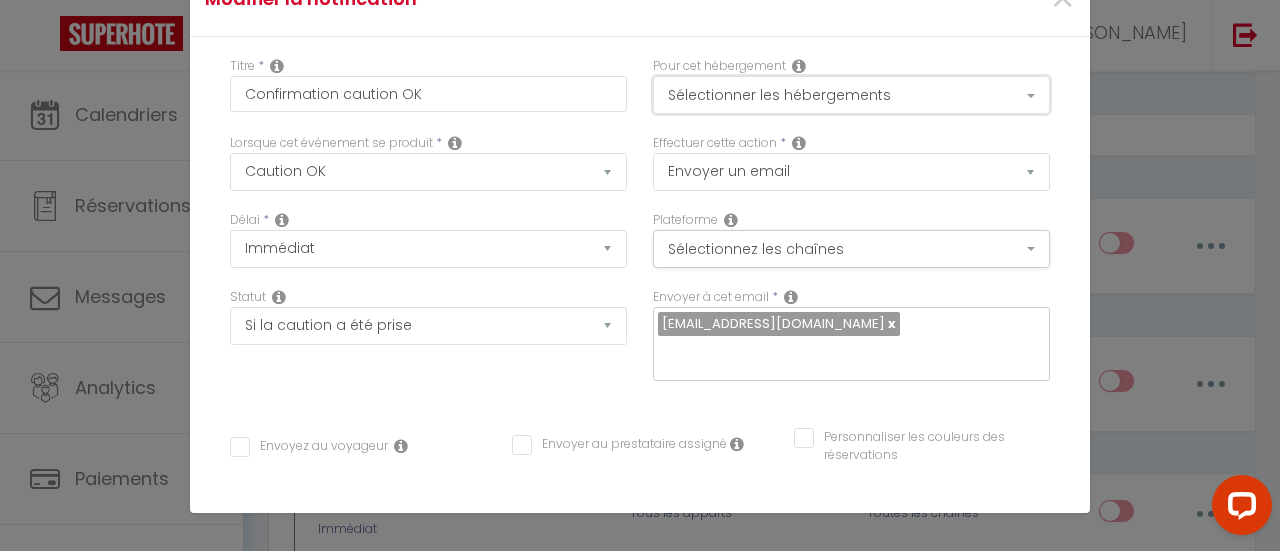 click on "Sélectionner les hébergements" at bounding box center [851, 95] 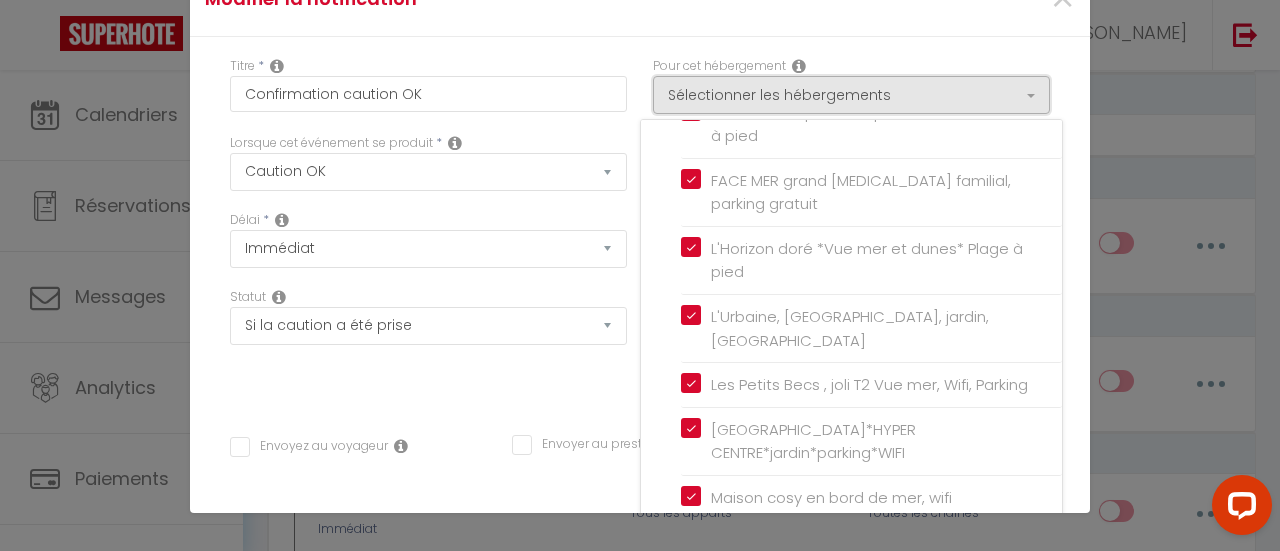 scroll, scrollTop: 0, scrollLeft: 0, axis: both 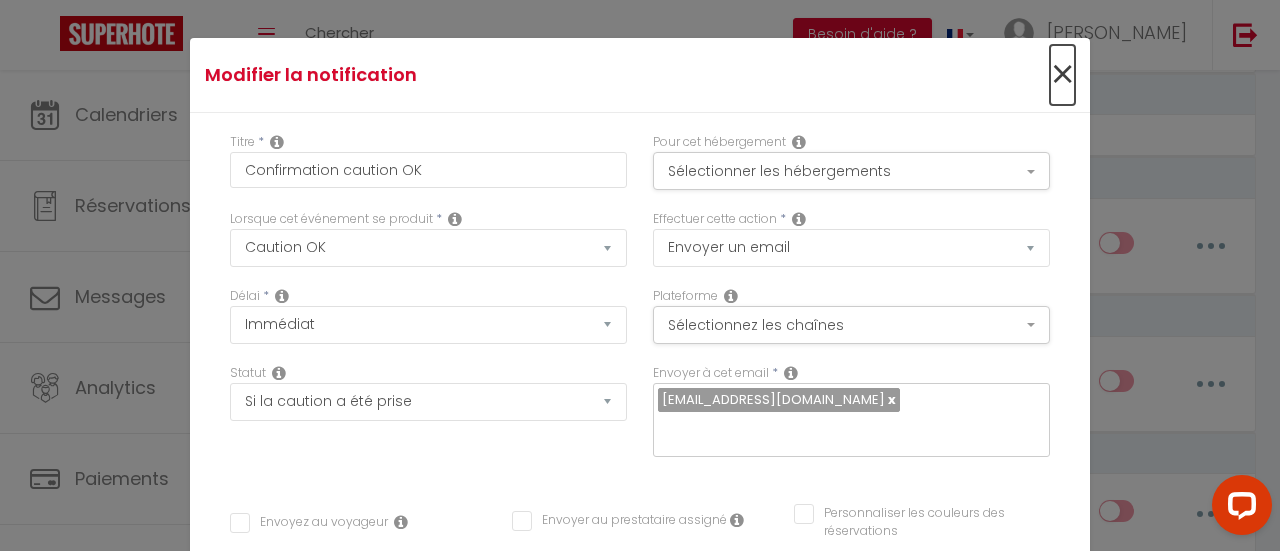 click on "×" at bounding box center [1062, 75] 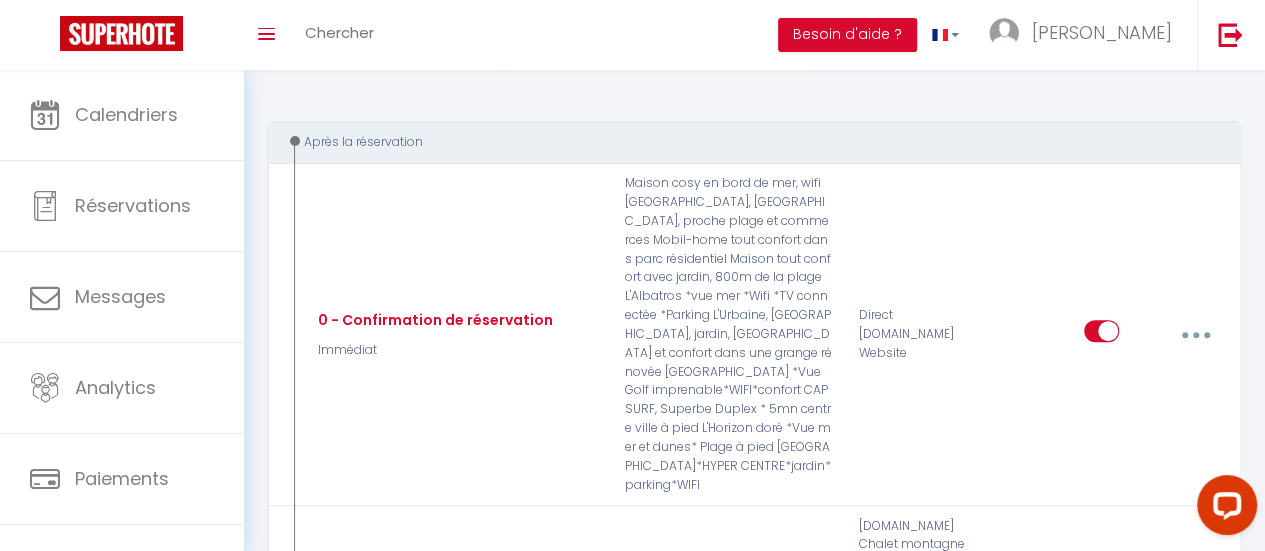 scroll, scrollTop: 0, scrollLeft: 0, axis: both 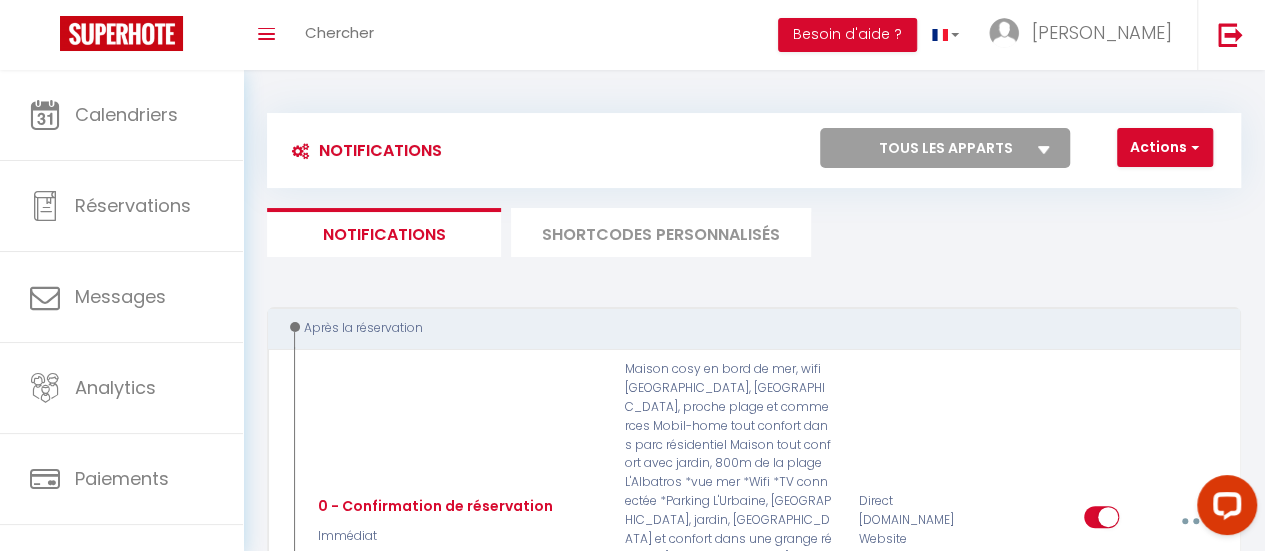 click on "SHORTCODES PERSONNALISÉS" at bounding box center (661, 232) 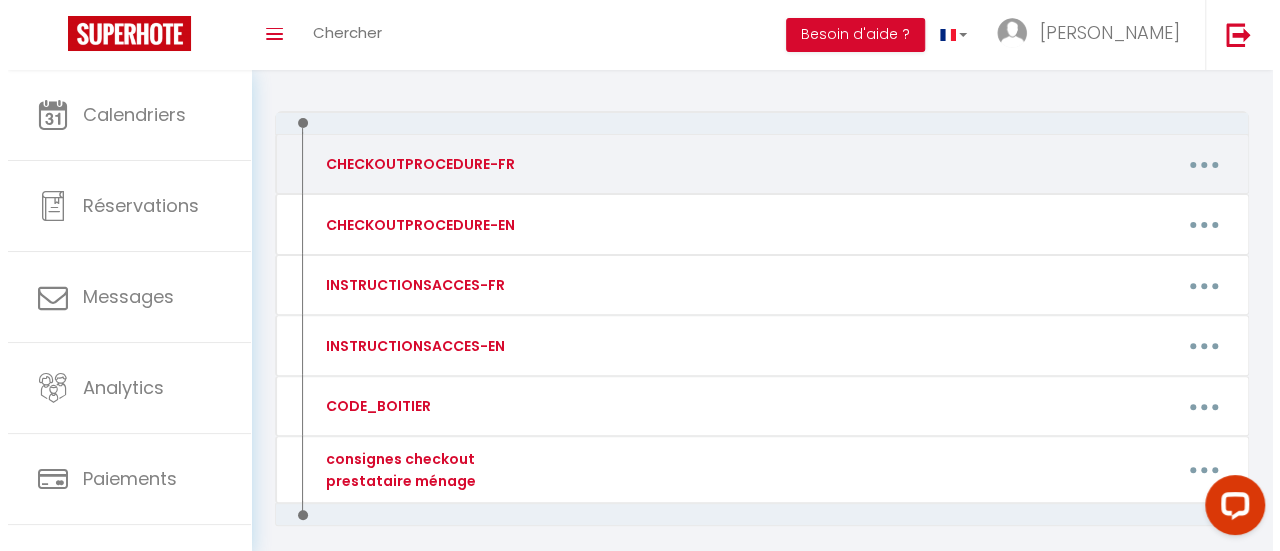 scroll, scrollTop: 200, scrollLeft: 0, axis: vertical 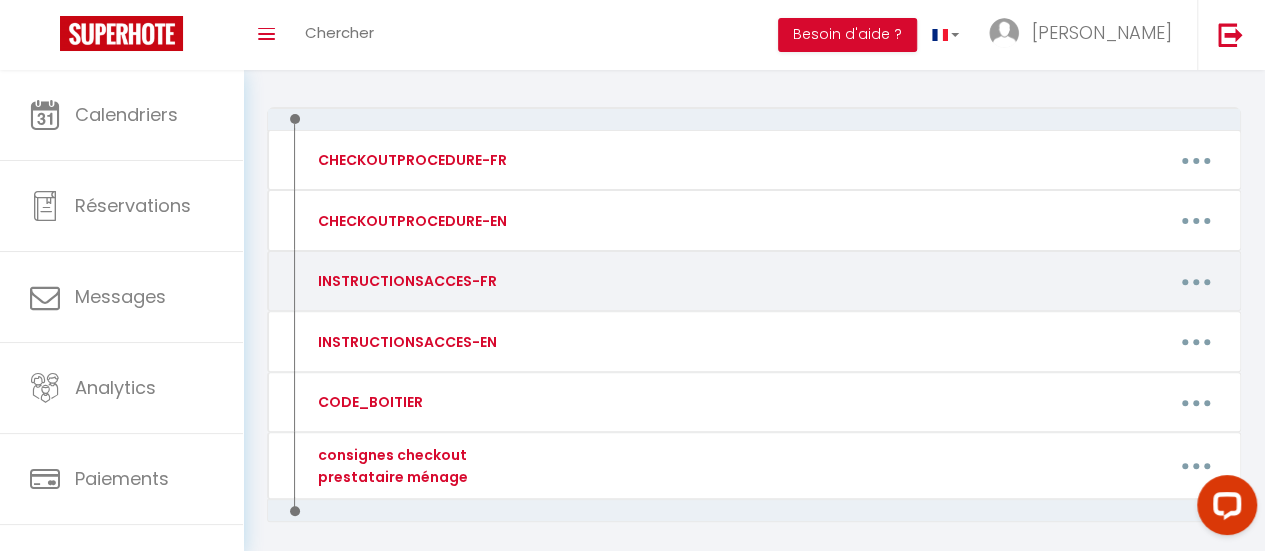 click at bounding box center [1196, 281] 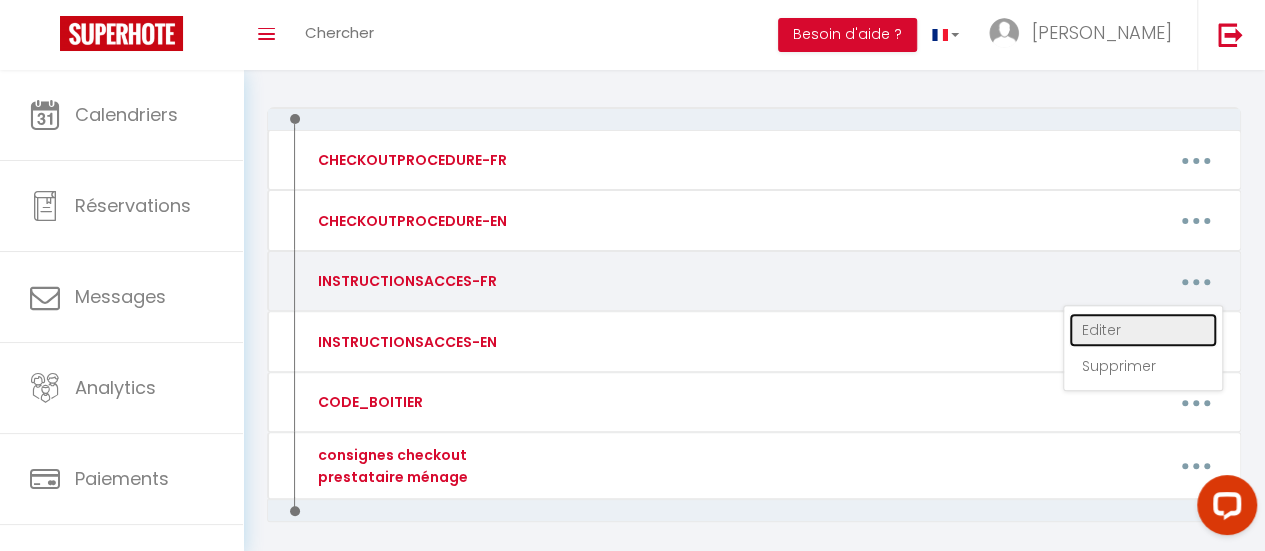 click on "Editer" at bounding box center [1143, 330] 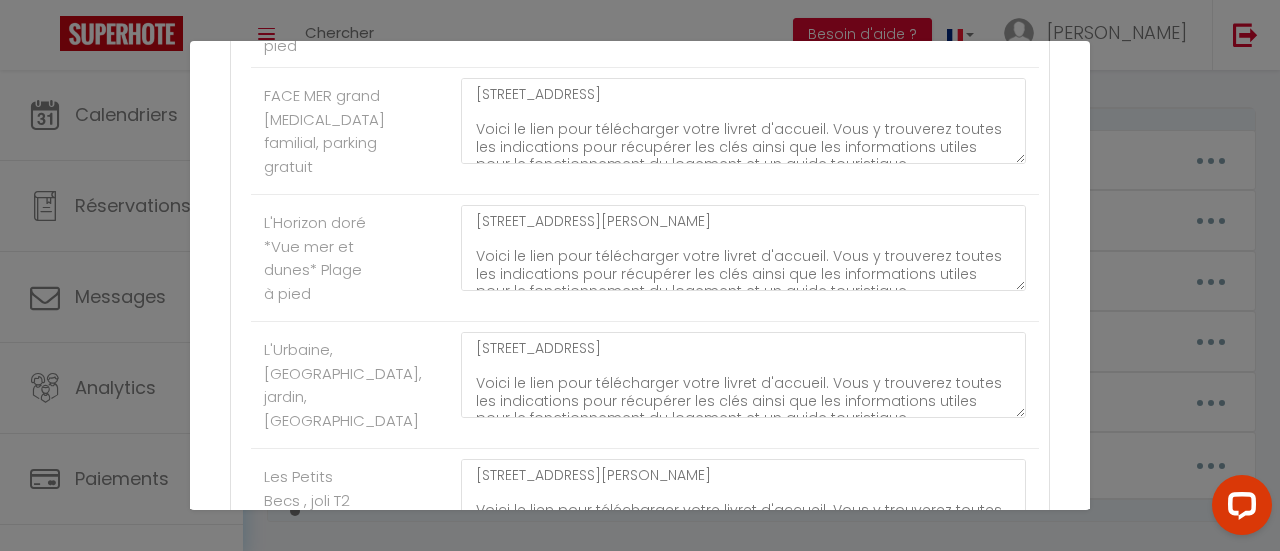 scroll, scrollTop: 554, scrollLeft: 0, axis: vertical 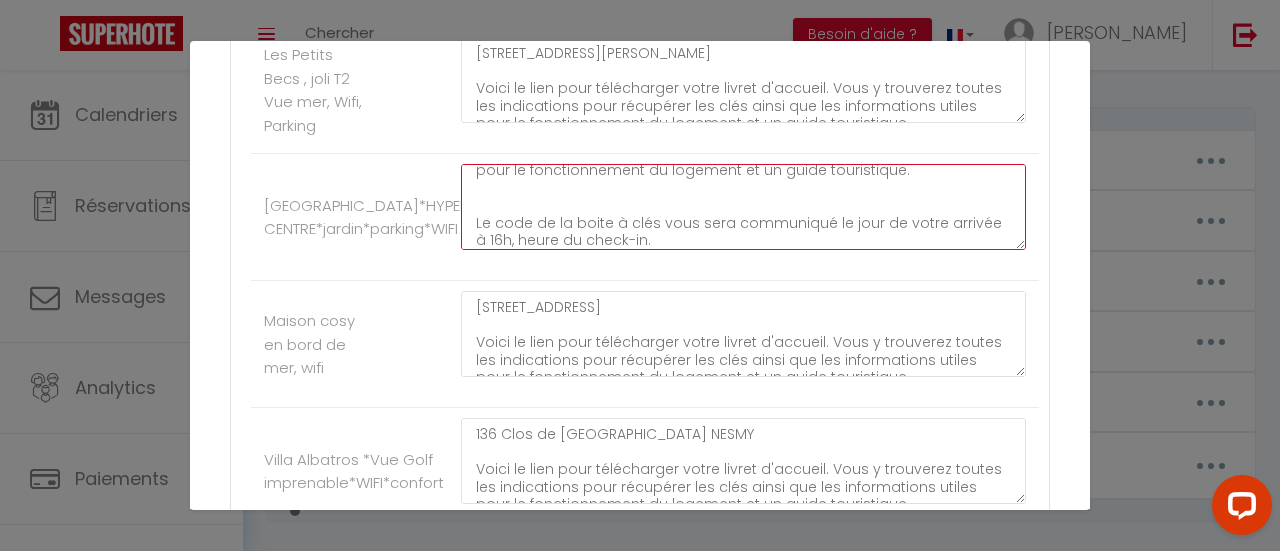 click on "[STREET_ADDRESS]
Voici le lien pour télécharger votre livret d'accueil. Vous y trouverez toutes les indications pour récupérer les clés ainsi que les informations utiles pour le fonctionnement du logement et un guide touristique.​​
Le code de la boite à clés vous sera communiqué le jour de votre arrivée à 16h, heure du check-in.
Rappel: tout le linge de maison est fourni.
Je reste disponible sur ce numéro : 0767947686." at bounding box center (743, 207) 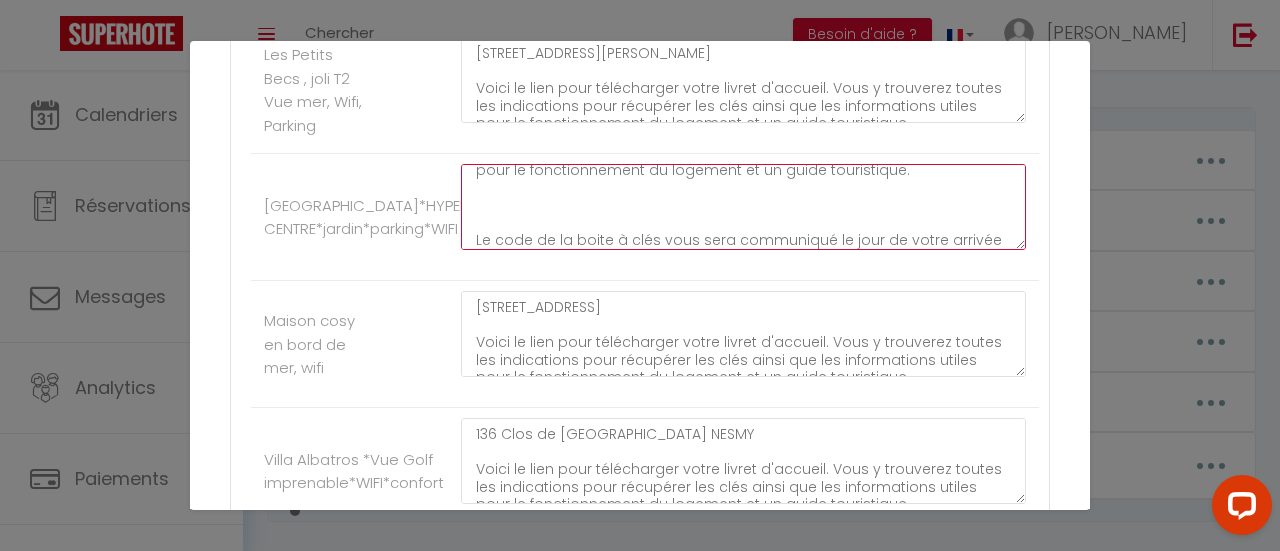 paste on "[URL][DOMAIN_NAME]" 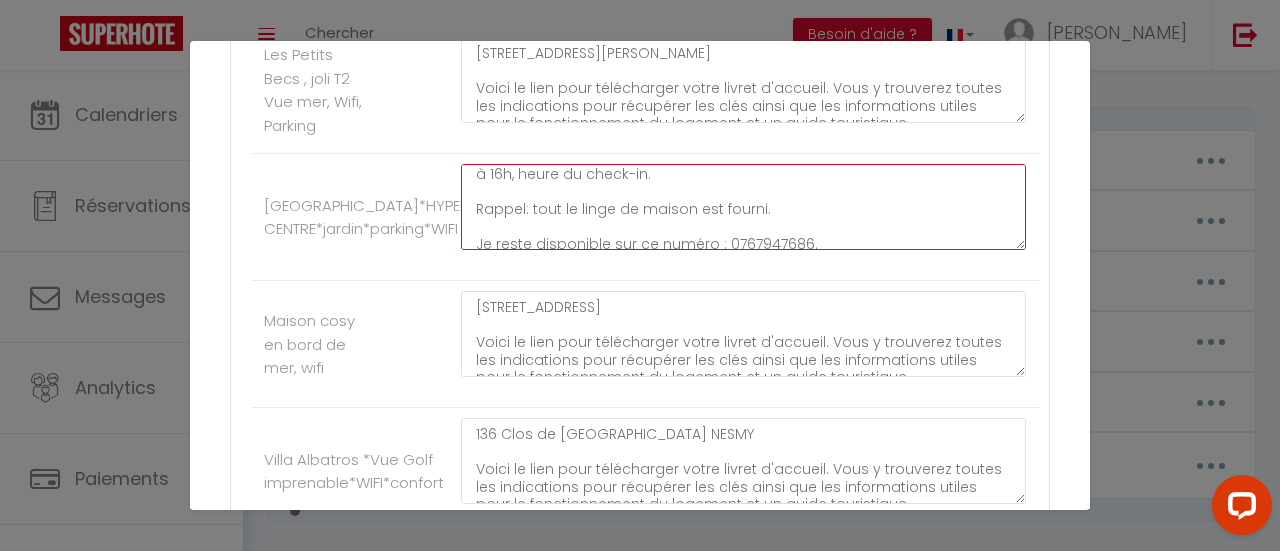 scroll, scrollTop: 192, scrollLeft: 0, axis: vertical 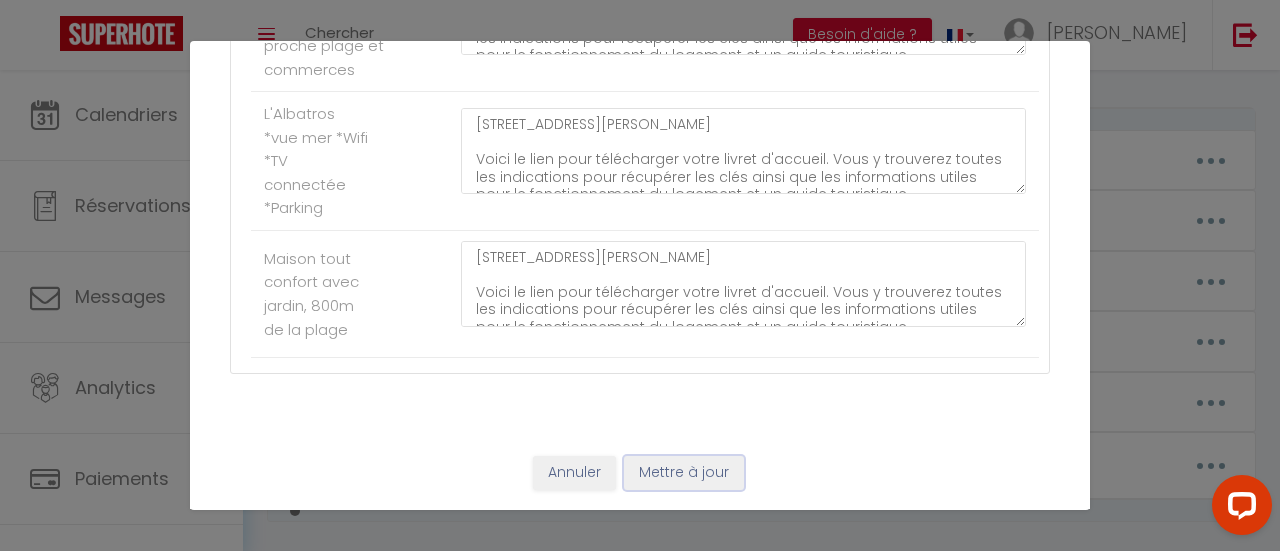click on "Mettre à jour" at bounding box center (684, 473) 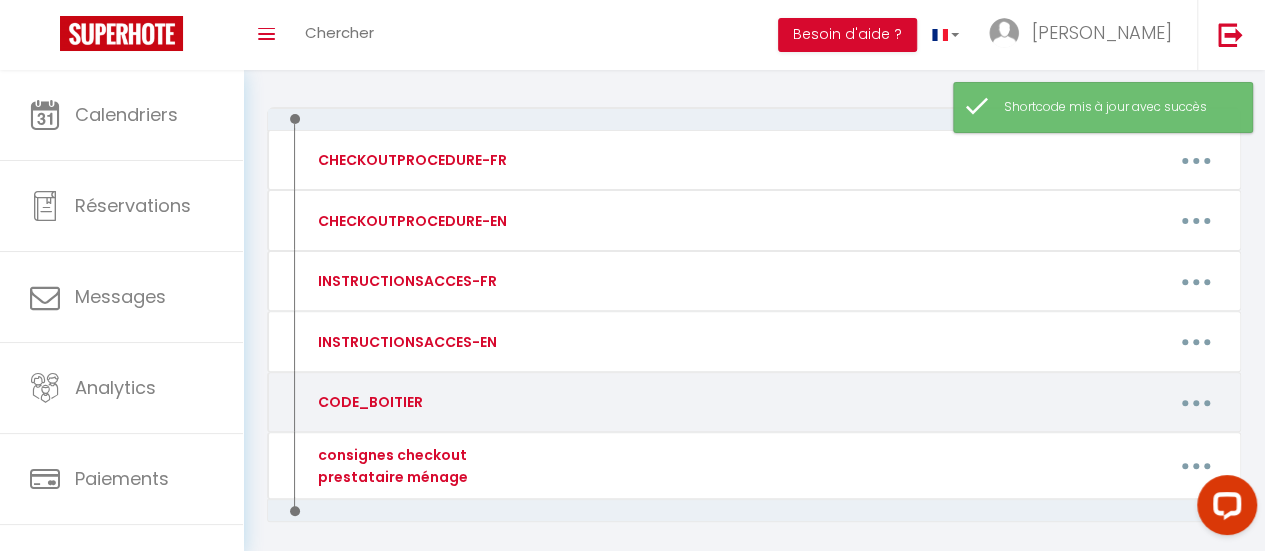 click at bounding box center [1196, 403] 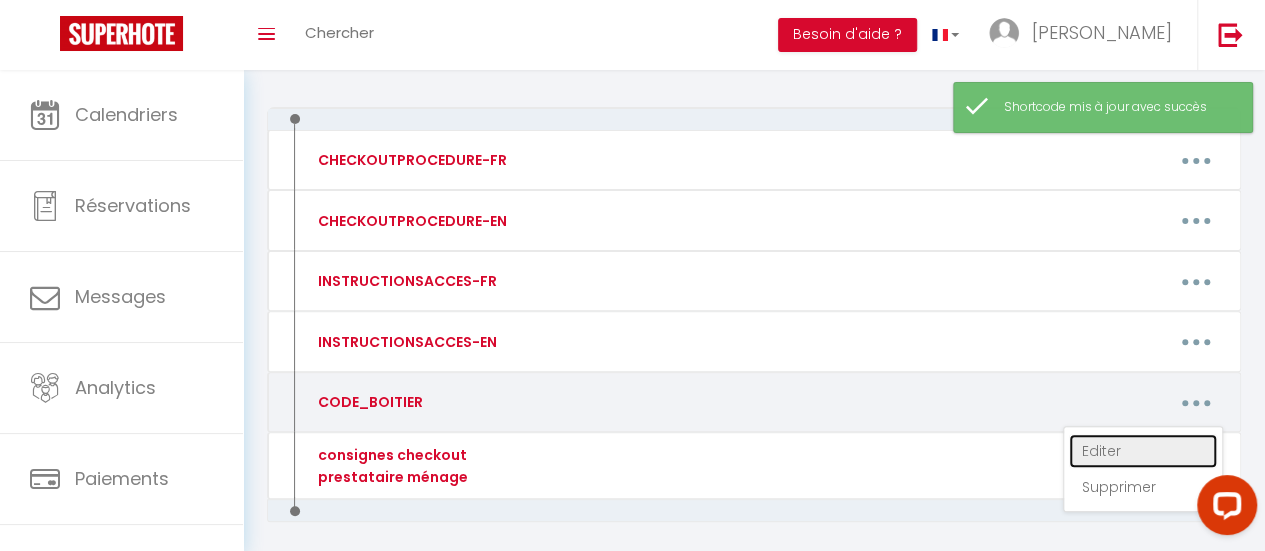 click on "Editer" at bounding box center [1143, 451] 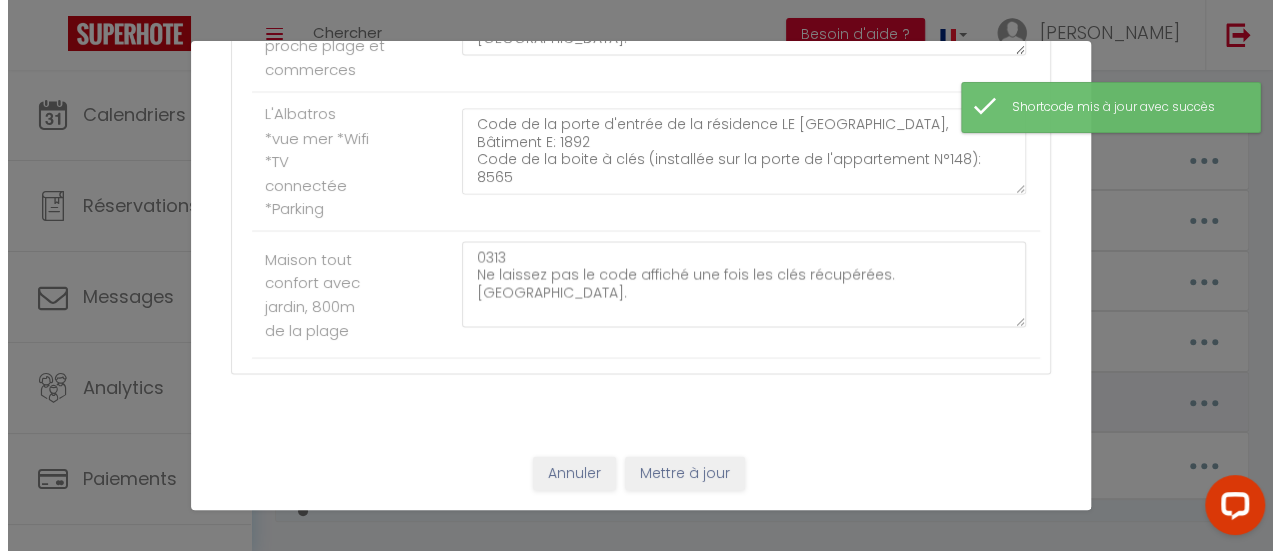 scroll, scrollTop: 0, scrollLeft: 0, axis: both 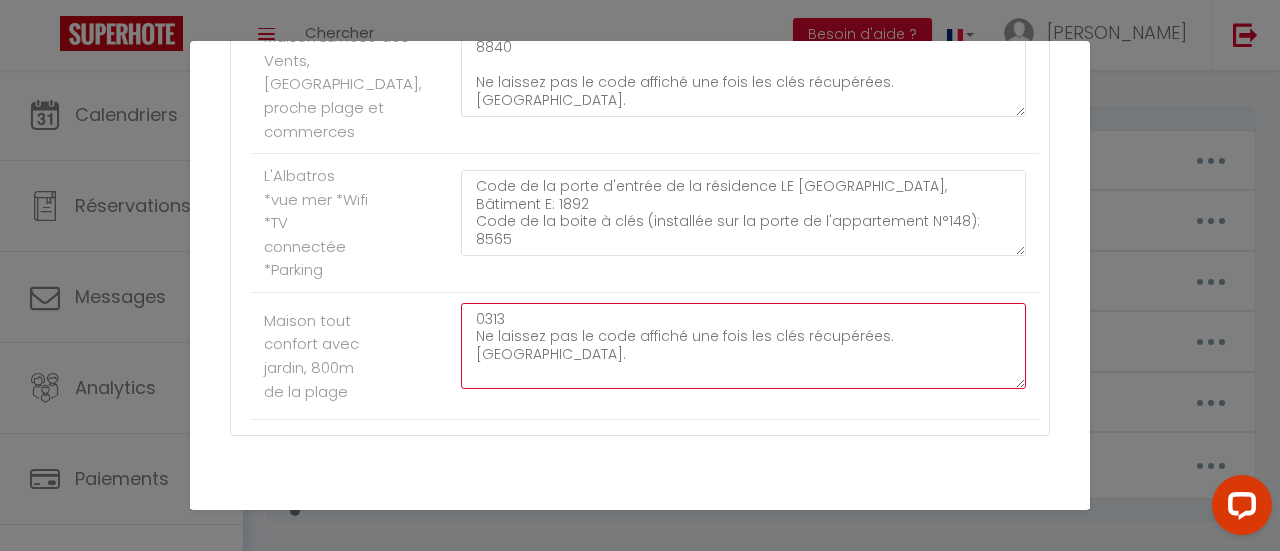 click on "0313
Ne laissez pas le code affiché une fois les clés récupérées. [GEOGRAPHIC_DATA]." at bounding box center (743, 346) 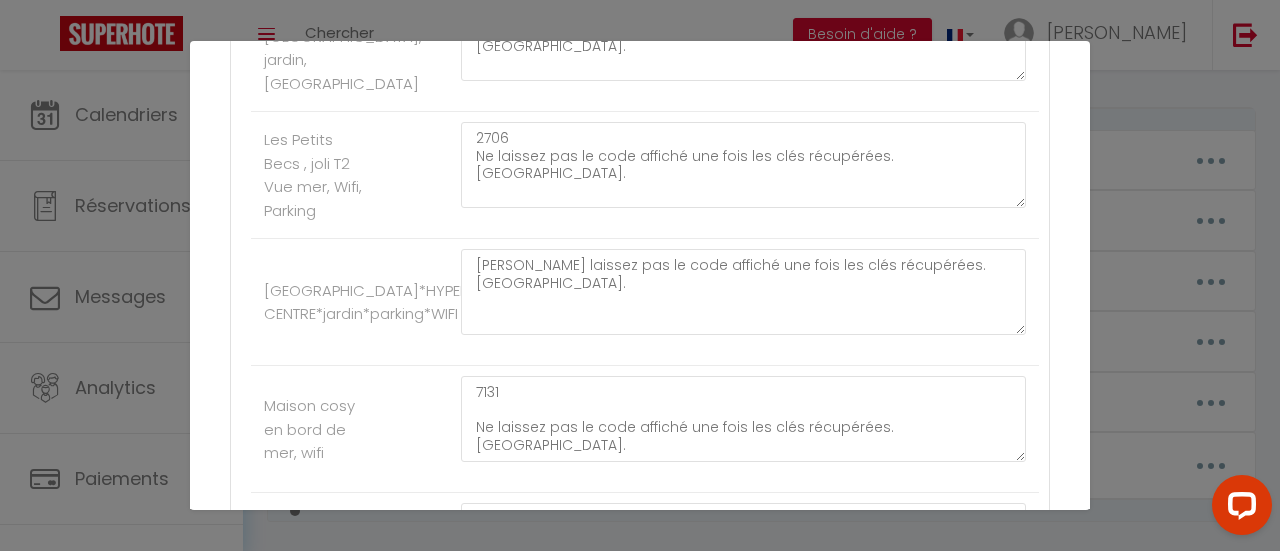 scroll, scrollTop: 886, scrollLeft: 0, axis: vertical 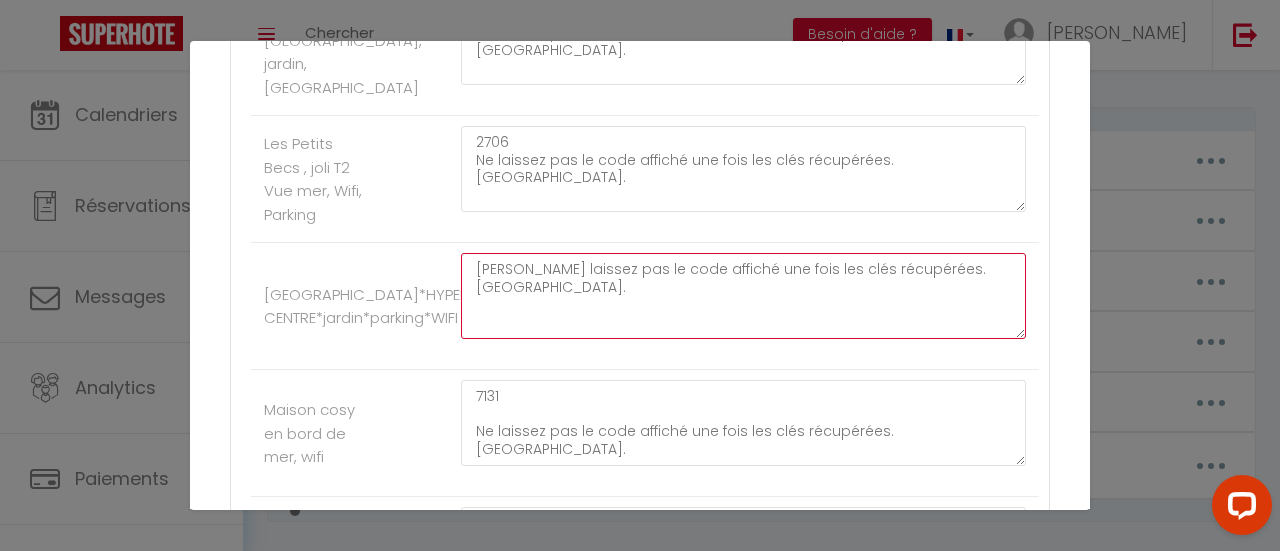 click on "[PERSON_NAME] laissez pas le code affiché une fois les clés récupérées. [GEOGRAPHIC_DATA]." at bounding box center [743, 296] 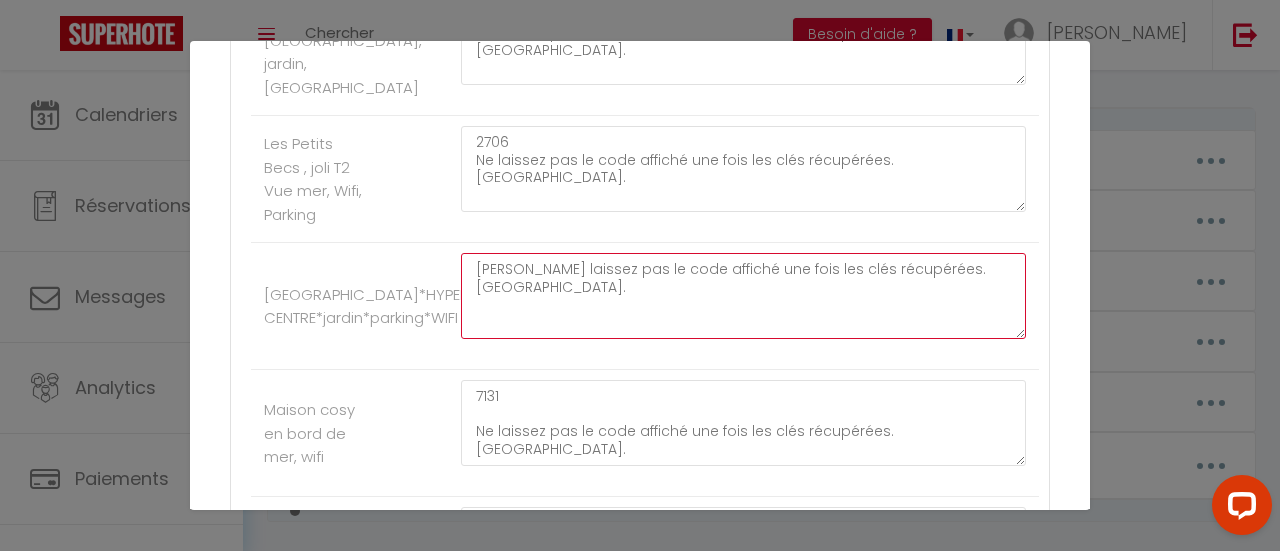 click on "[PERSON_NAME] laissez pas le code affiché une fois les clés récupérées. [GEOGRAPHIC_DATA]." at bounding box center (743, 296) 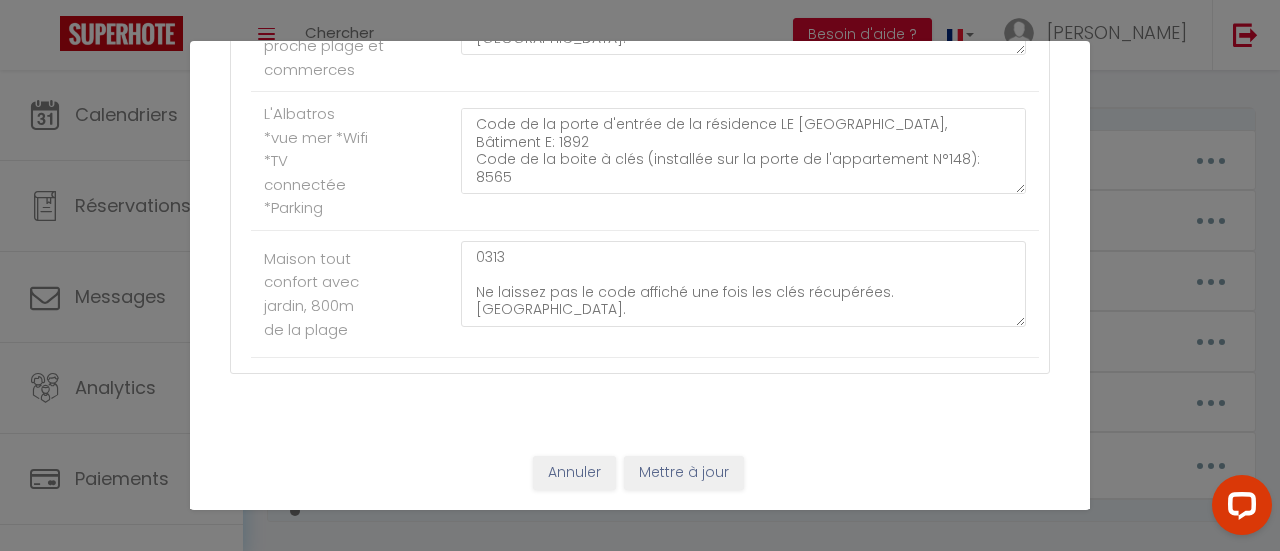 scroll, scrollTop: 1833, scrollLeft: 0, axis: vertical 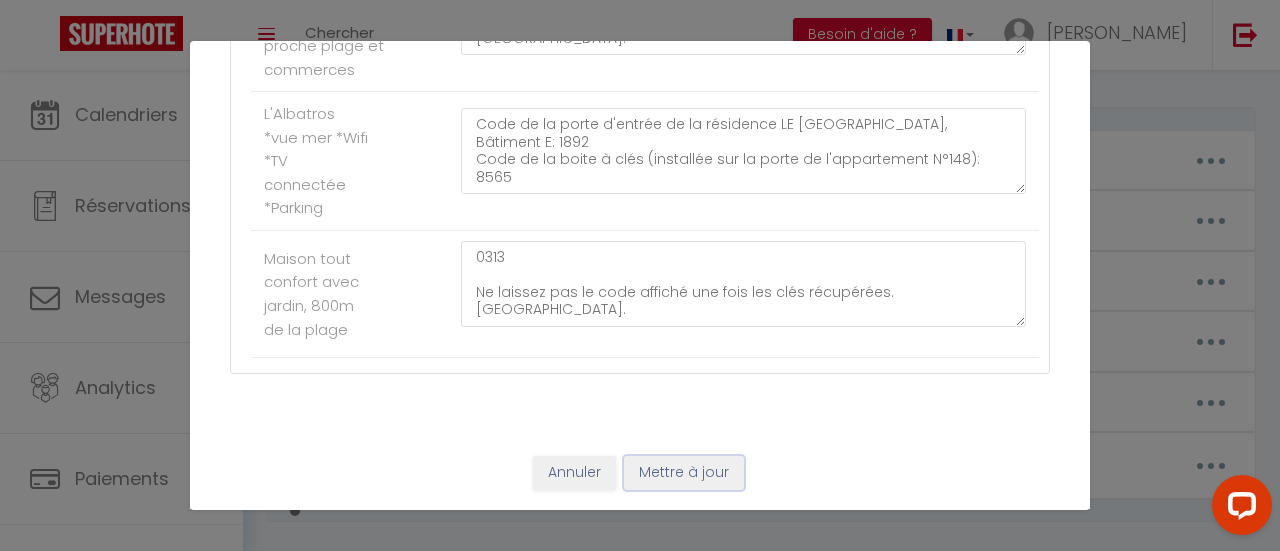 click on "Mettre à jour" at bounding box center [684, 473] 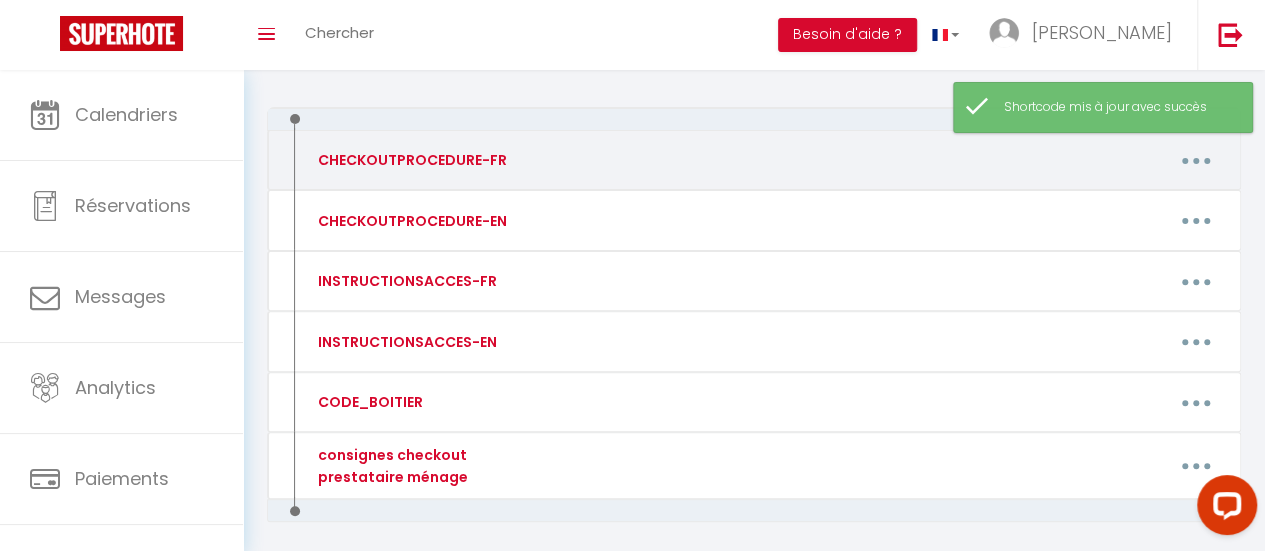 click at bounding box center [1196, 161] 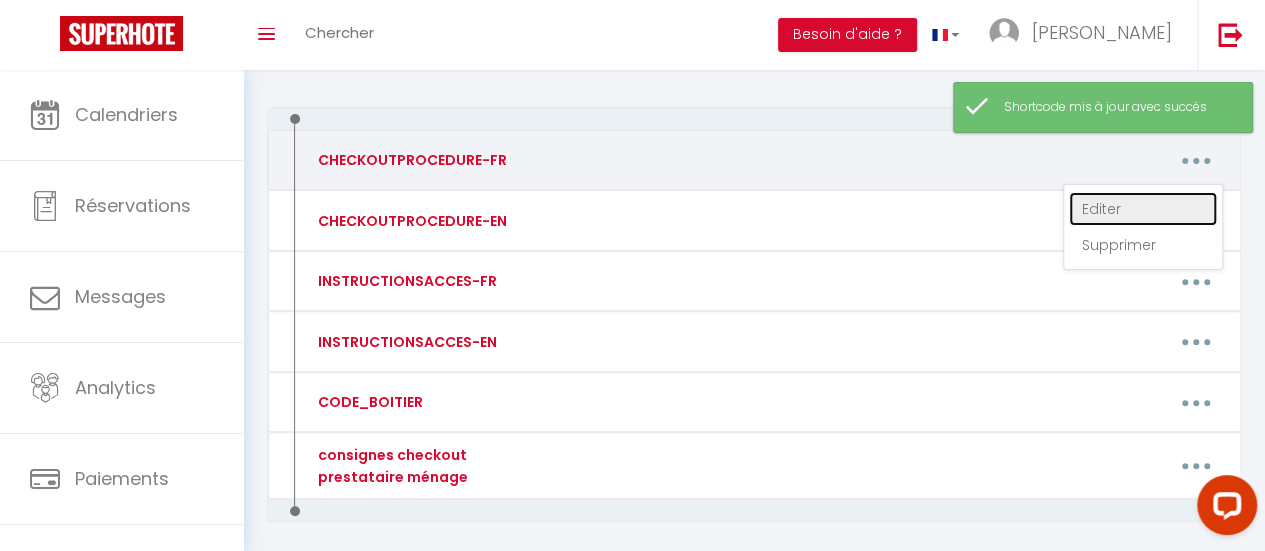 click on "Editer" at bounding box center [1143, 209] 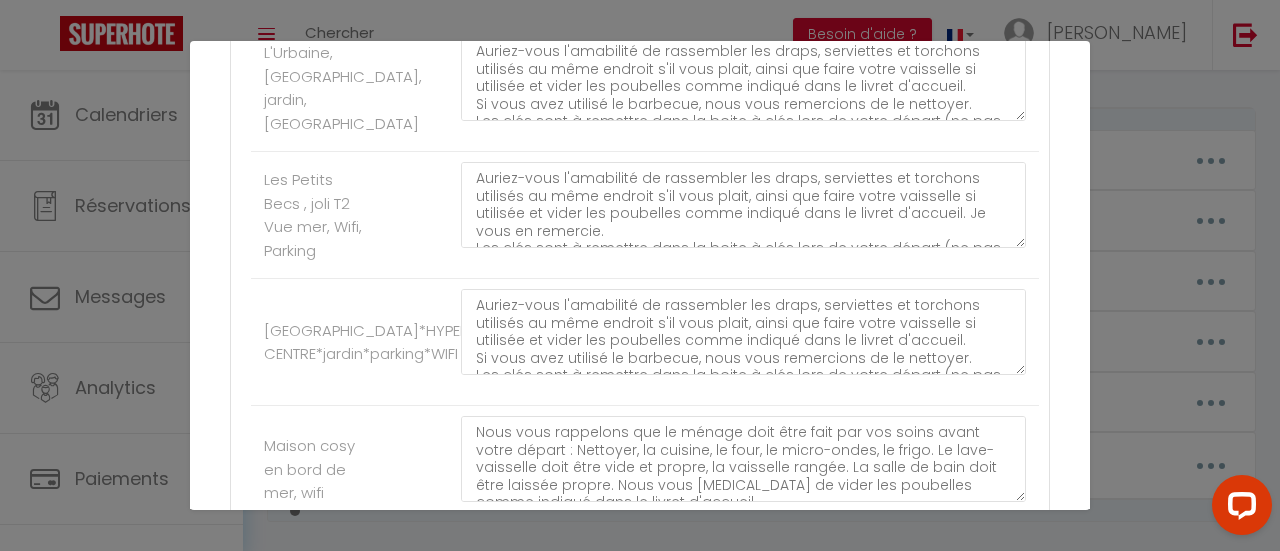 scroll, scrollTop: 861, scrollLeft: 0, axis: vertical 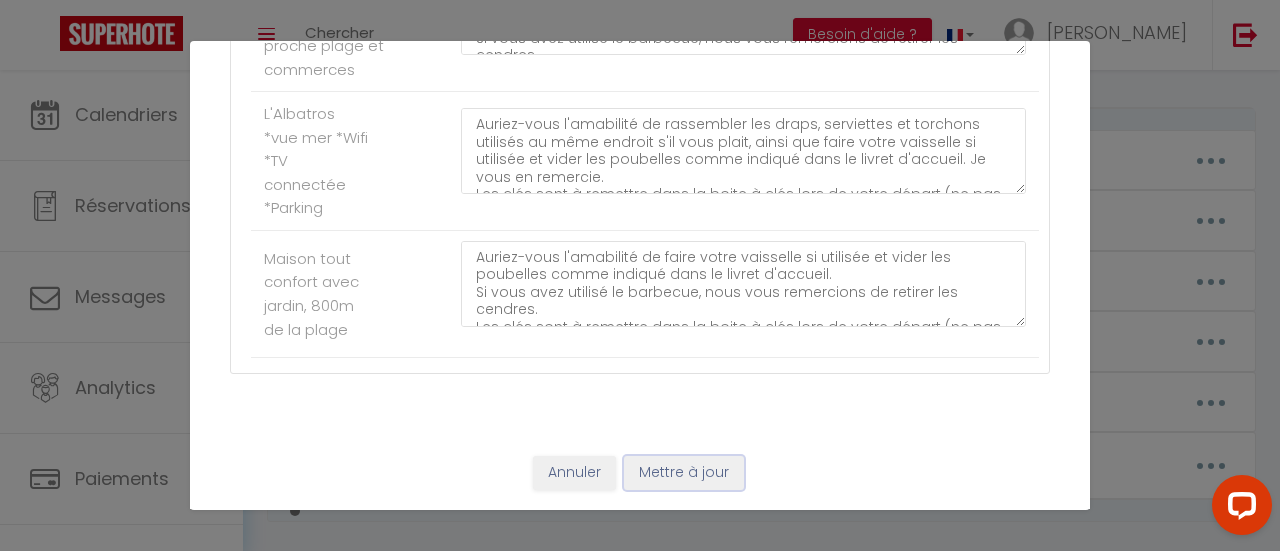 click on "Mettre à jour" at bounding box center [684, 473] 